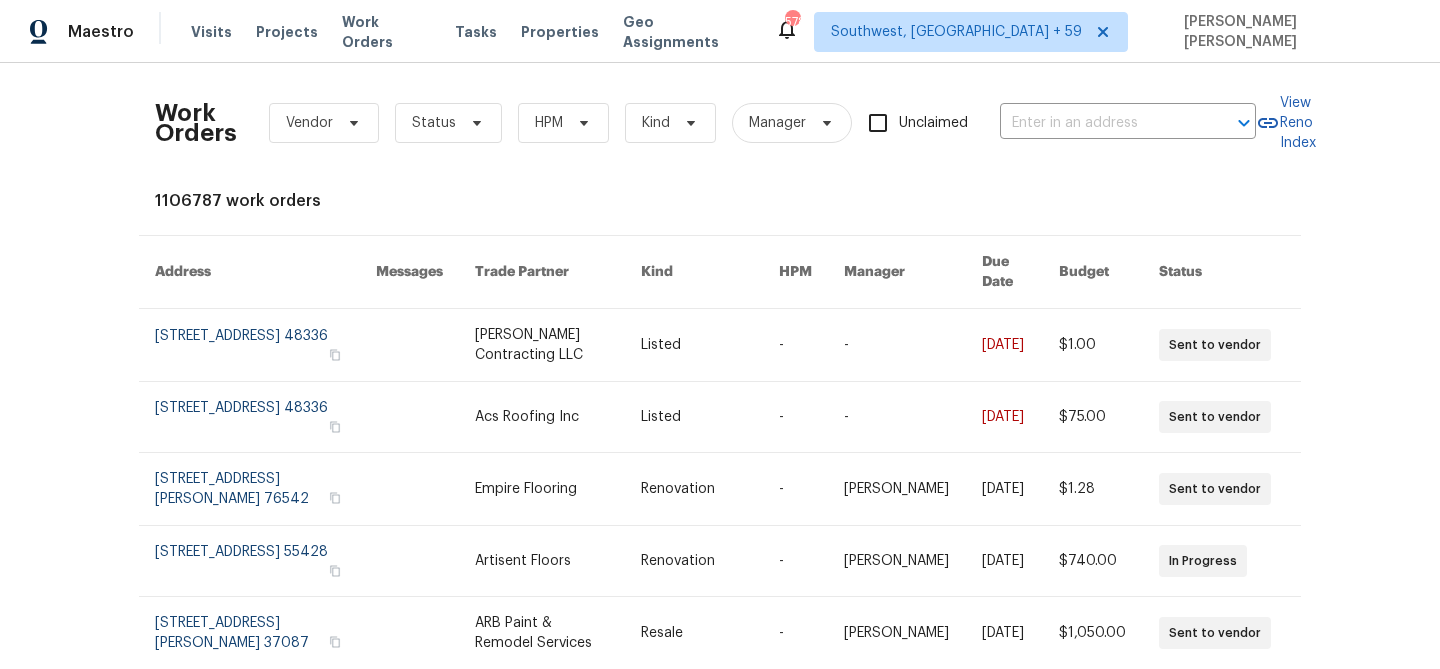 scroll, scrollTop: 0, scrollLeft: 0, axis: both 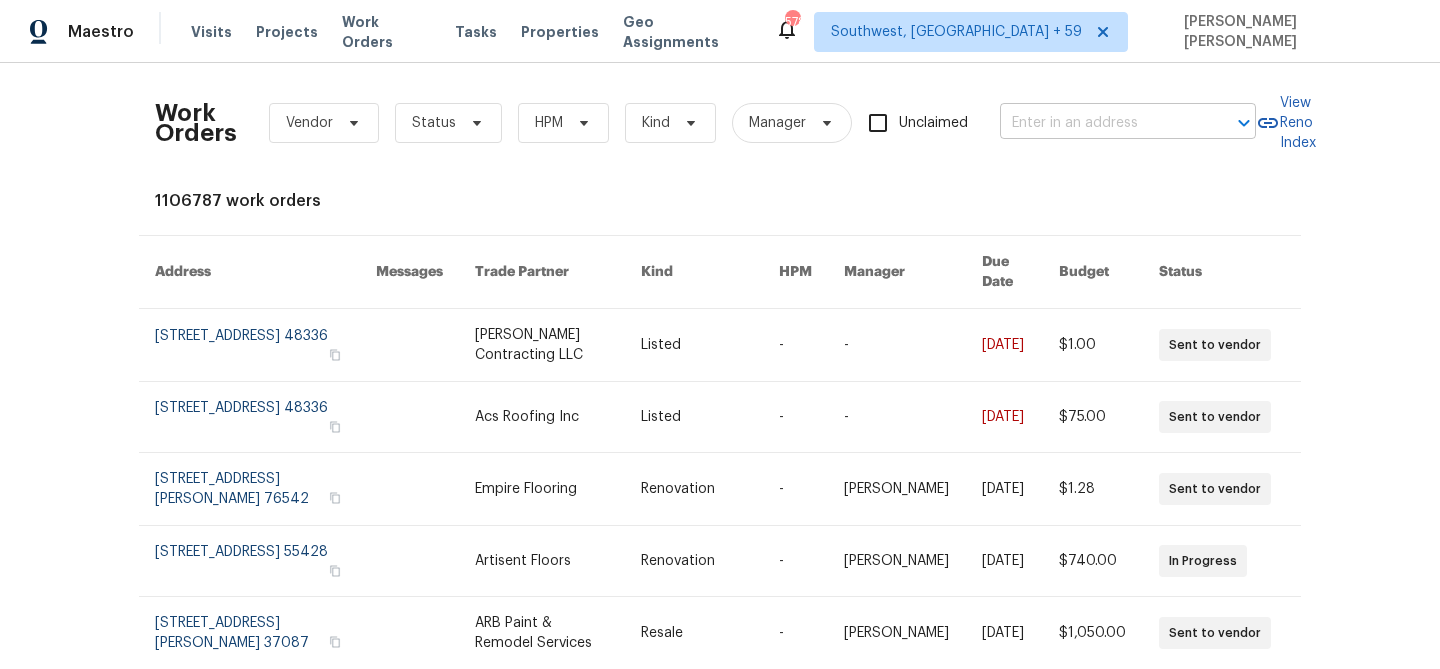 click at bounding box center (1100, 123) 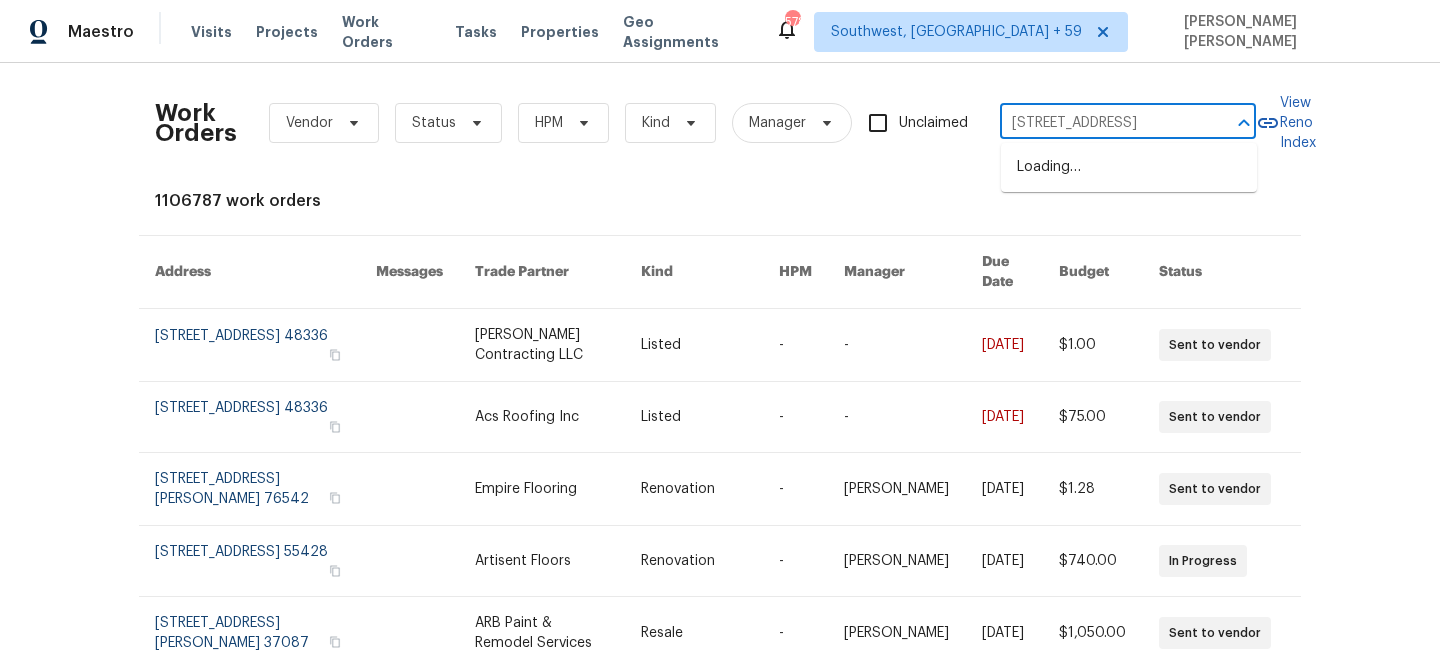 scroll, scrollTop: 0, scrollLeft: 59, axis: horizontal 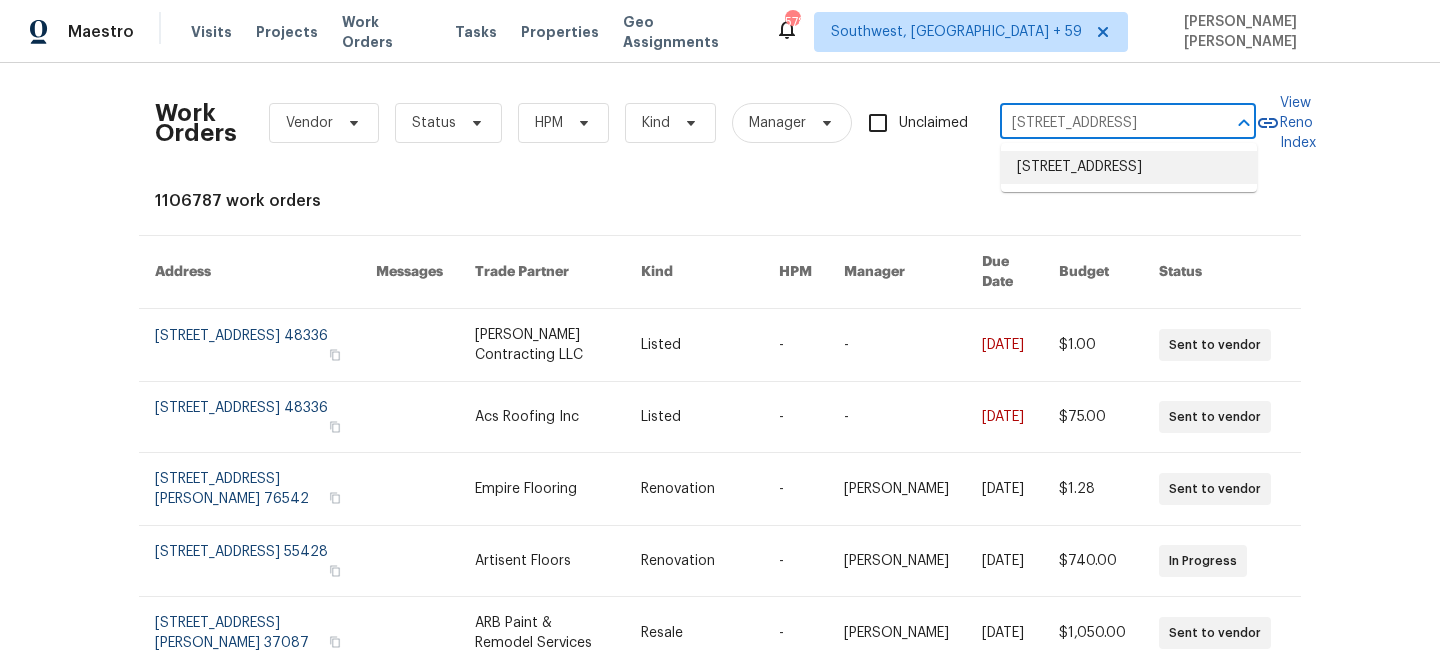 click on "[STREET_ADDRESS]" at bounding box center [1129, 167] 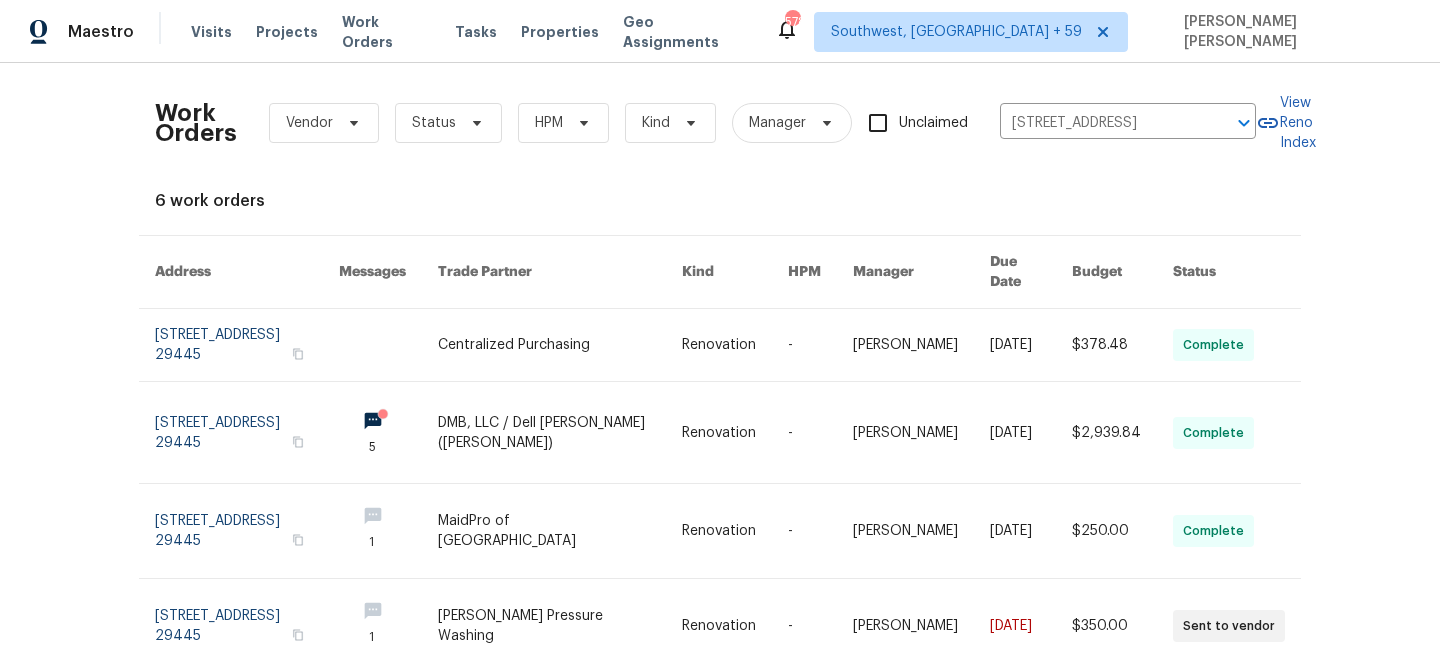 click on "$2,939.84" at bounding box center [1106, 433] 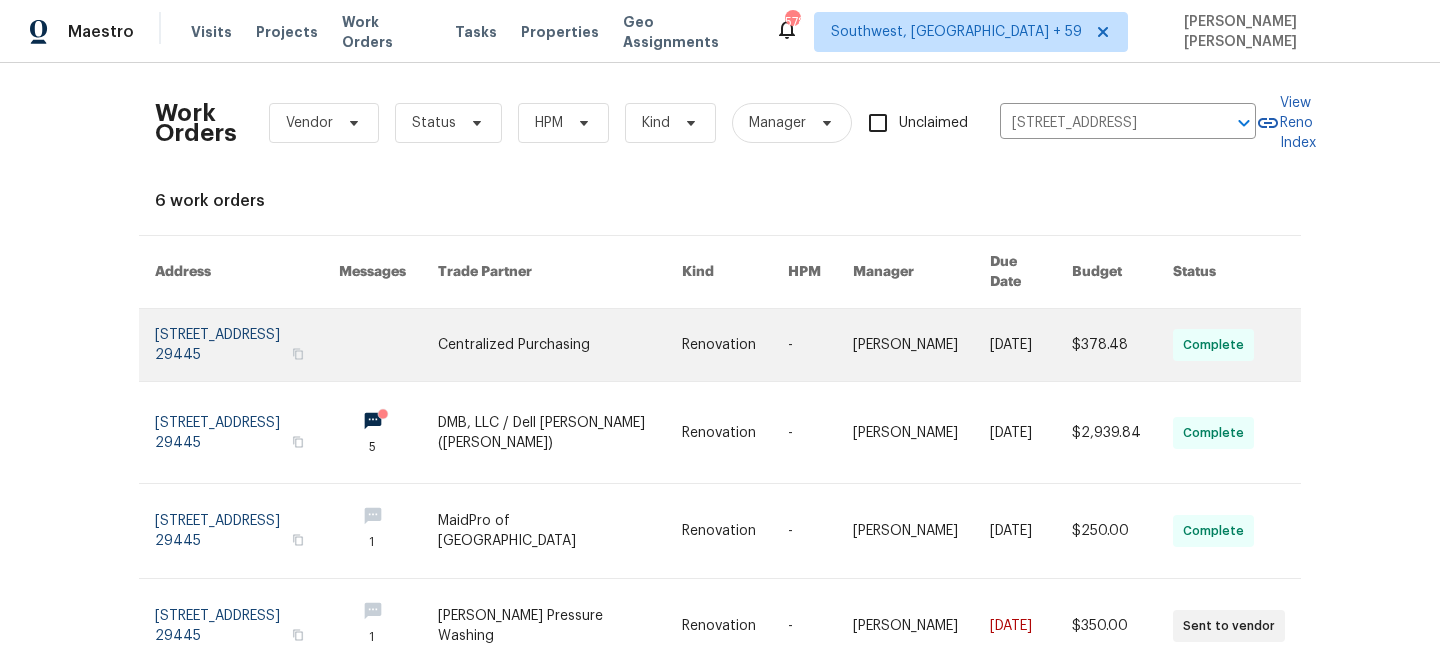 click on "$378.48" at bounding box center (1106, 345) 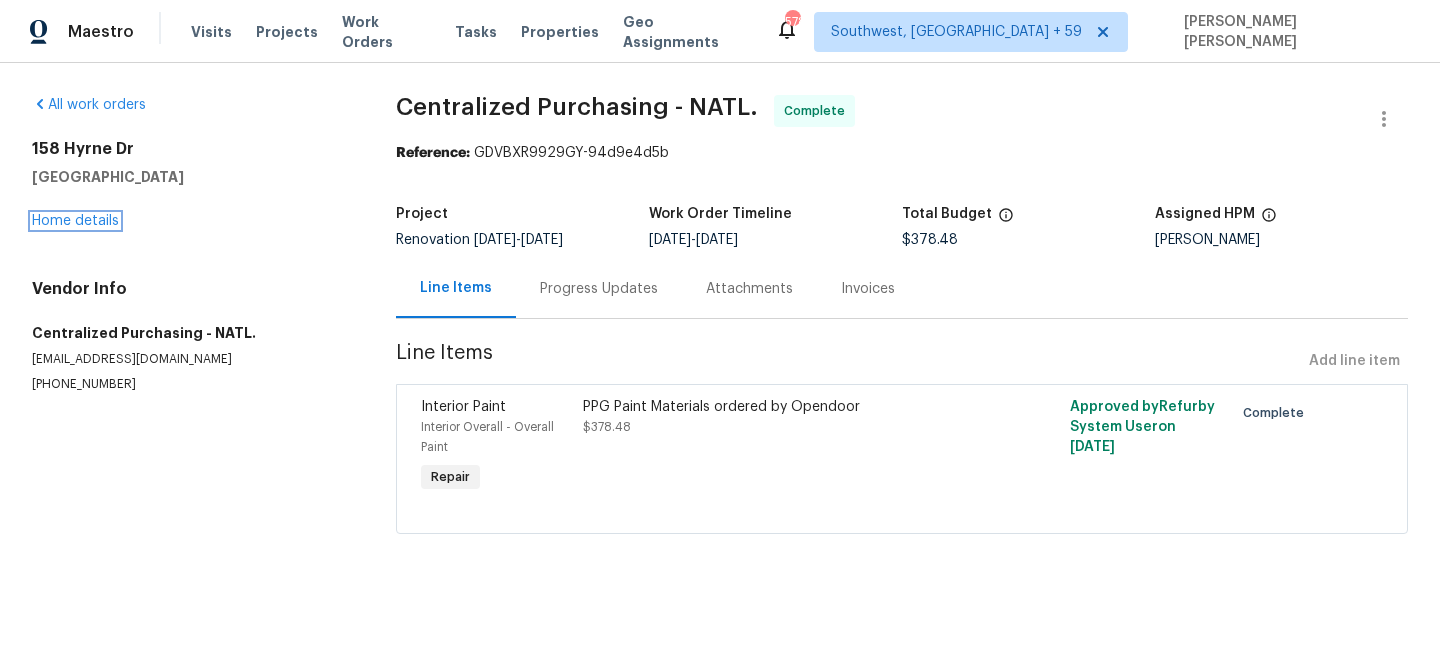 click on "Home details" at bounding box center (75, 221) 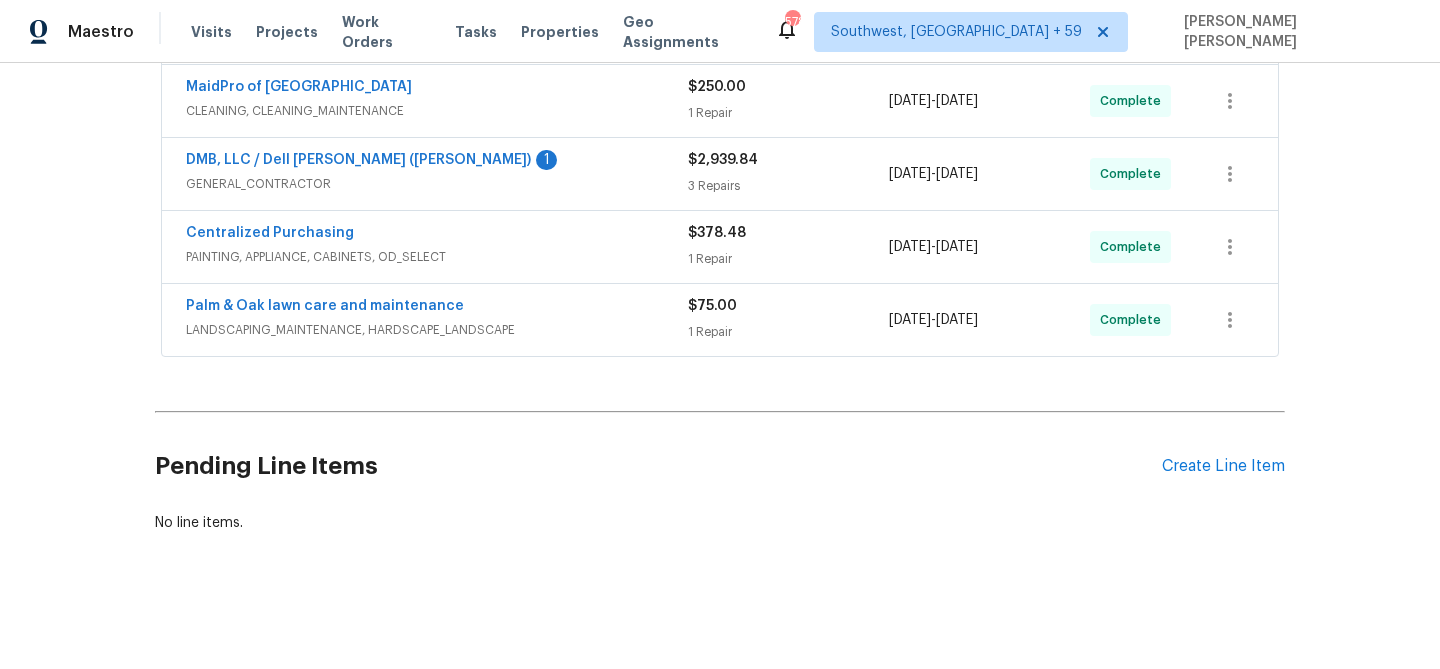 scroll, scrollTop: 0, scrollLeft: 0, axis: both 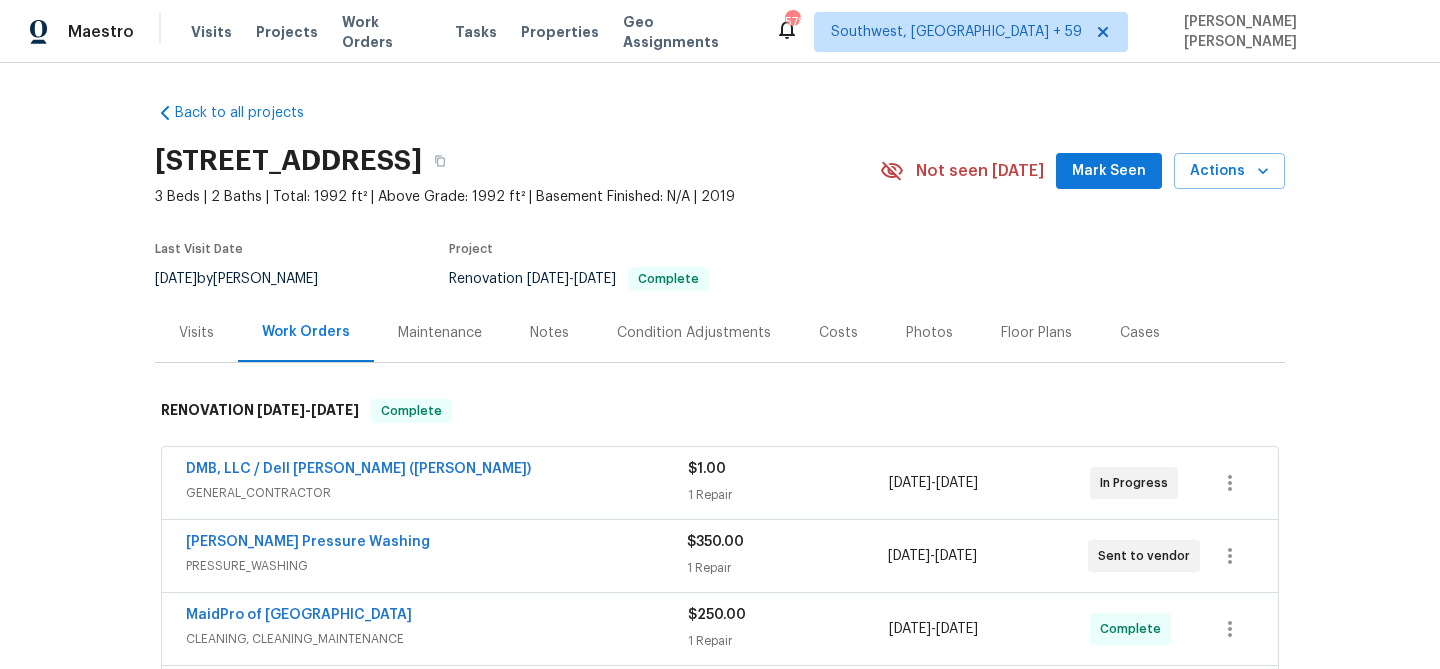 click on "Visits" at bounding box center (196, 332) 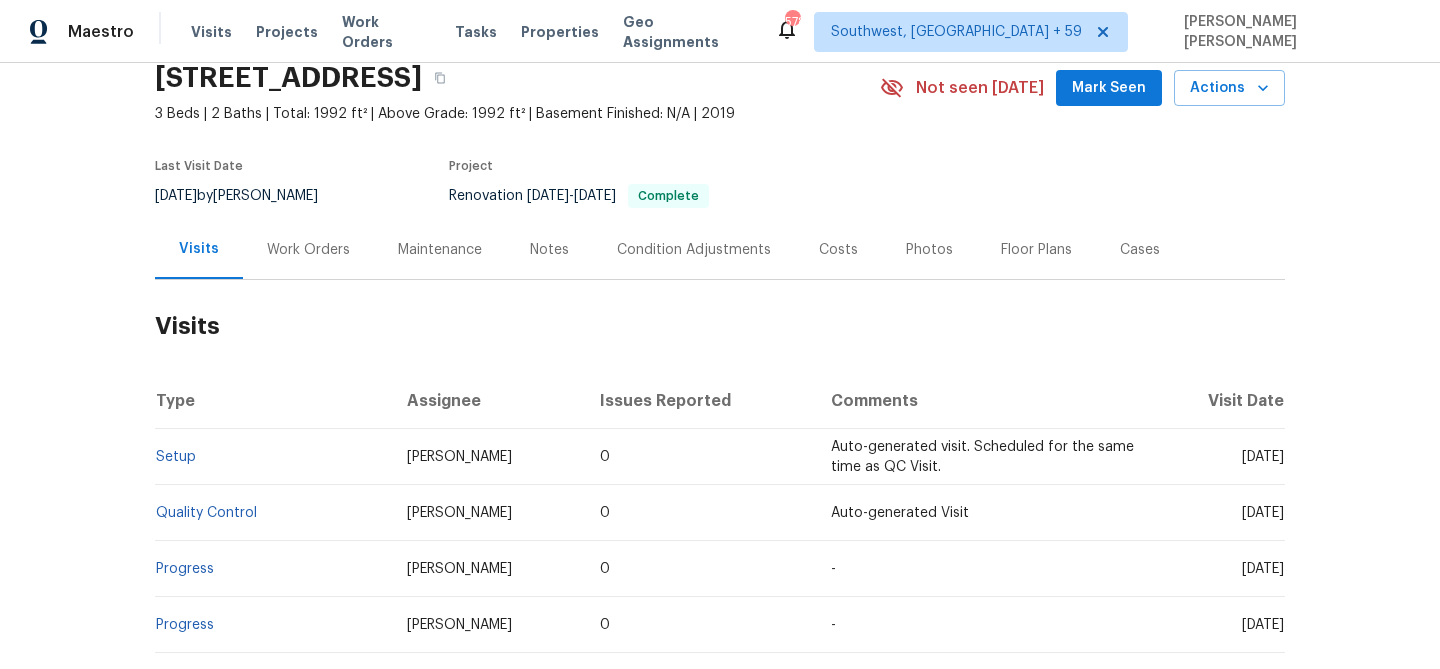 scroll, scrollTop: 186, scrollLeft: 0, axis: vertical 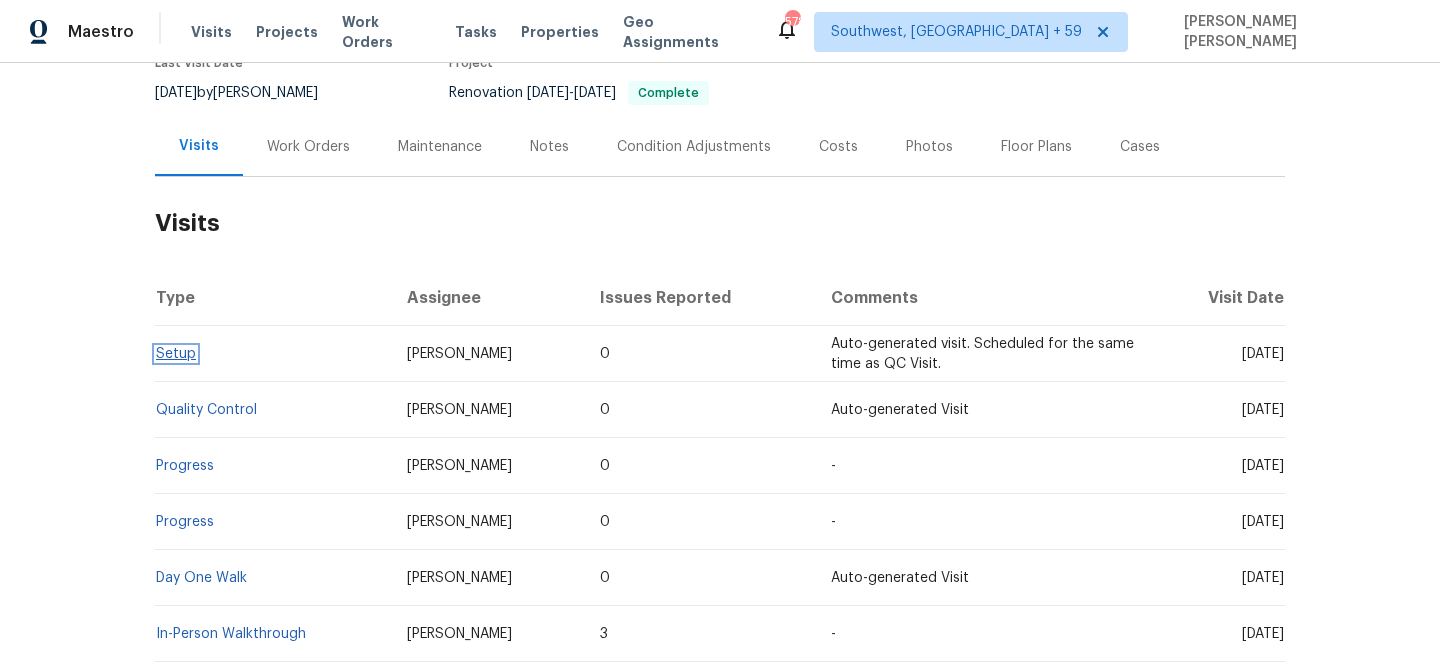 click on "Setup" at bounding box center [176, 354] 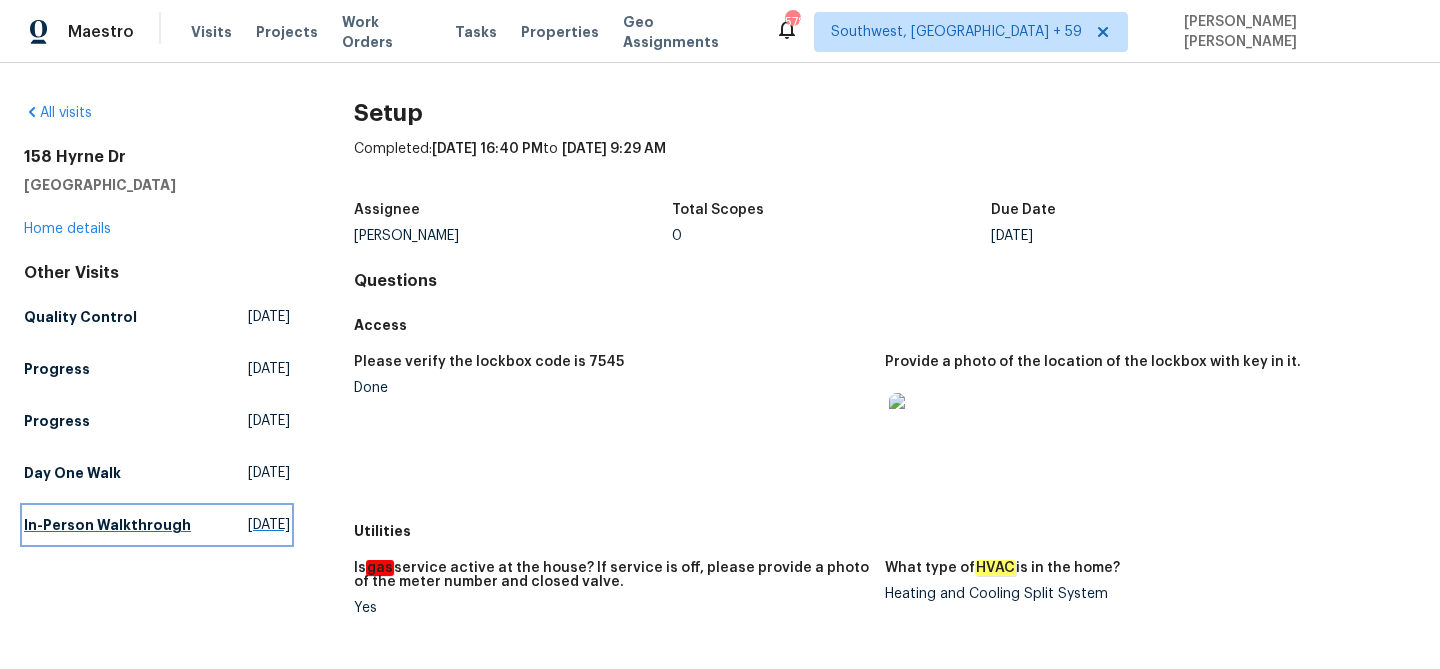 click on "In-Person Walkthrough Tue, Jun 17 2025" at bounding box center [157, 525] 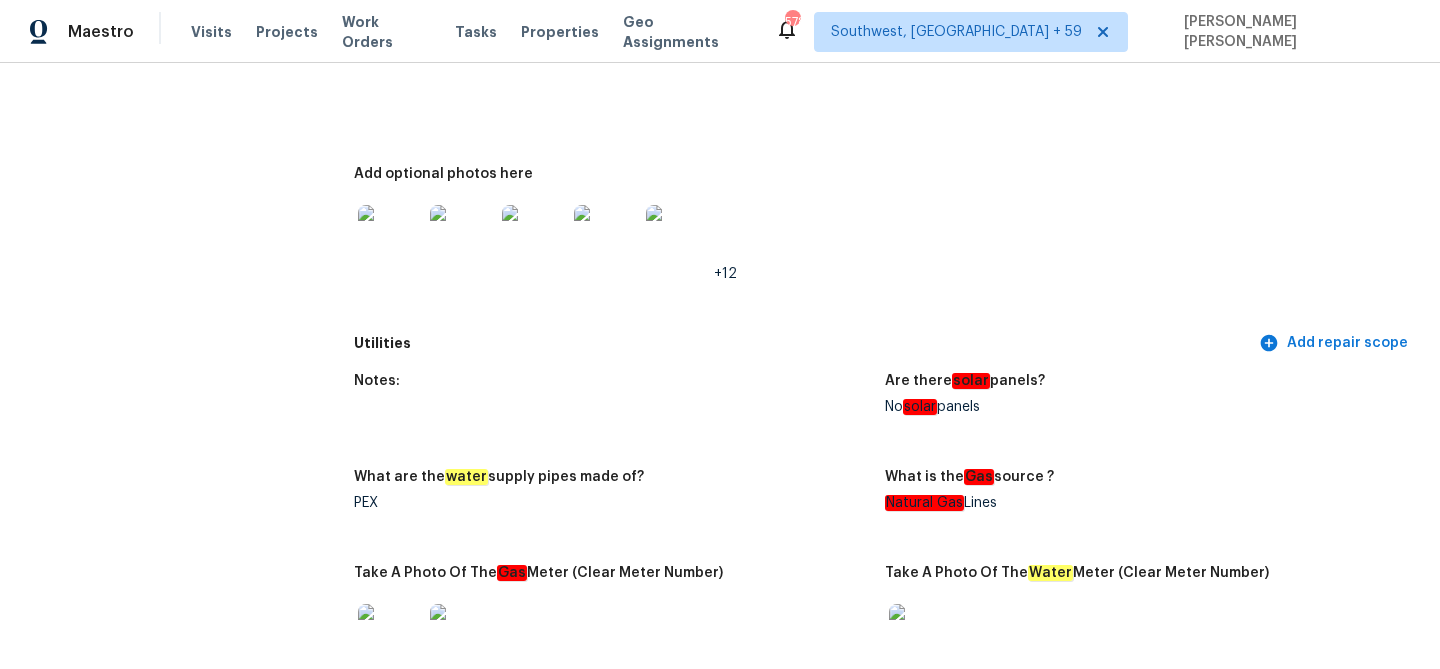 scroll, scrollTop: 1624, scrollLeft: 0, axis: vertical 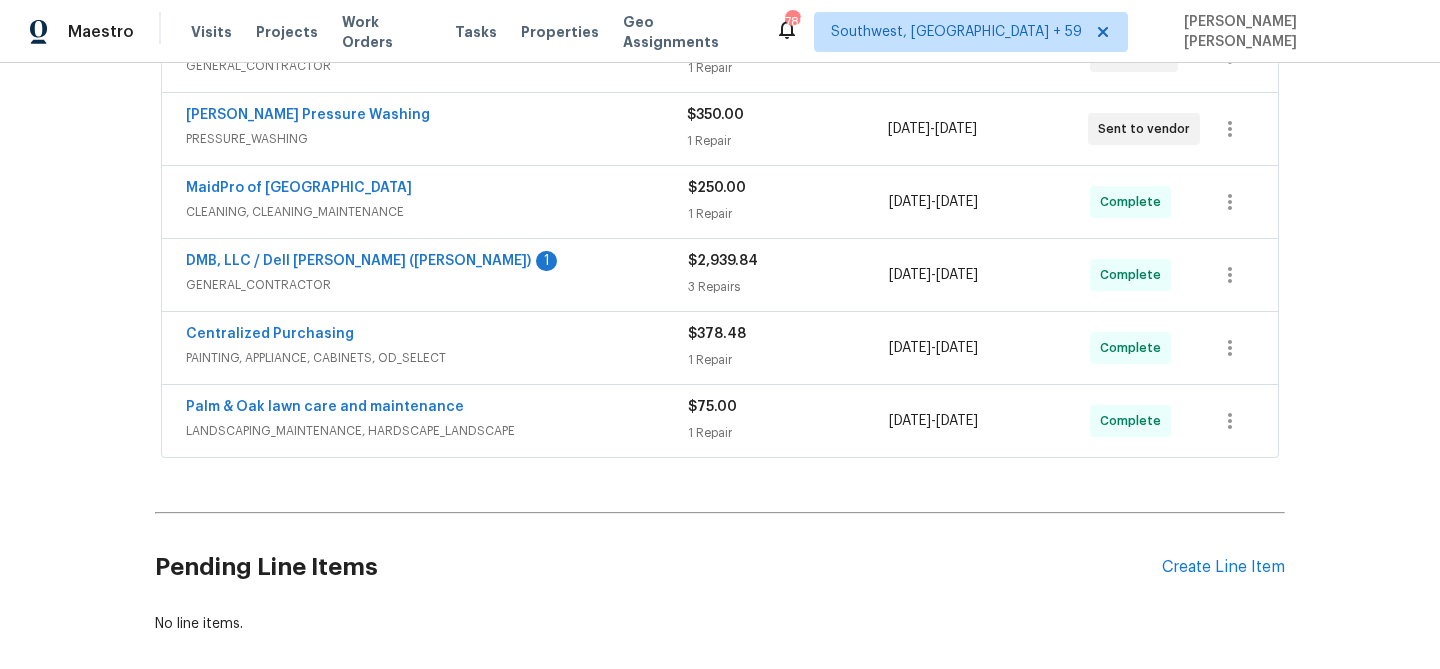 click on "LANDSCAPING_MAINTENANCE, HARDSCAPE_LANDSCAPE" at bounding box center [437, 431] 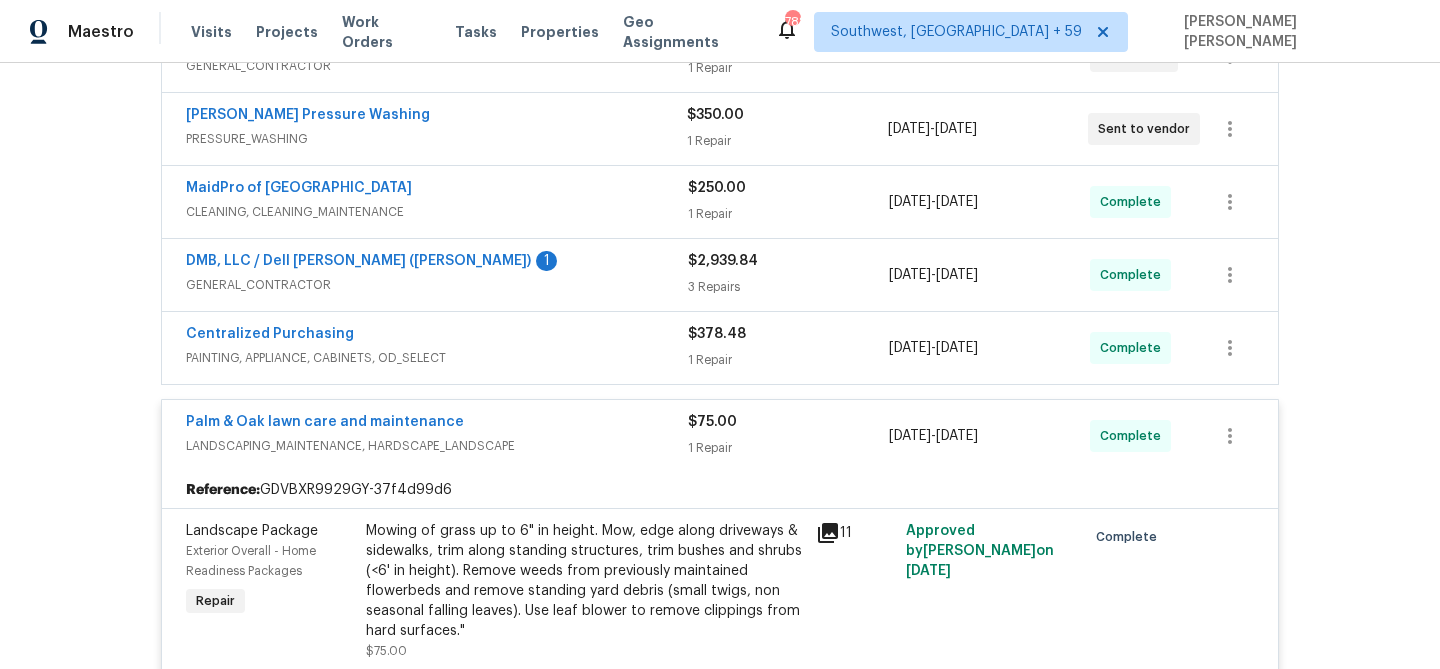 click on "PAINTING, APPLIANCE, CABINETS, OD_SELECT" at bounding box center (437, 358) 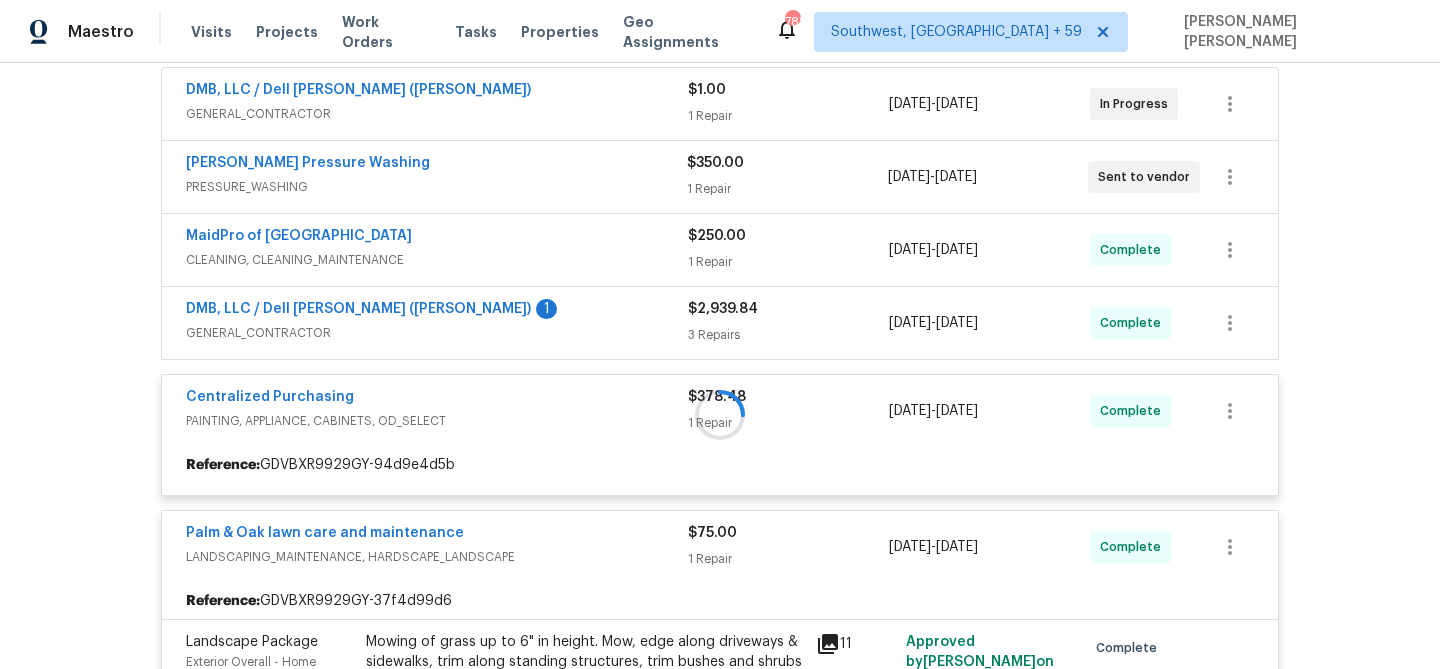 scroll, scrollTop: 367, scrollLeft: 0, axis: vertical 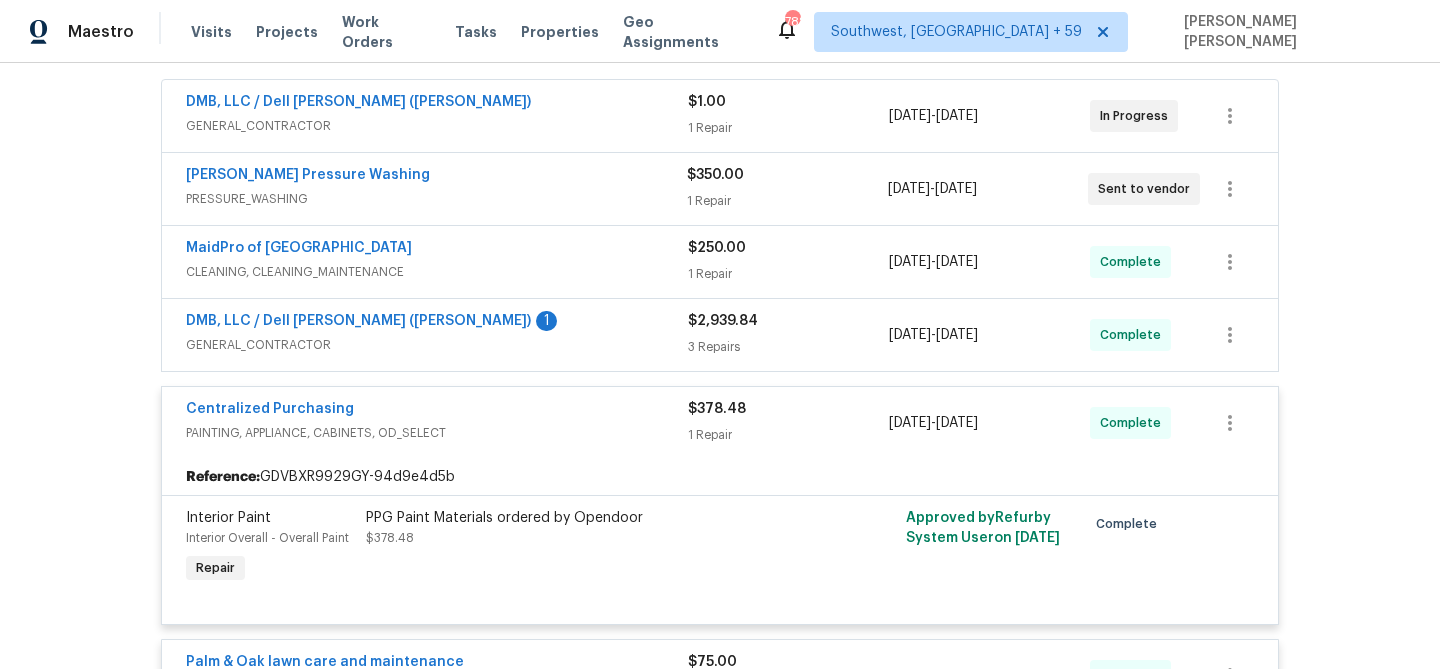 click on "DMB, LLC / Dell [PERSON_NAME] ([PERSON_NAME]) 1" at bounding box center [437, 323] 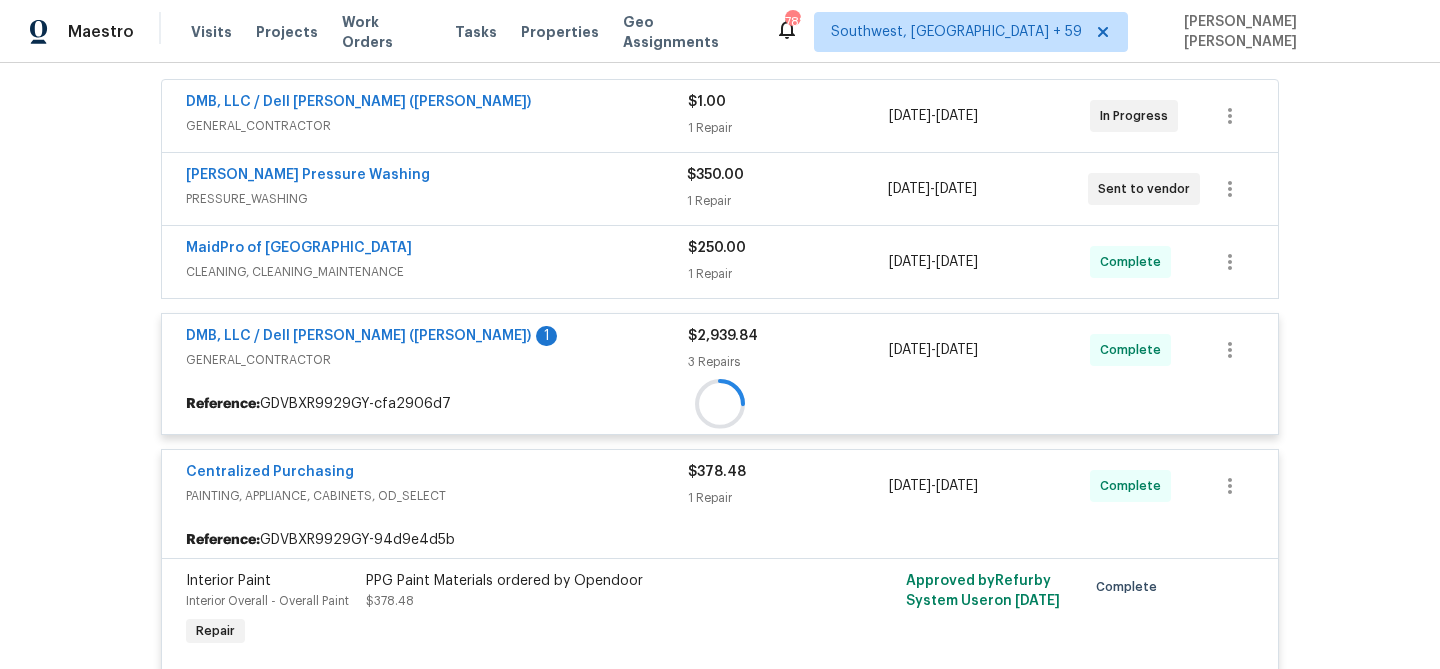 scroll, scrollTop: 336, scrollLeft: 0, axis: vertical 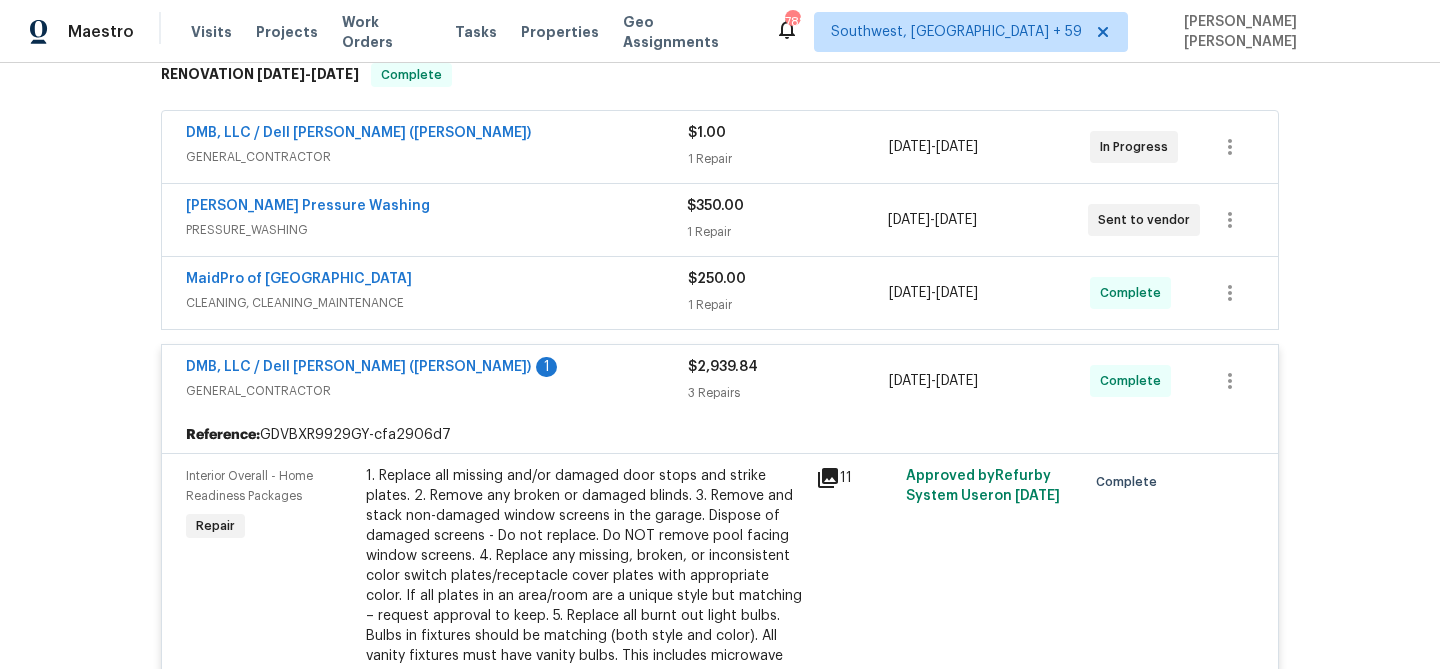 click on "CLEANING, CLEANING_MAINTENANCE" at bounding box center (437, 303) 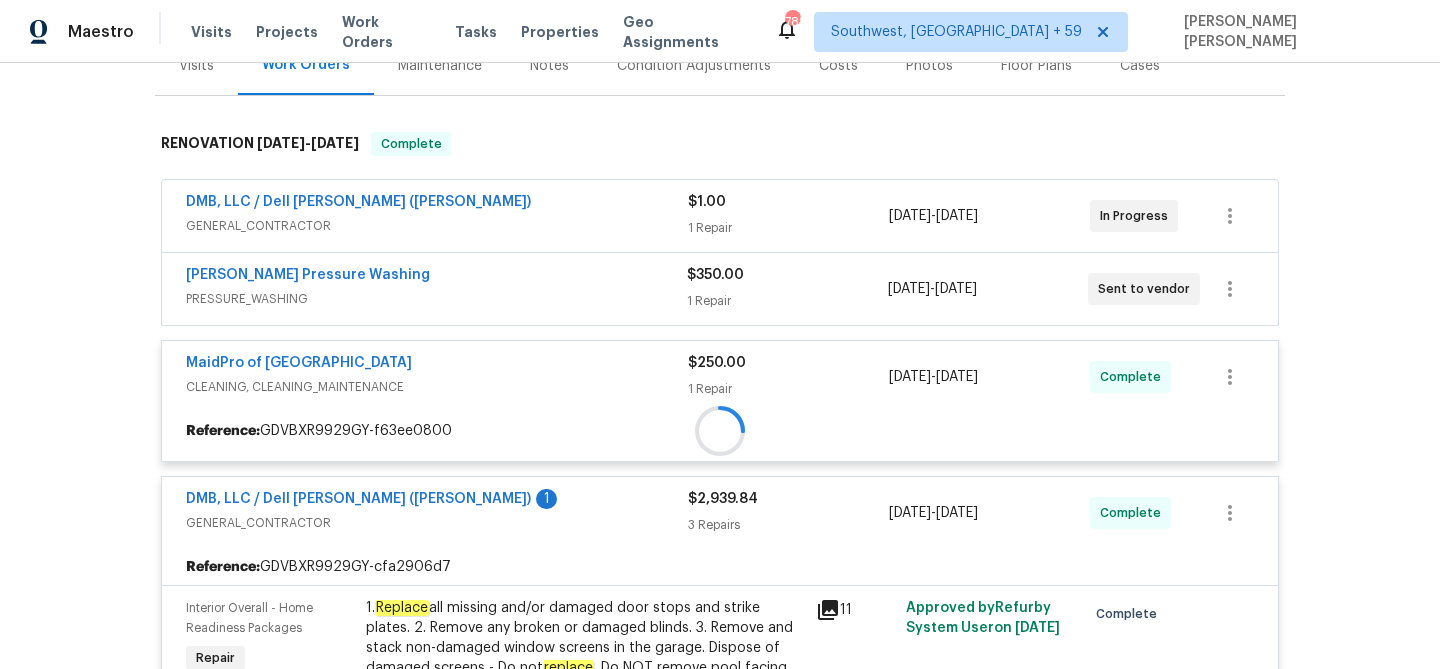 scroll, scrollTop: 253, scrollLeft: 0, axis: vertical 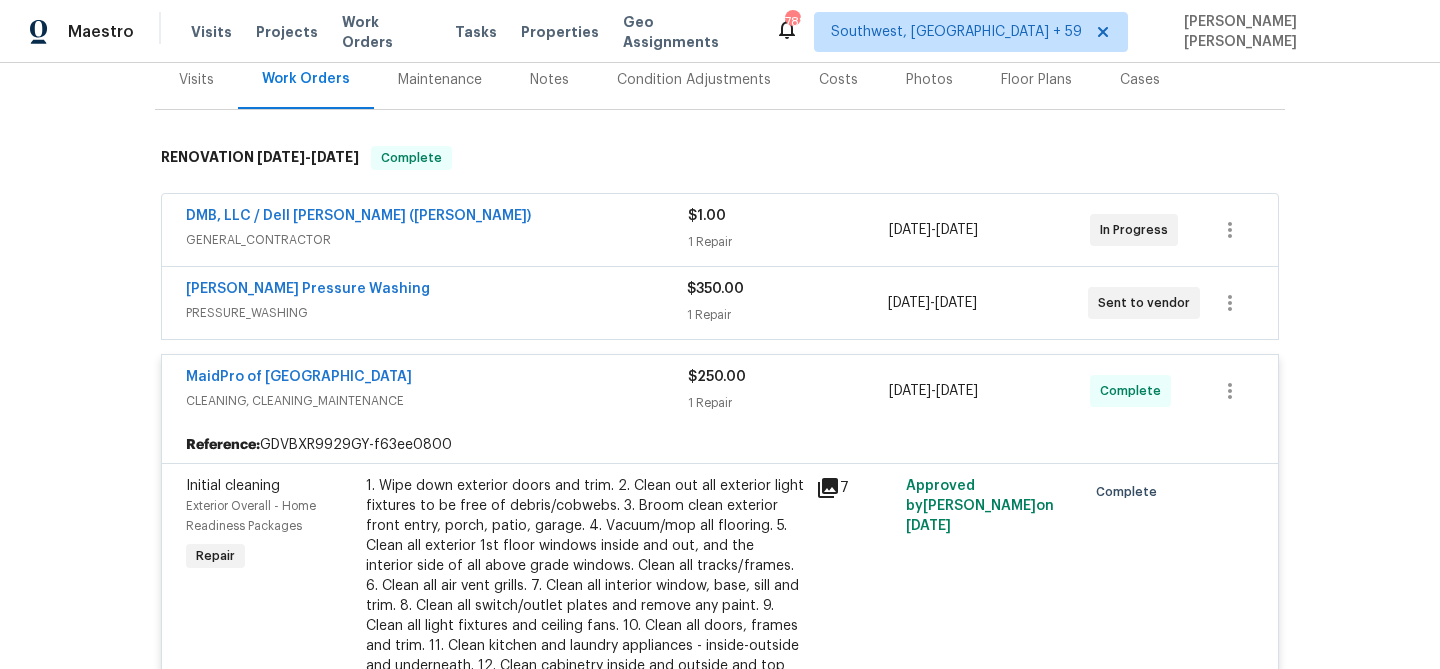 click on "[PERSON_NAME] Pressure Washing" at bounding box center (436, 291) 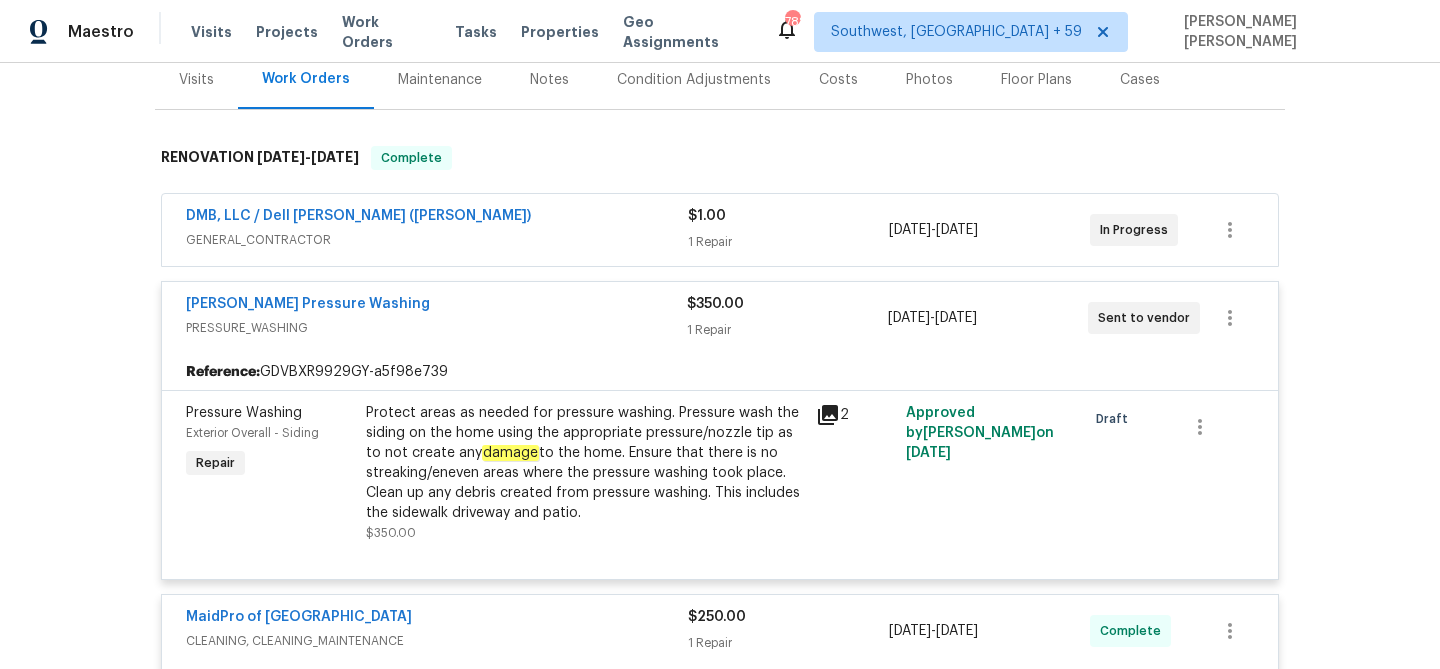 click on "GENERAL_CONTRACTOR" at bounding box center [437, 240] 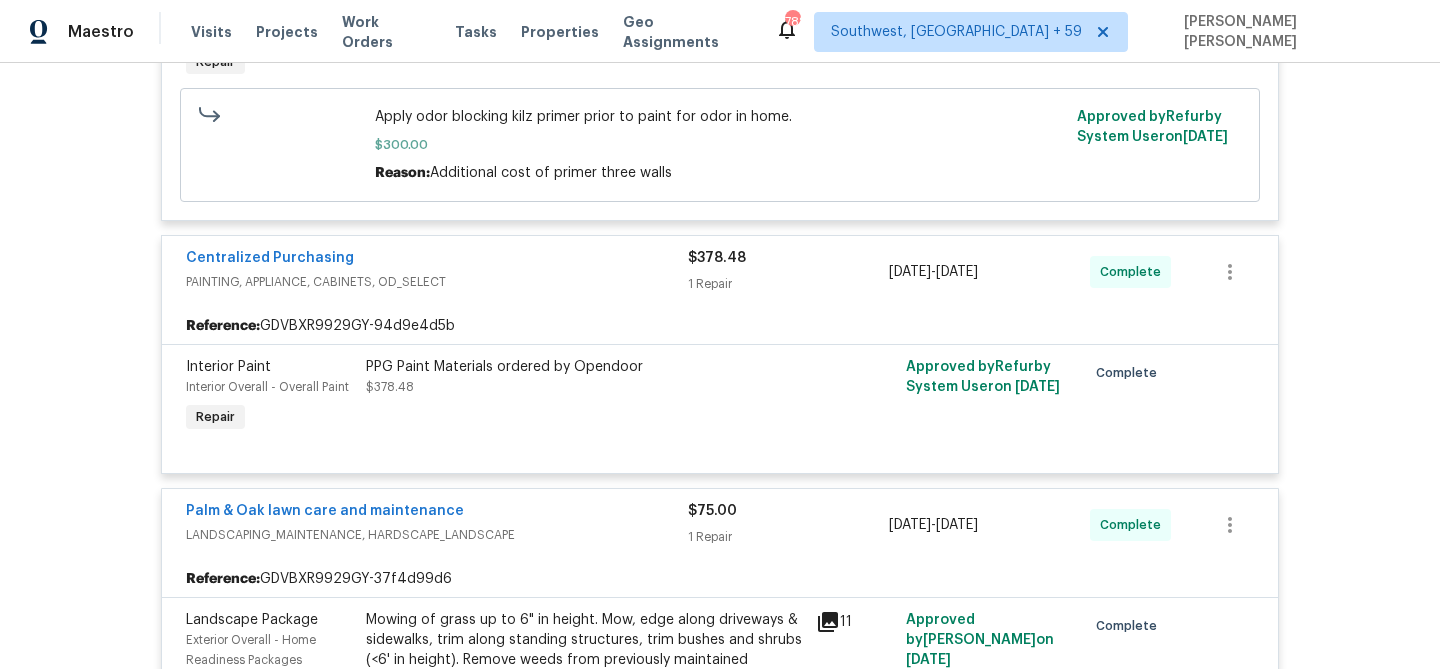 scroll, scrollTop: 2587, scrollLeft: 0, axis: vertical 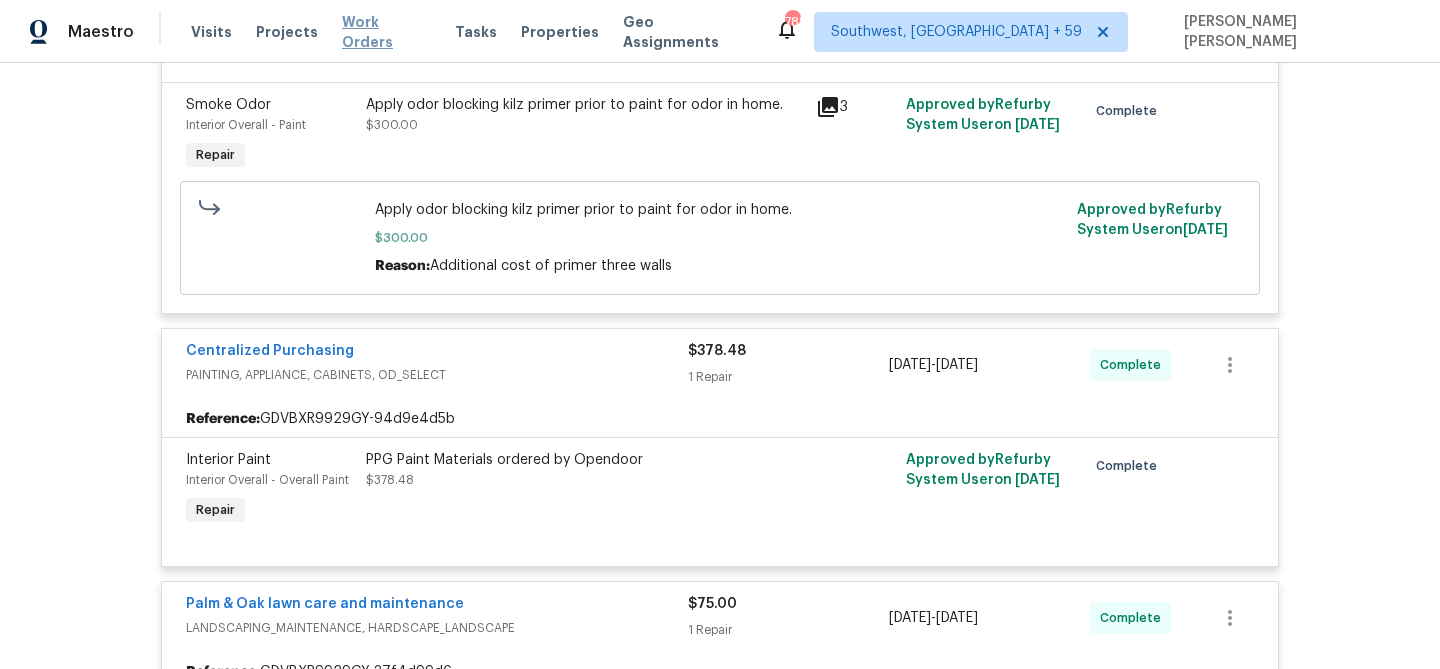 click on "Work Orders" at bounding box center [386, 32] 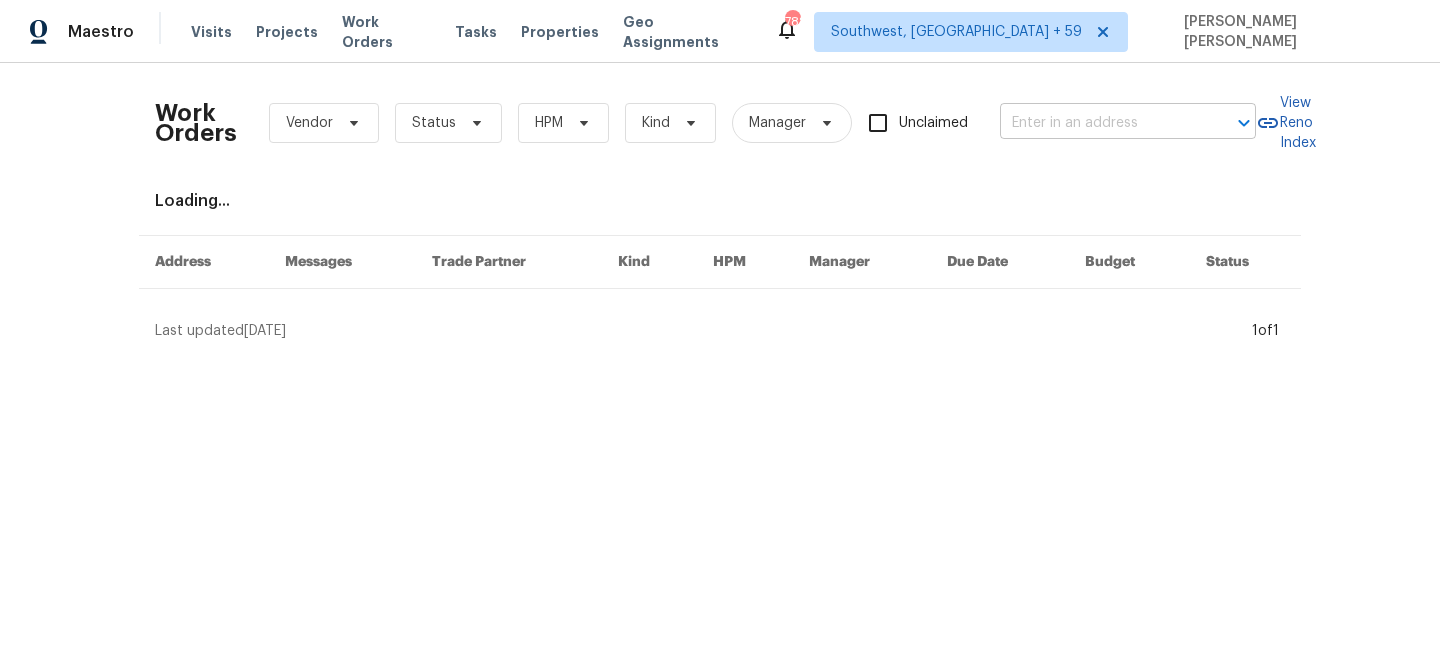 click at bounding box center [1100, 123] 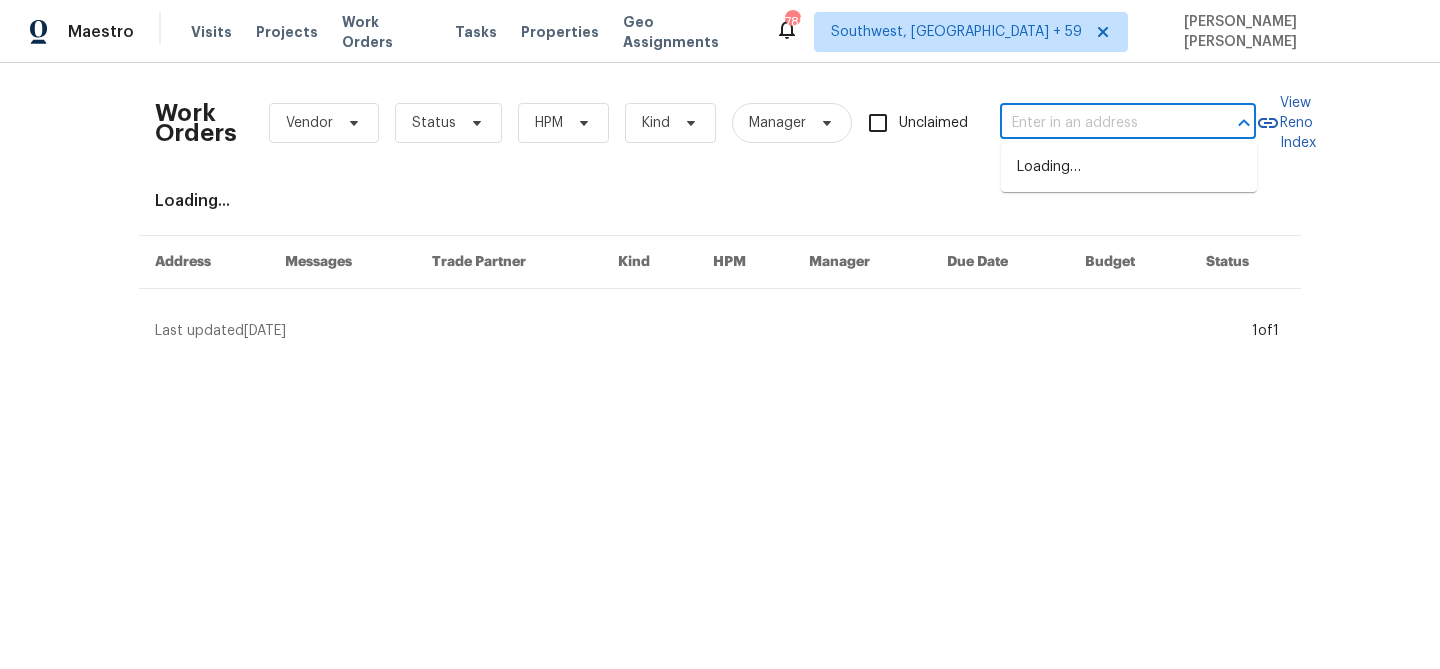 paste on "[STREET_ADDRESS]" 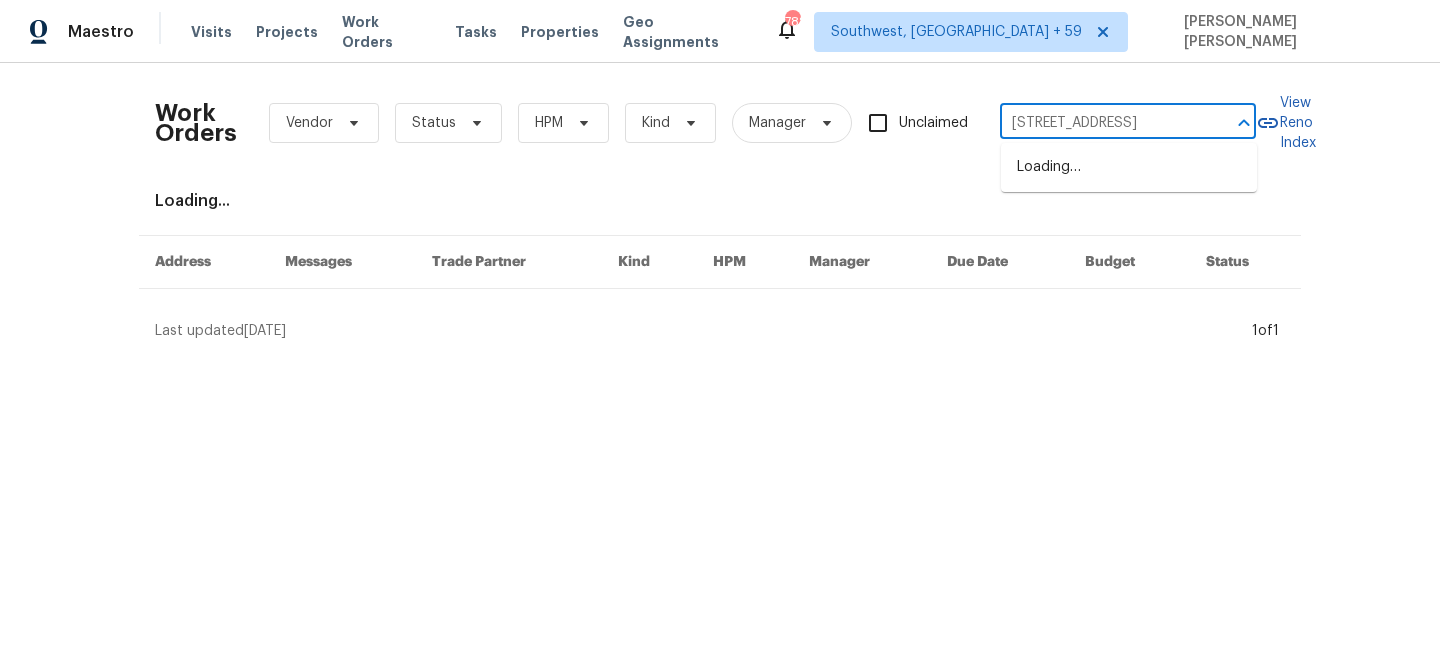 scroll, scrollTop: 0, scrollLeft: 68, axis: horizontal 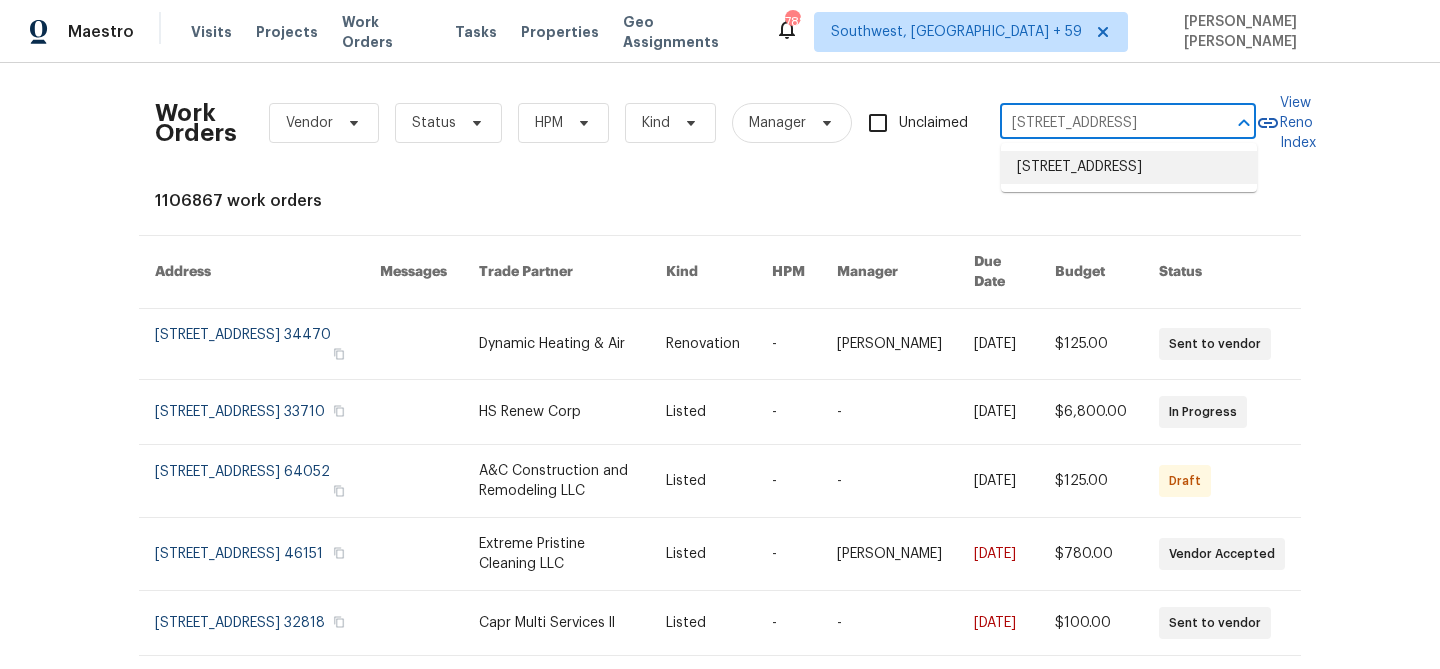 click on "[STREET_ADDRESS]" at bounding box center [1129, 167] 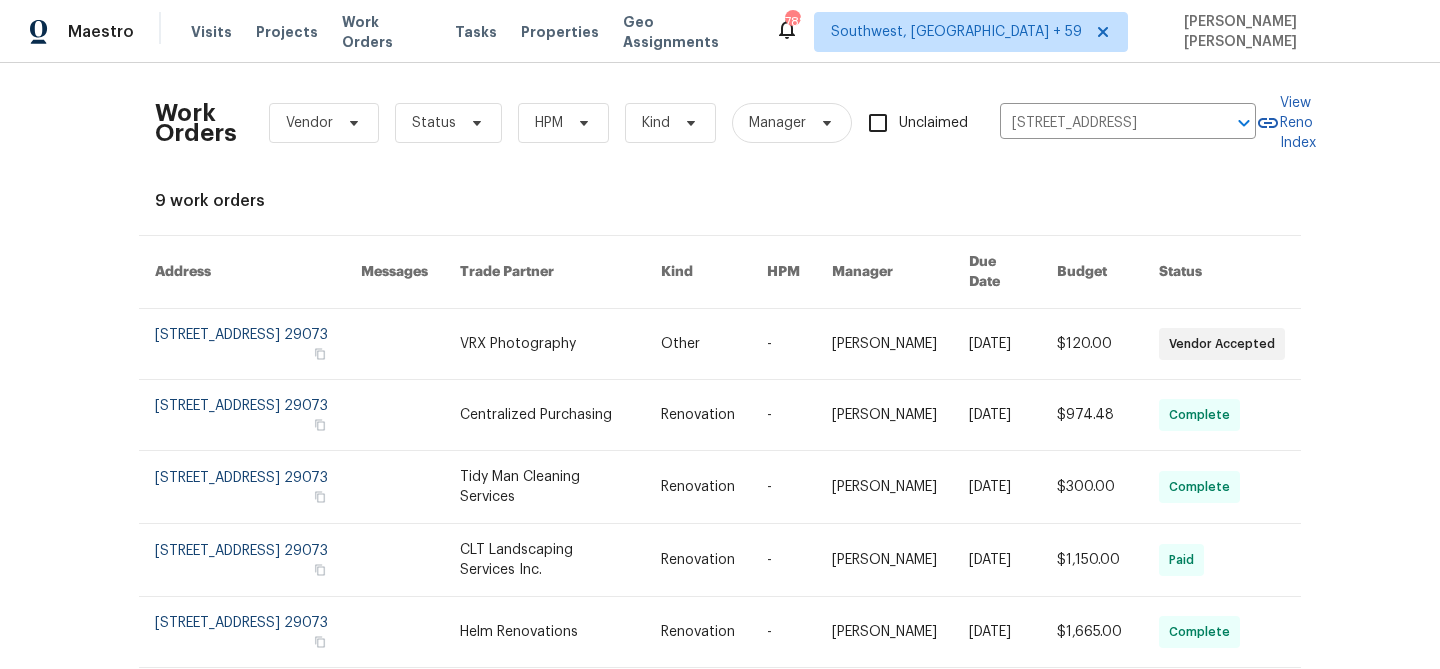 click at bounding box center [1108, 344] 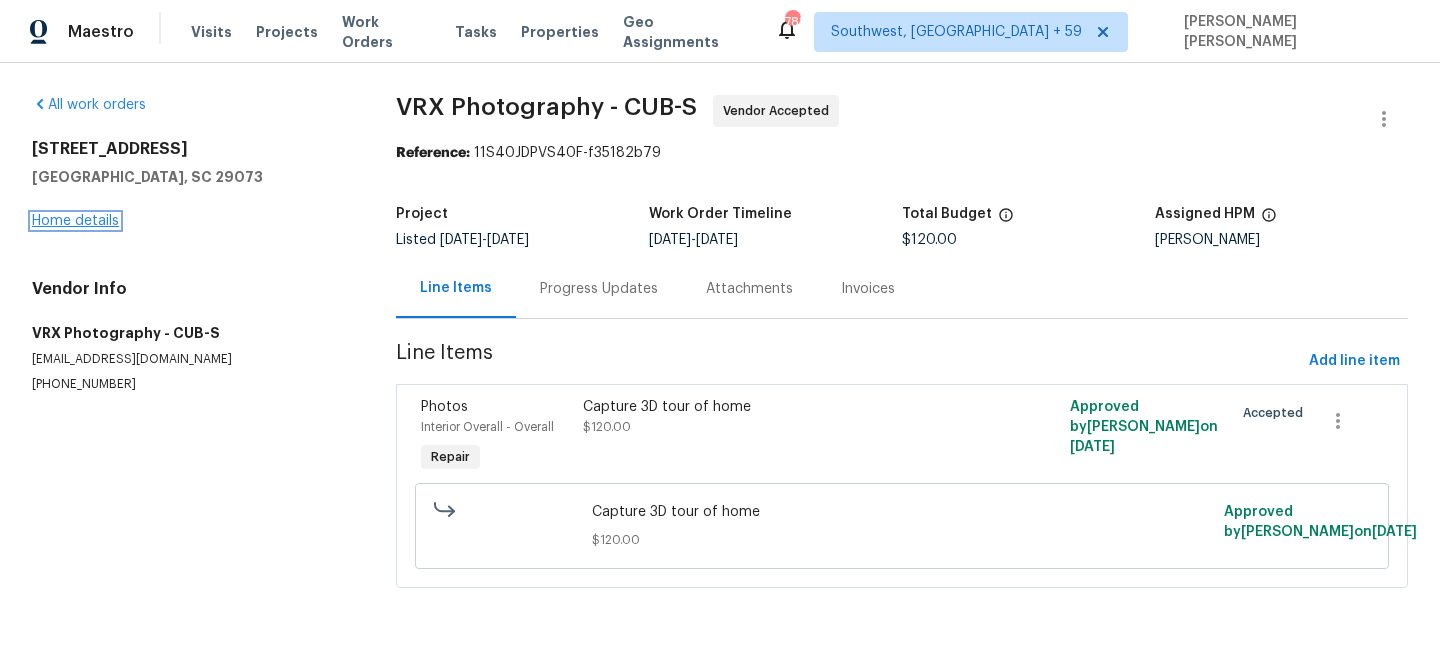 click on "Home details" at bounding box center [75, 221] 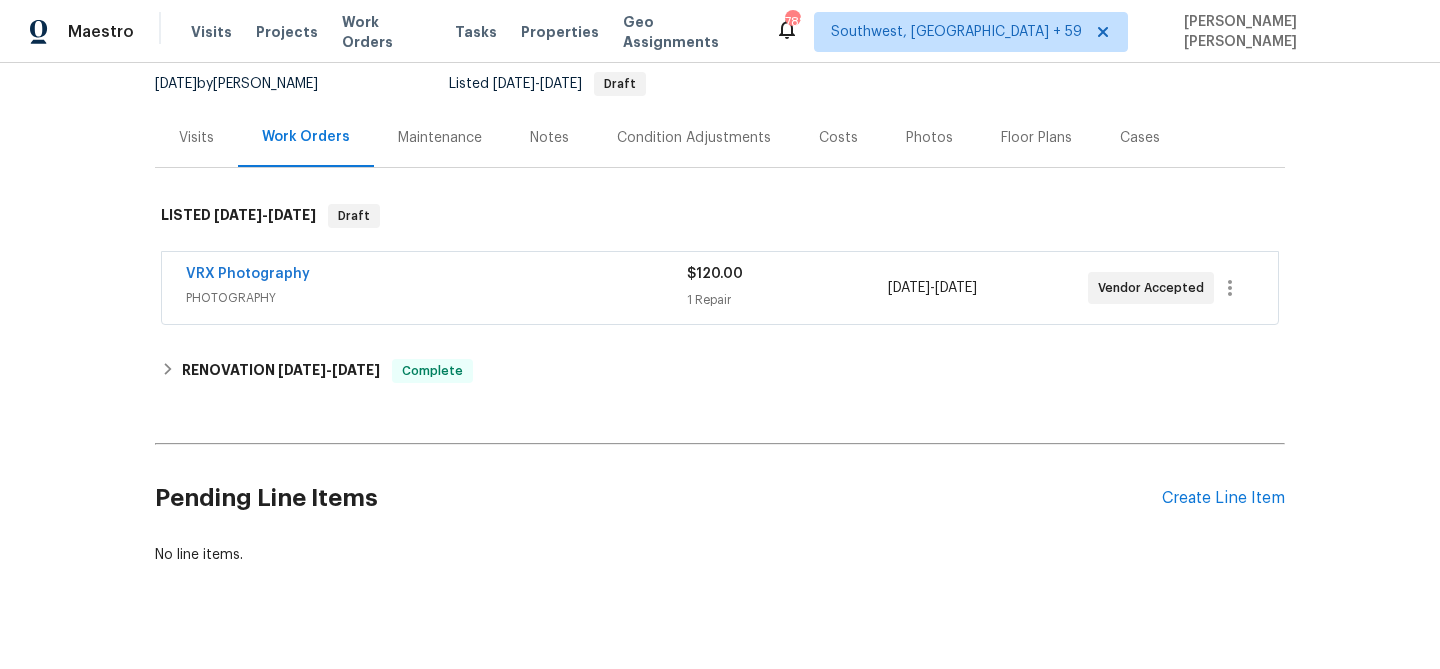 scroll, scrollTop: 205, scrollLeft: 0, axis: vertical 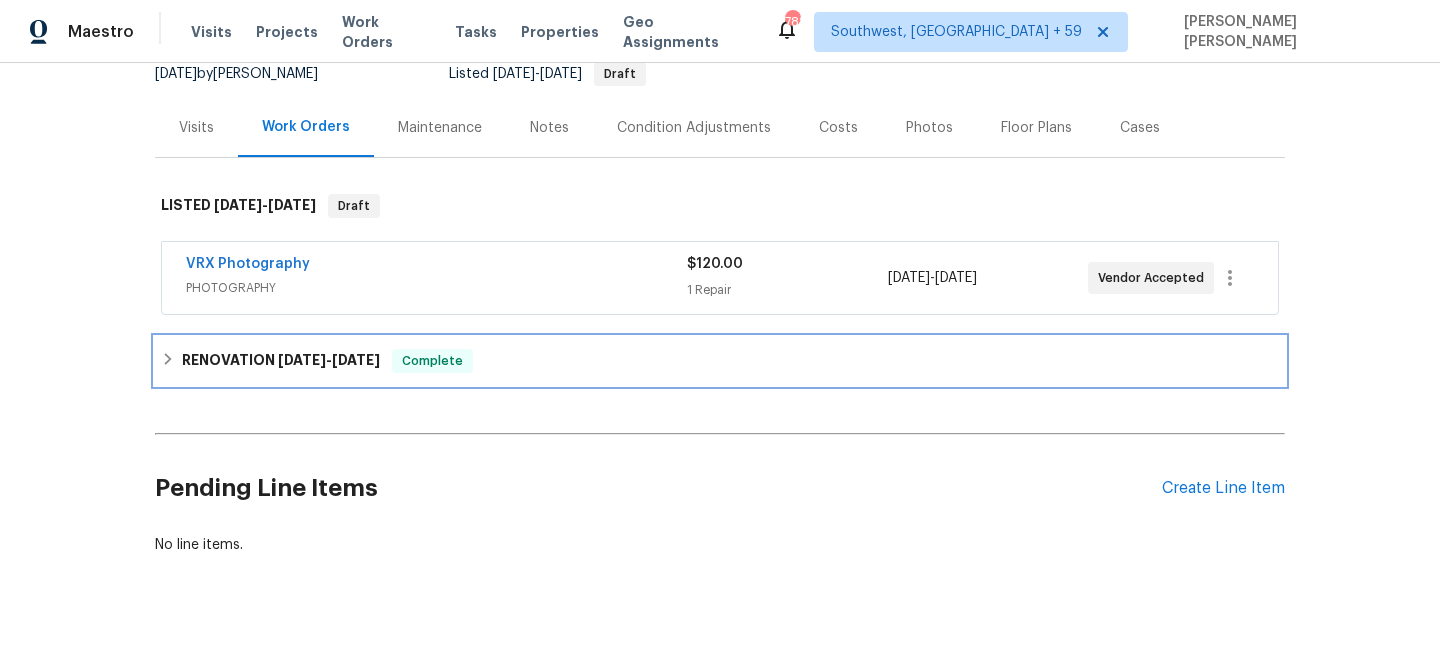 click on "Complete" at bounding box center (432, 361) 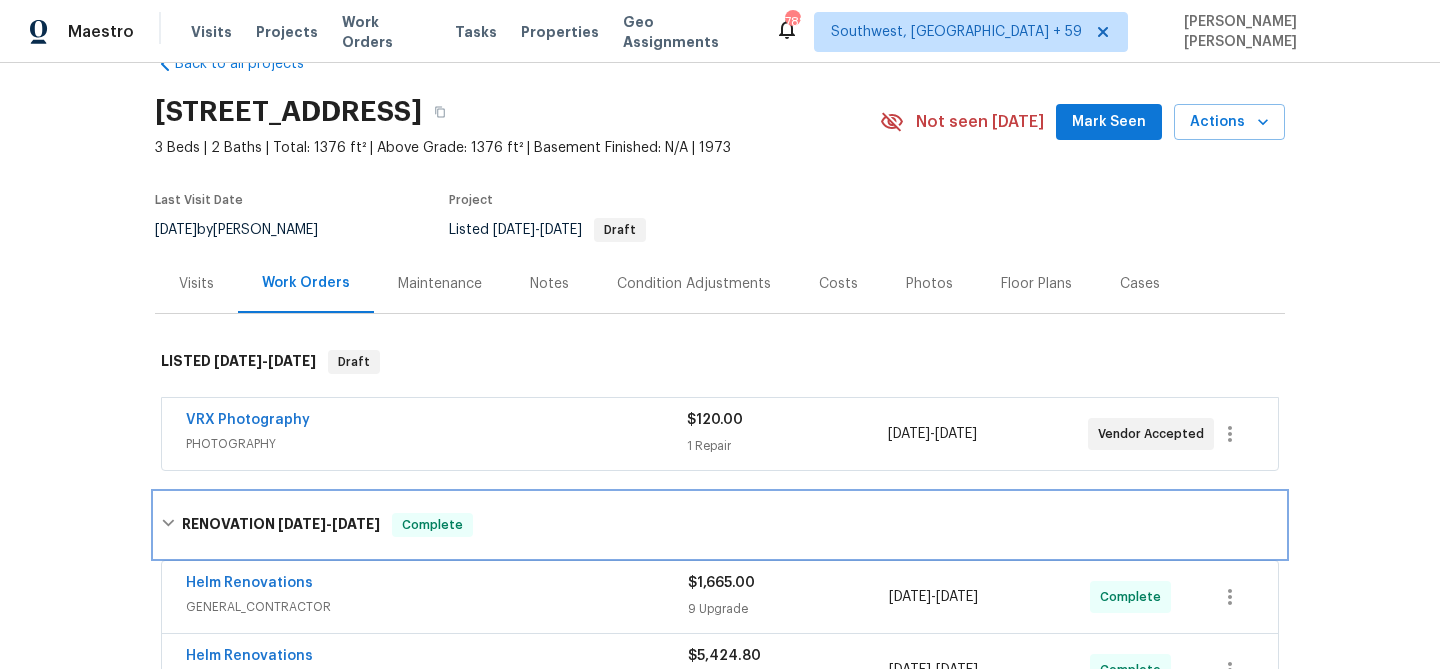scroll, scrollTop: 0, scrollLeft: 0, axis: both 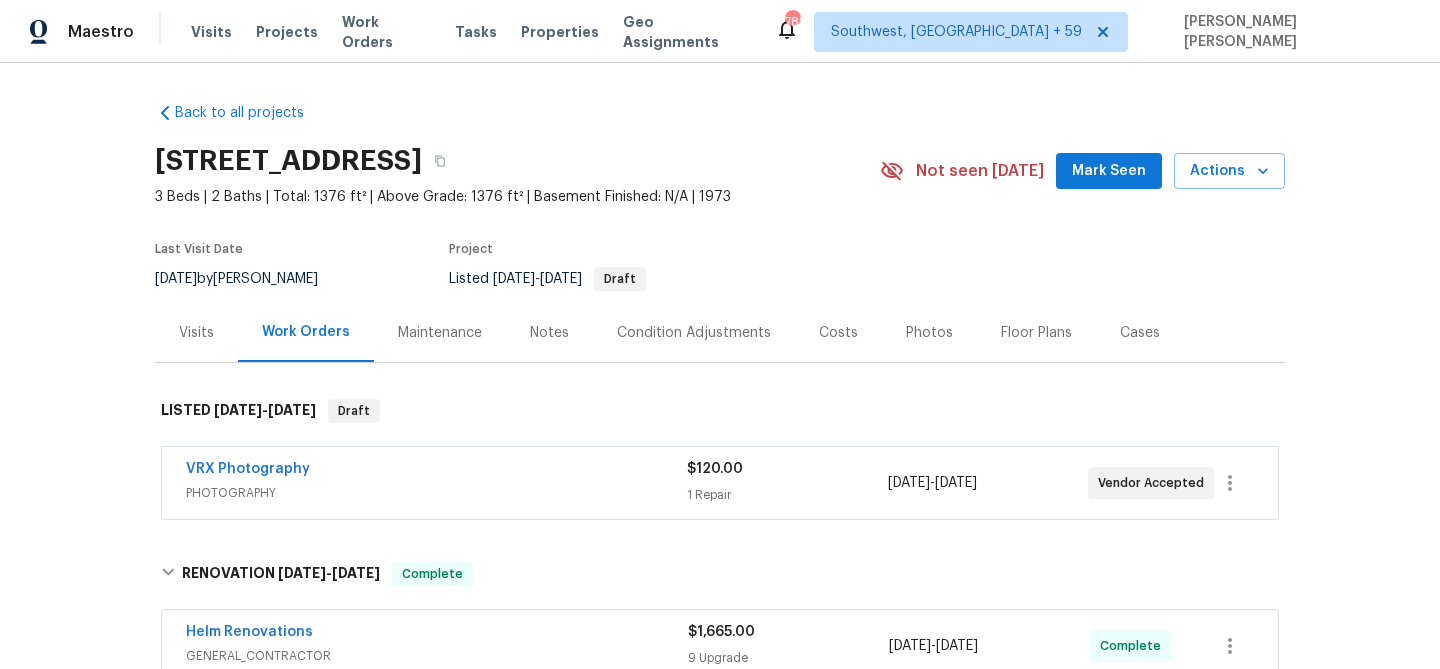 click on "Visits" at bounding box center [196, 333] 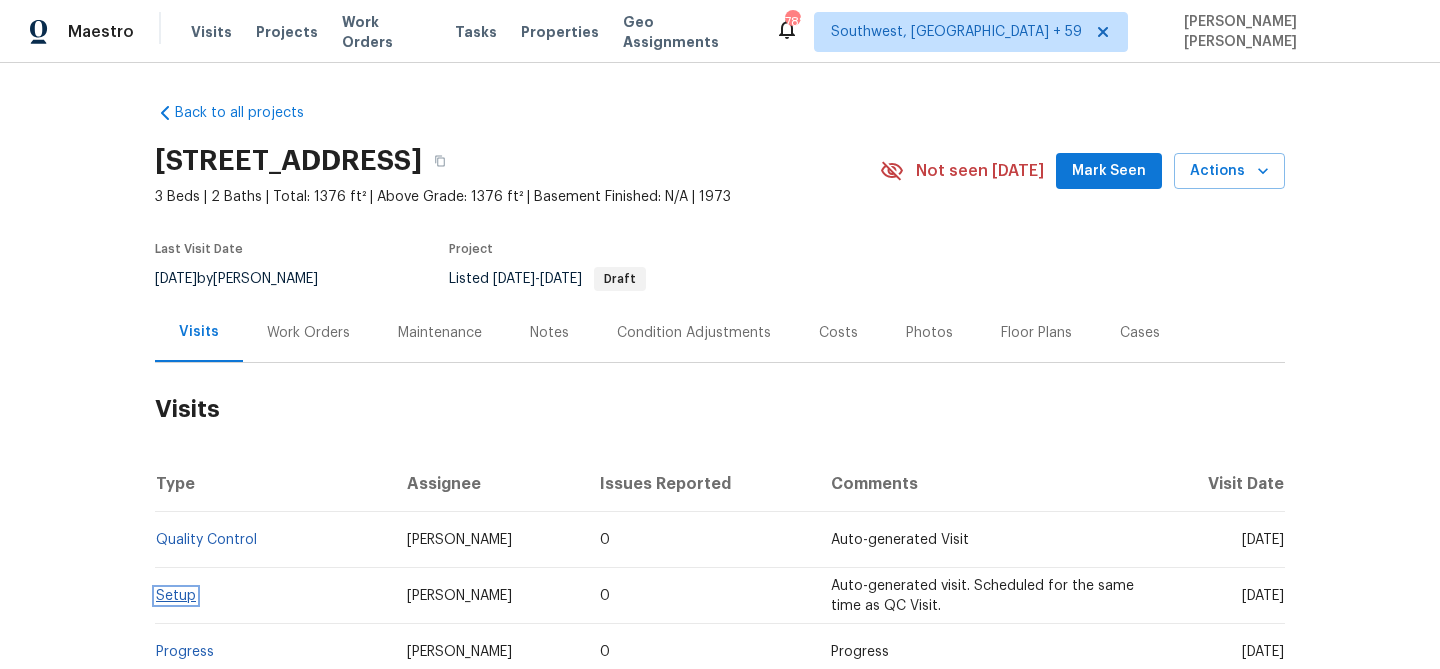 click on "Setup" at bounding box center (176, 596) 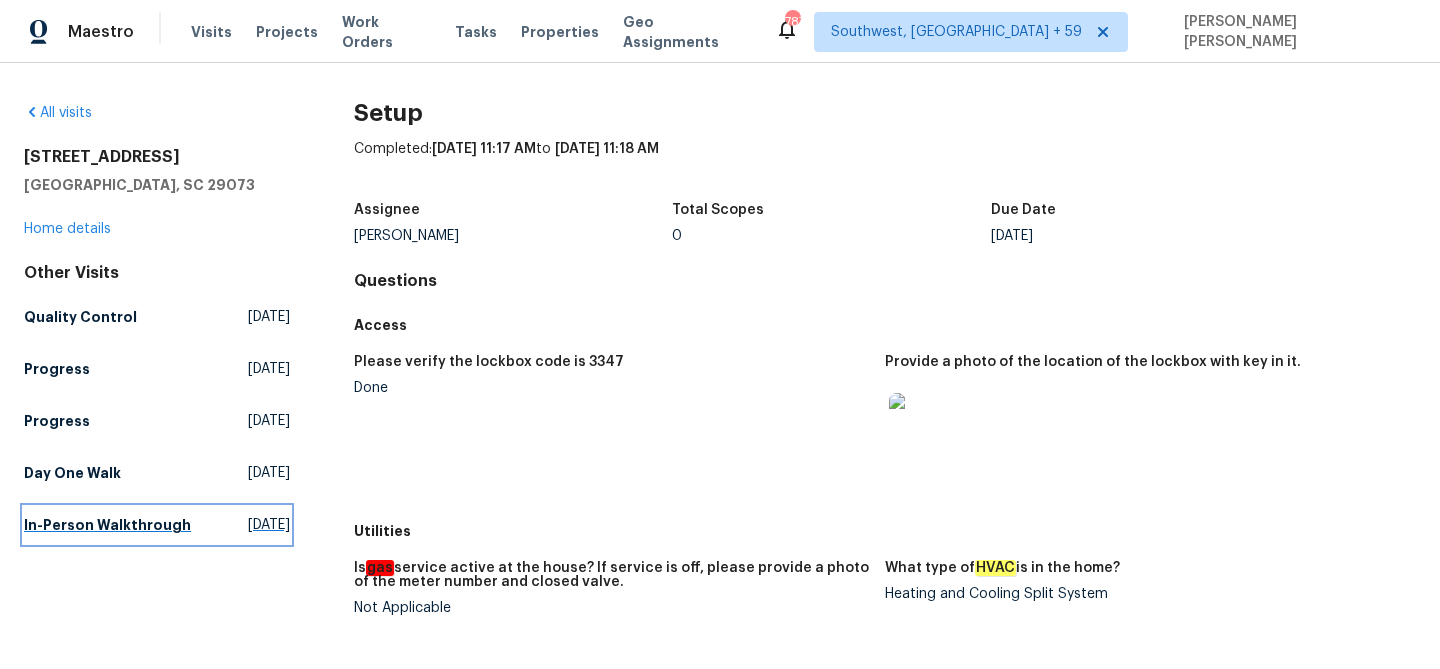click on "In-Person Walkthrough" at bounding box center (107, 525) 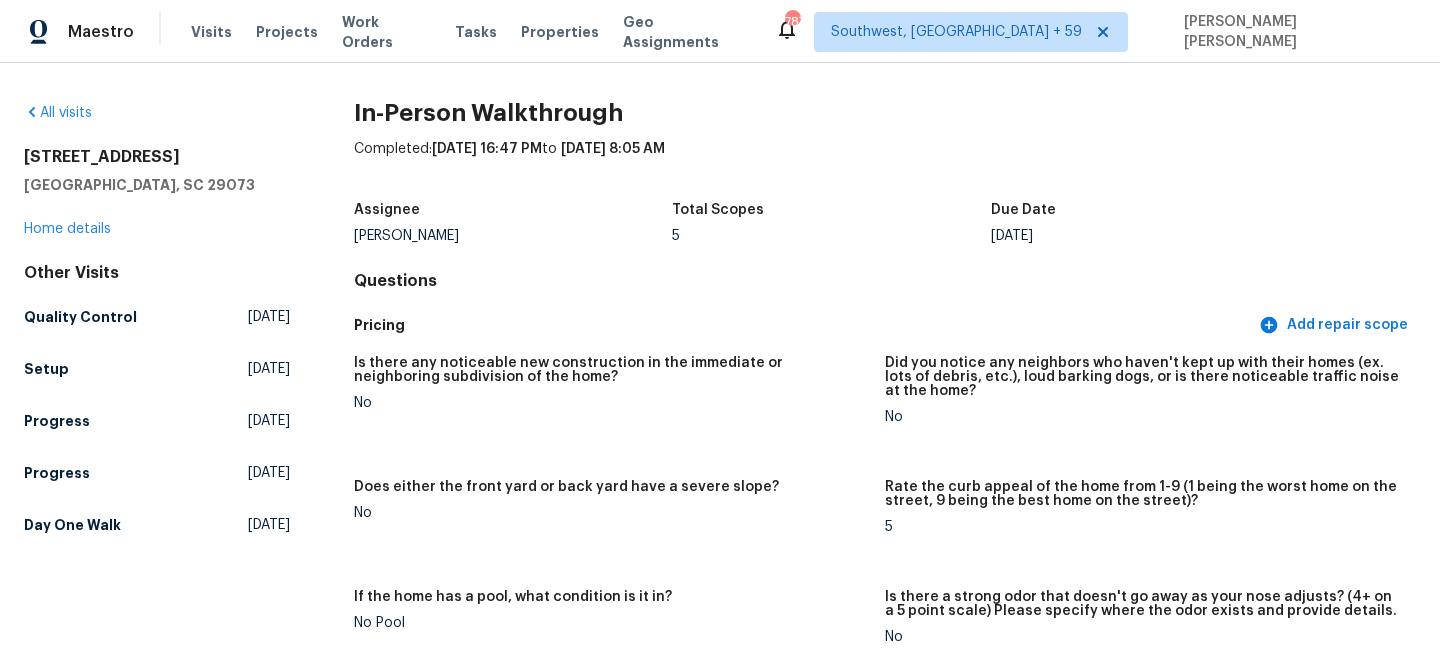 scroll, scrollTop: 1448, scrollLeft: 0, axis: vertical 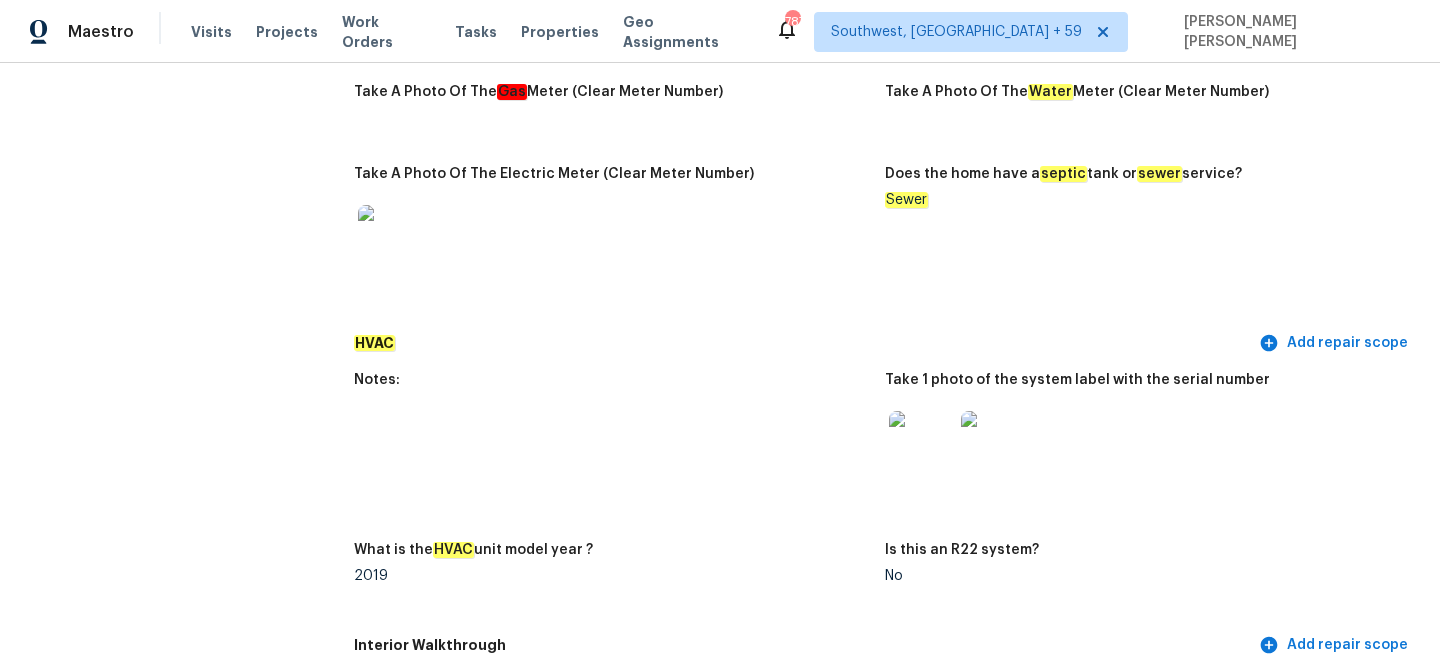 click at bounding box center [993, 443] 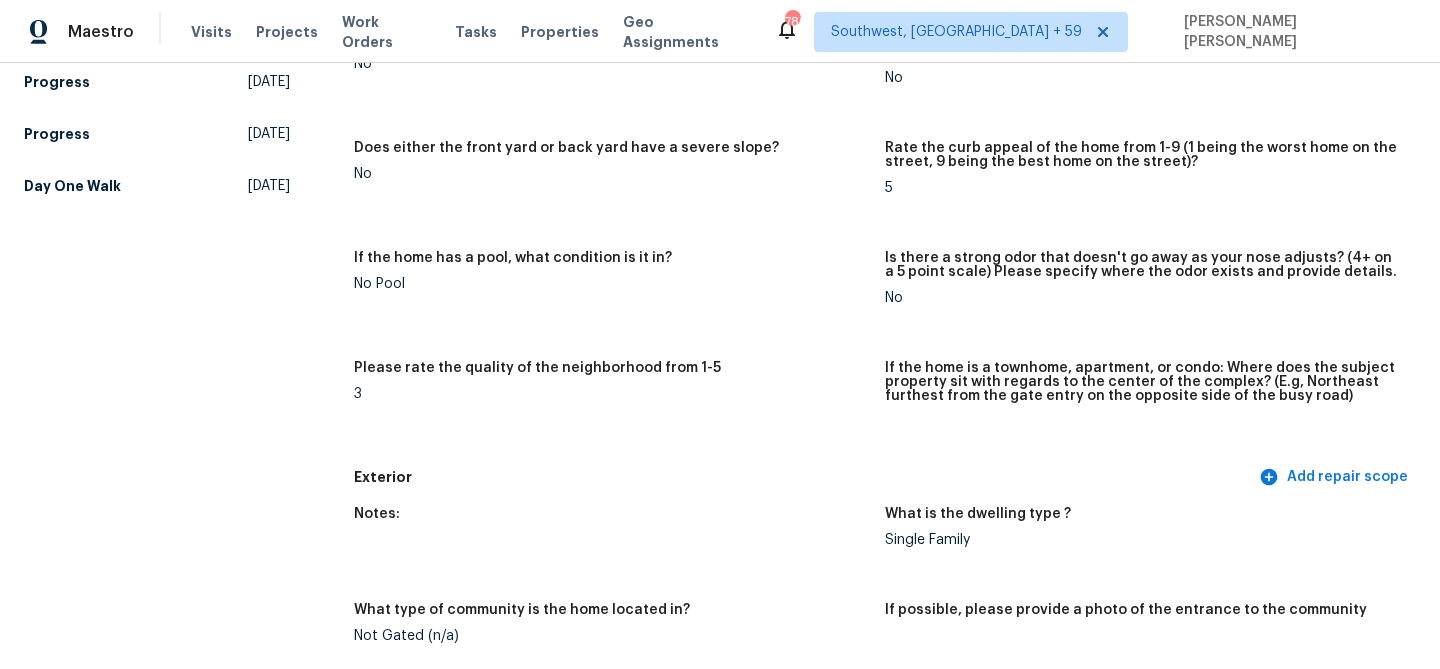 scroll, scrollTop: 0, scrollLeft: 0, axis: both 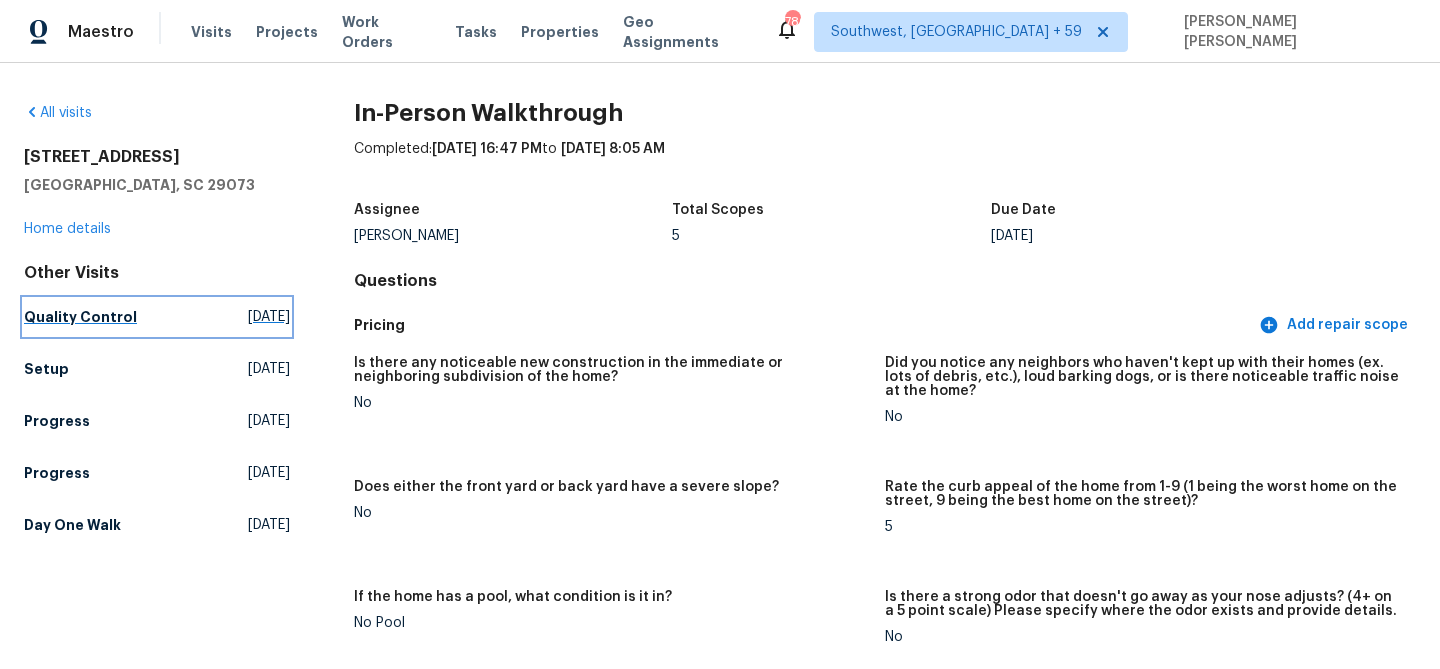 click on "Quality Control" at bounding box center (80, 317) 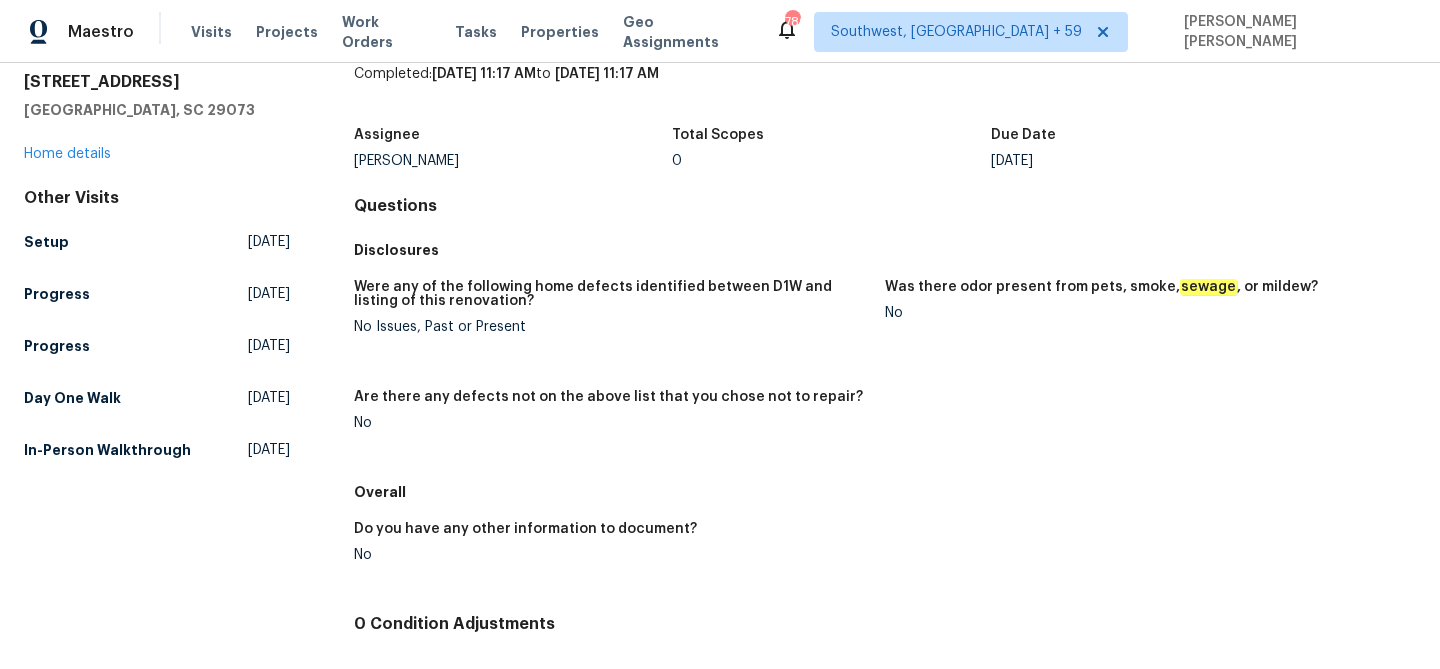 scroll, scrollTop: 232, scrollLeft: 0, axis: vertical 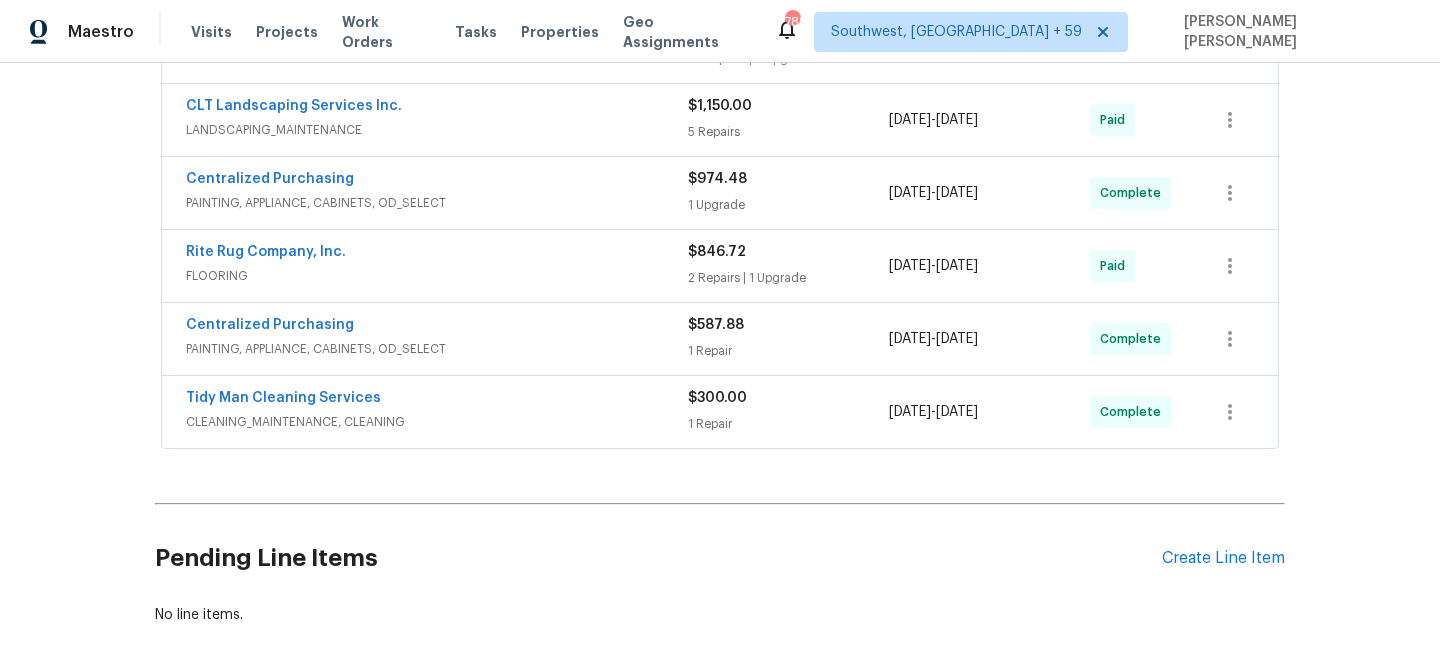 click on "CLEANING_MAINTENANCE, CLEANING" at bounding box center (437, 422) 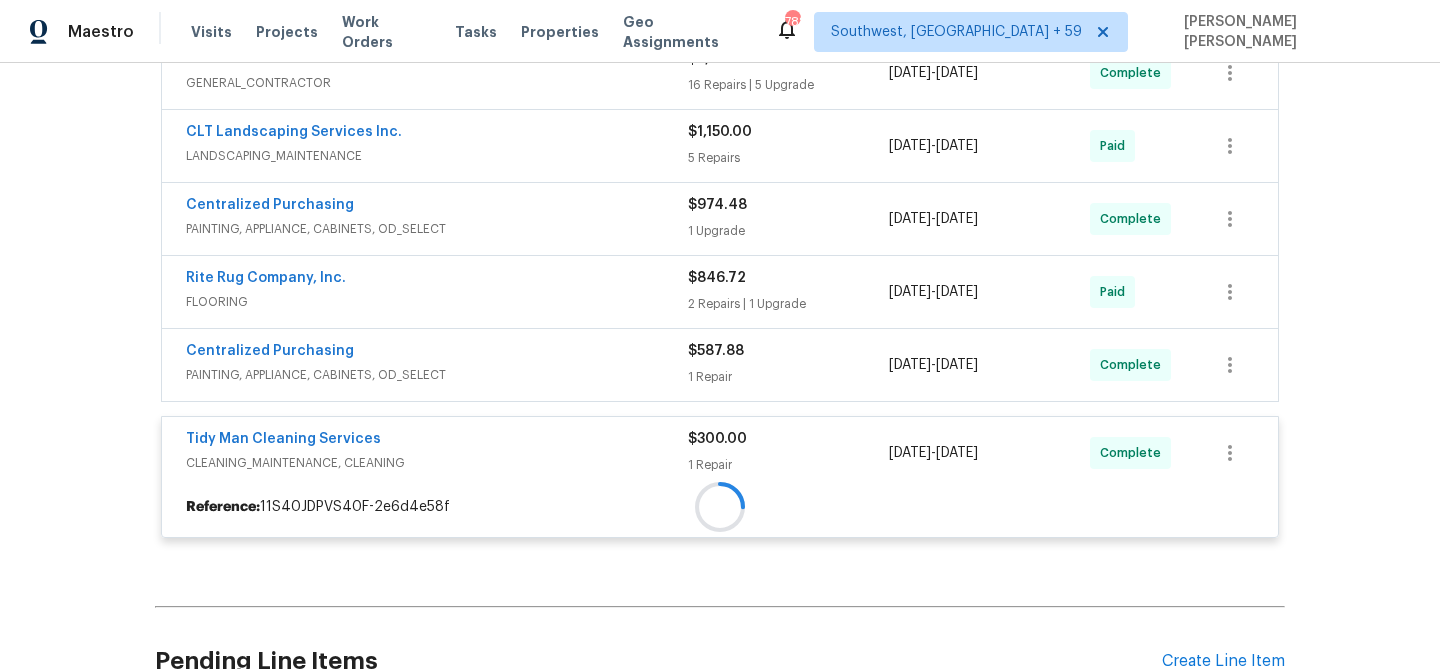 scroll, scrollTop: 642, scrollLeft: 0, axis: vertical 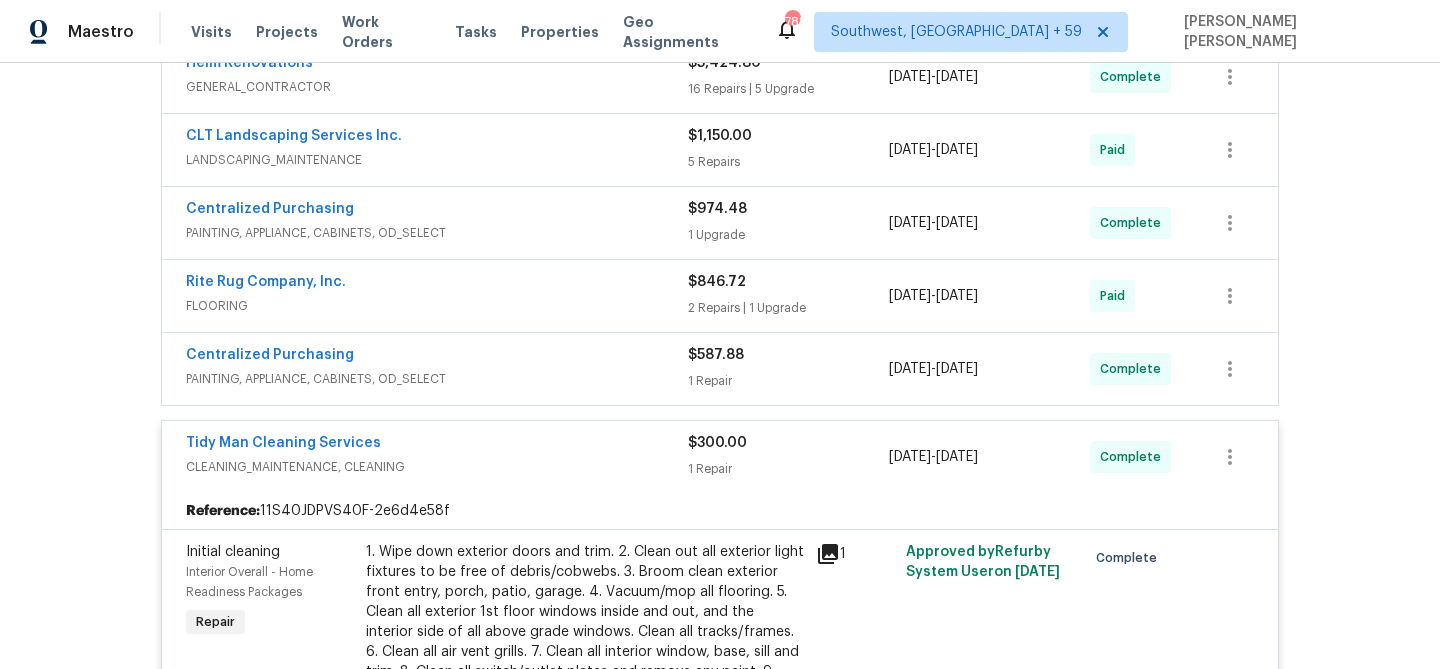 click on "PAINTING, APPLIANCE, CABINETS, OD_SELECT" at bounding box center [437, 379] 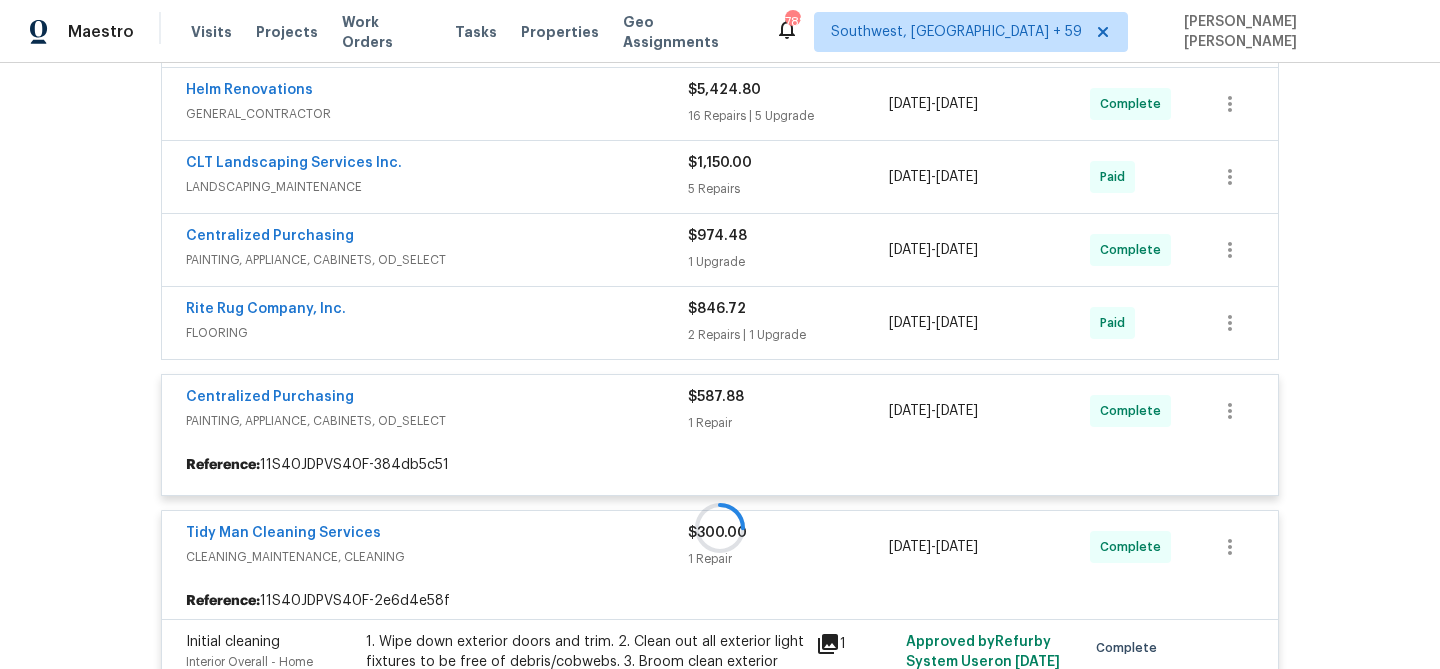 scroll, scrollTop: 603, scrollLeft: 0, axis: vertical 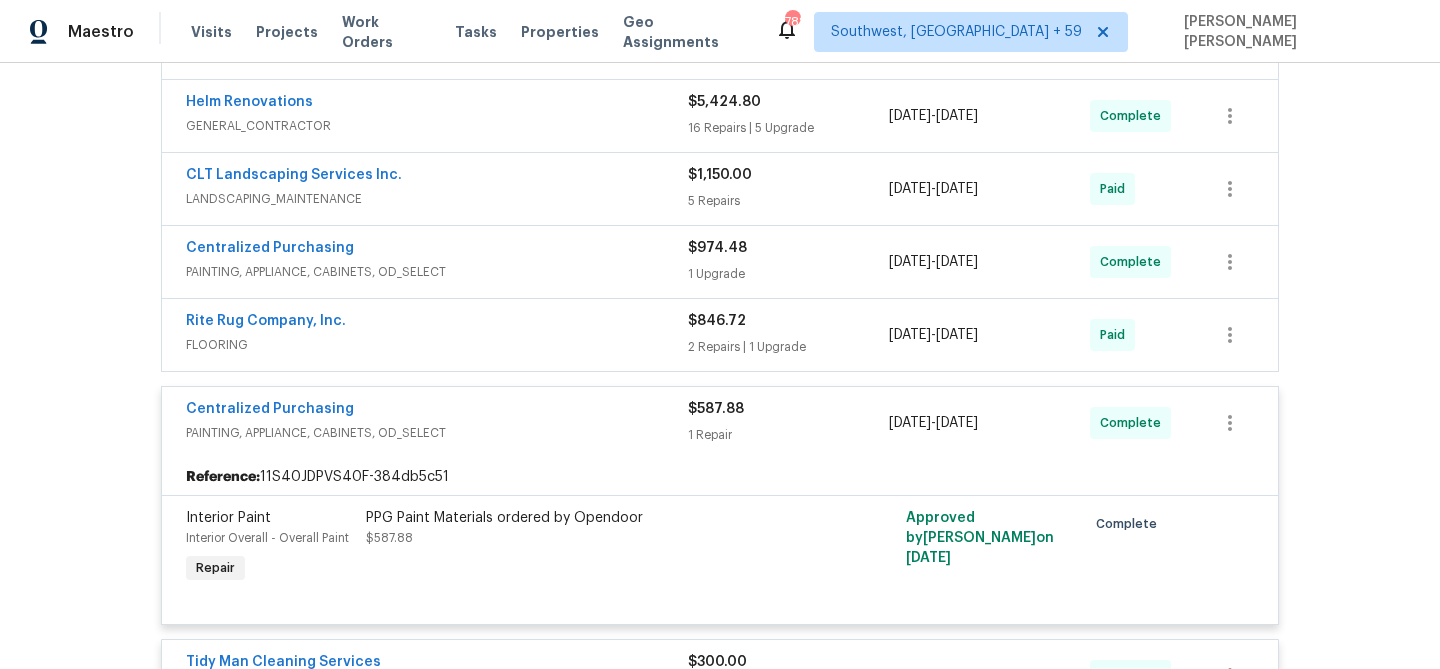 click on "FLOORING" at bounding box center (437, 345) 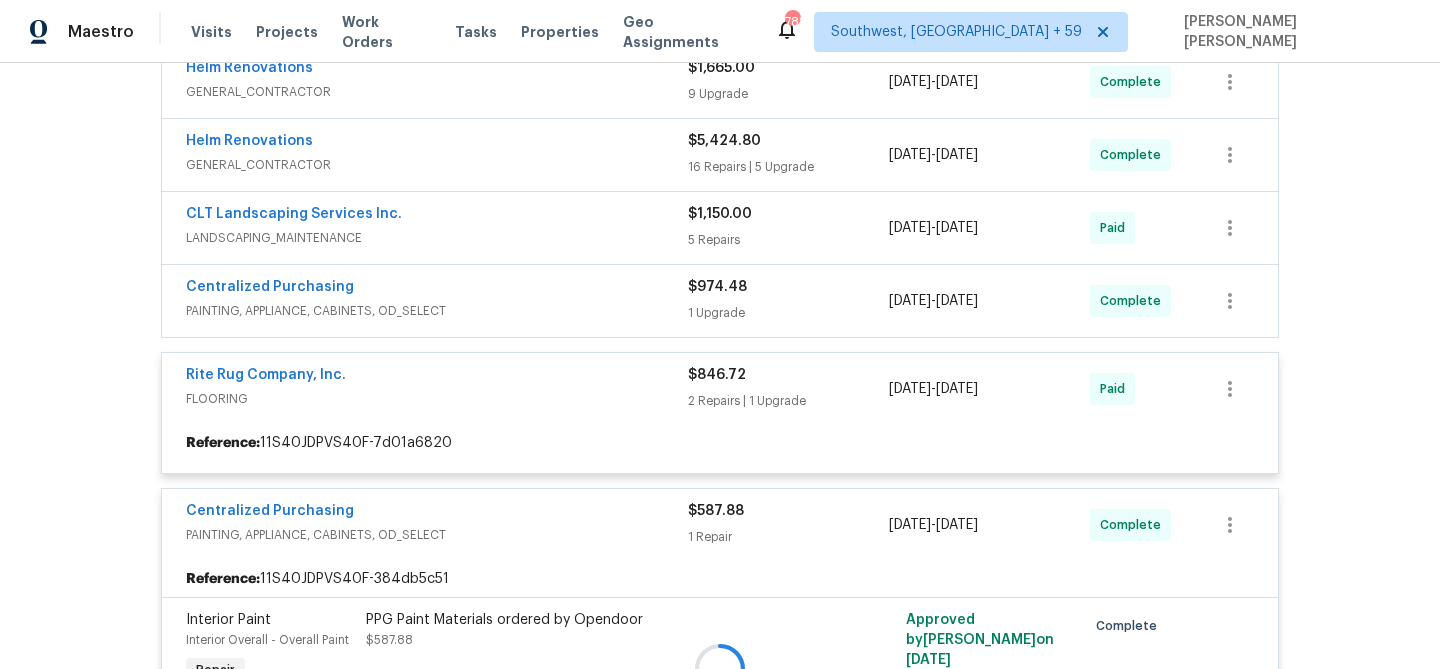 scroll, scrollTop: 556, scrollLeft: 0, axis: vertical 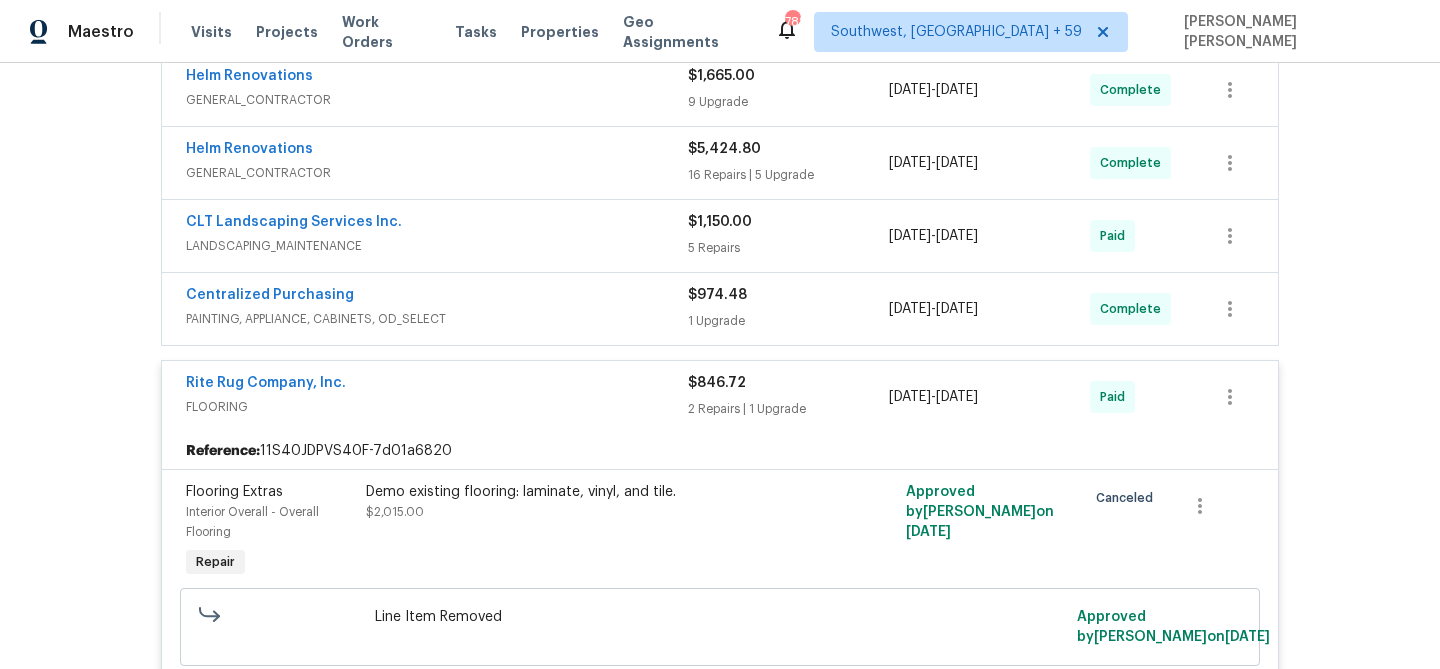 click on "PAINTING, APPLIANCE, CABINETS, OD_SELECT" at bounding box center (437, 319) 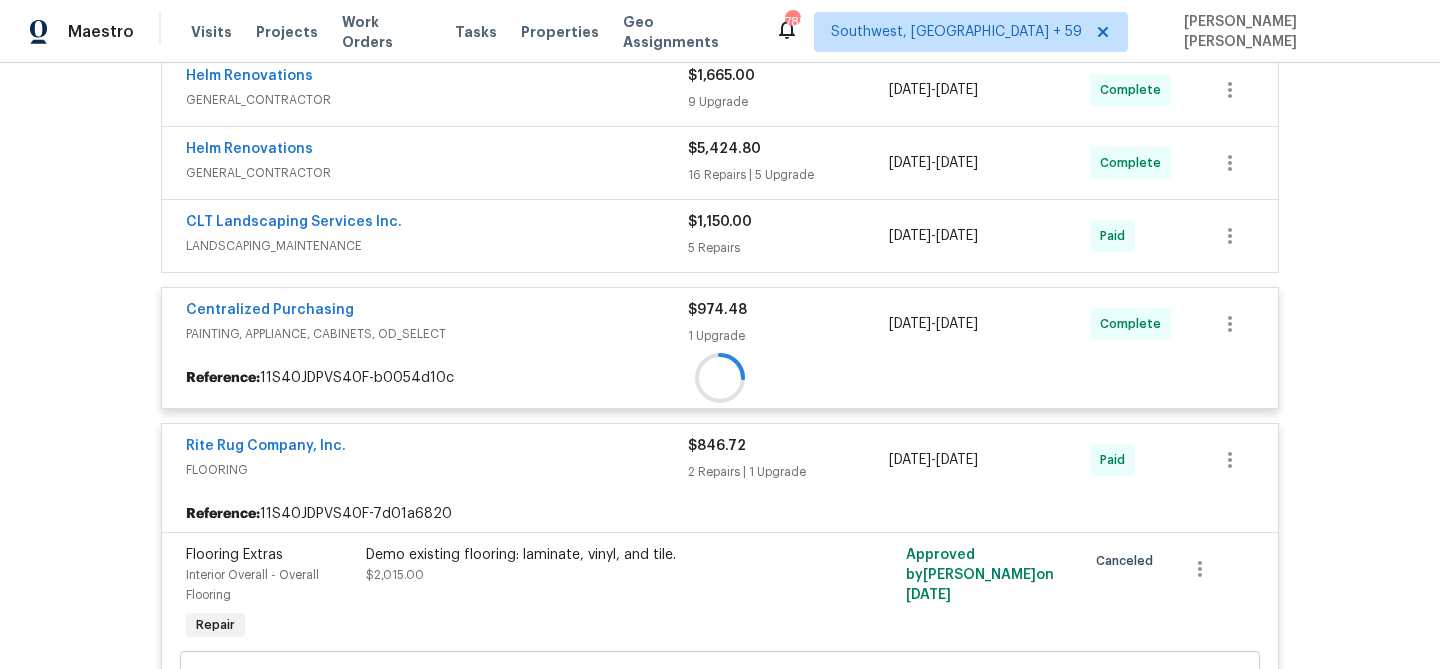 scroll, scrollTop: 502, scrollLeft: 0, axis: vertical 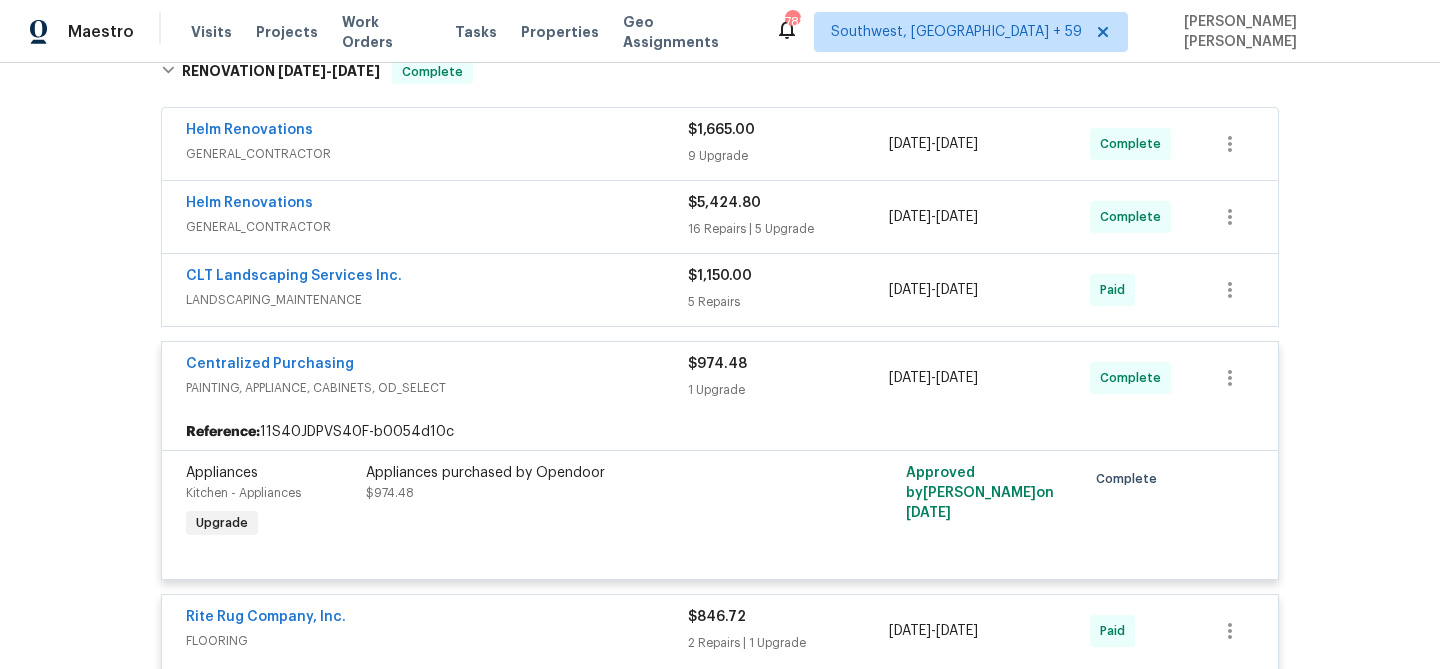 click on "LANDSCAPING_MAINTENANCE" at bounding box center [437, 300] 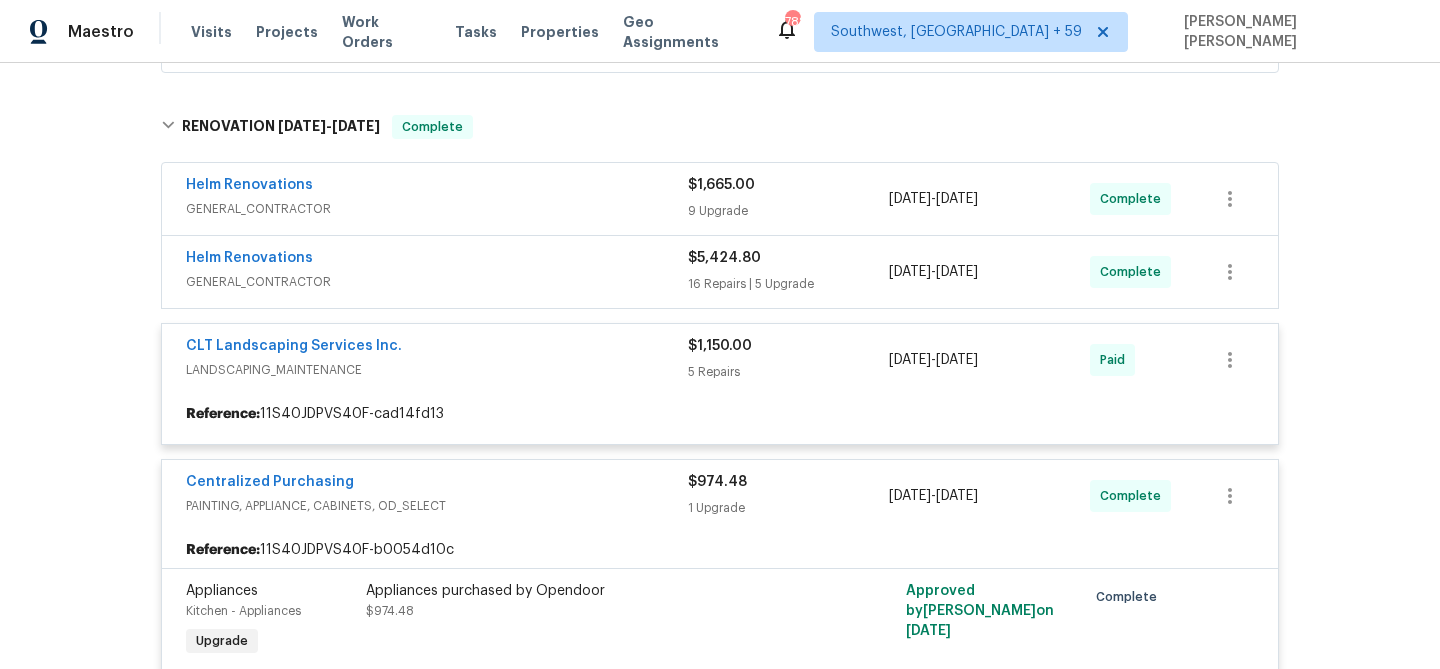 scroll, scrollTop: 445, scrollLeft: 0, axis: vertical 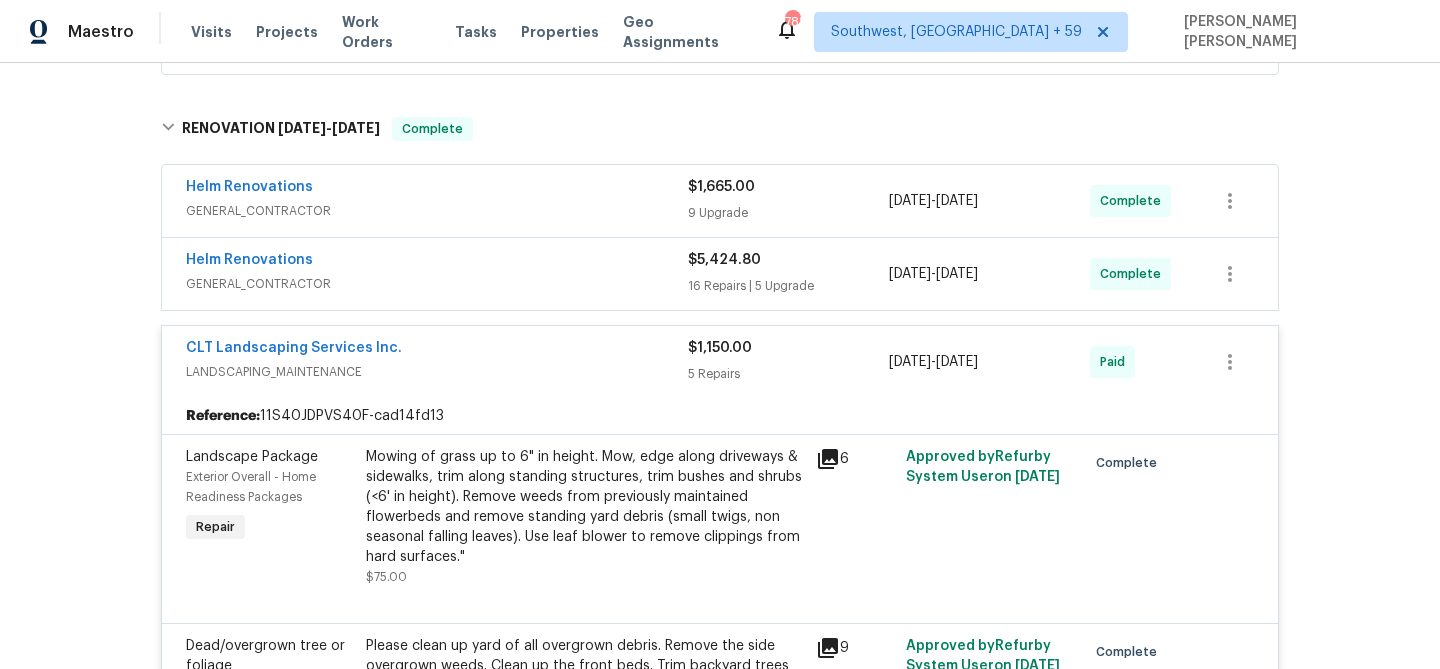 click on "GENERAL_CONTRACTOR" at bounding box center (437, 284) 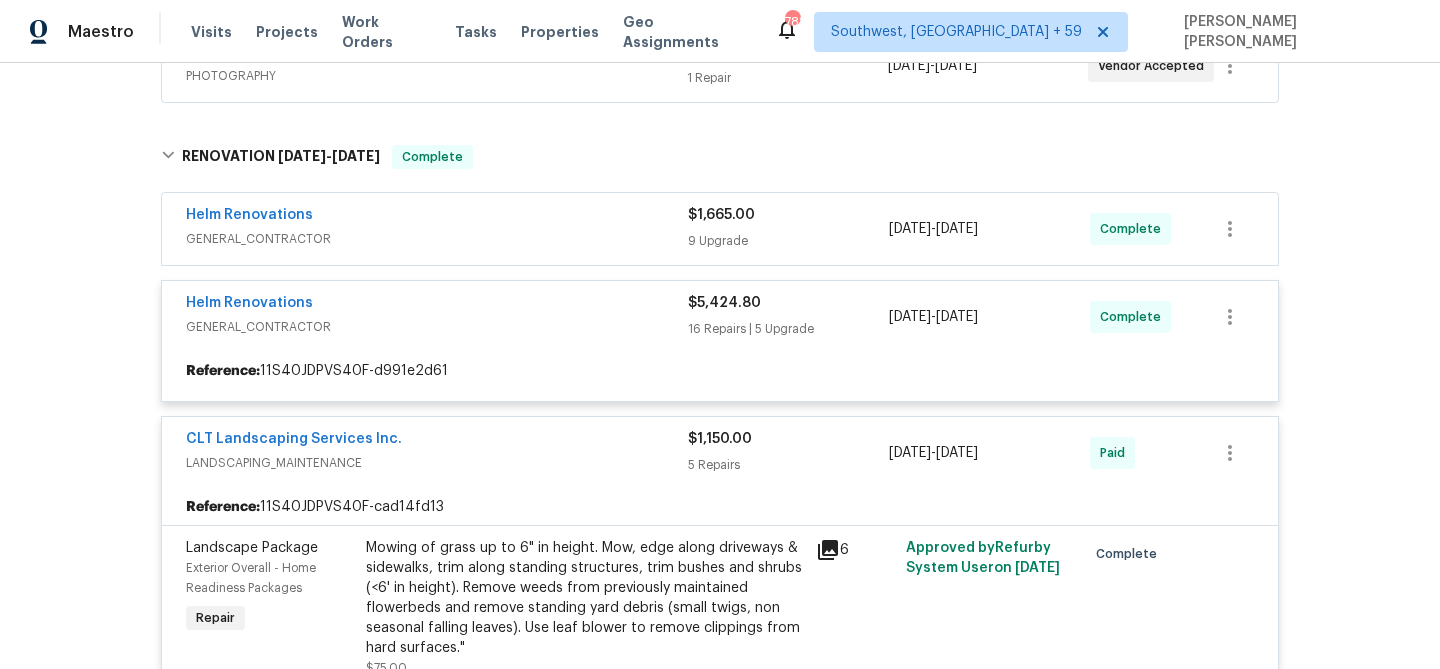 scroll, scrollTop: 404, scrollLeft: 0, axis: vertical 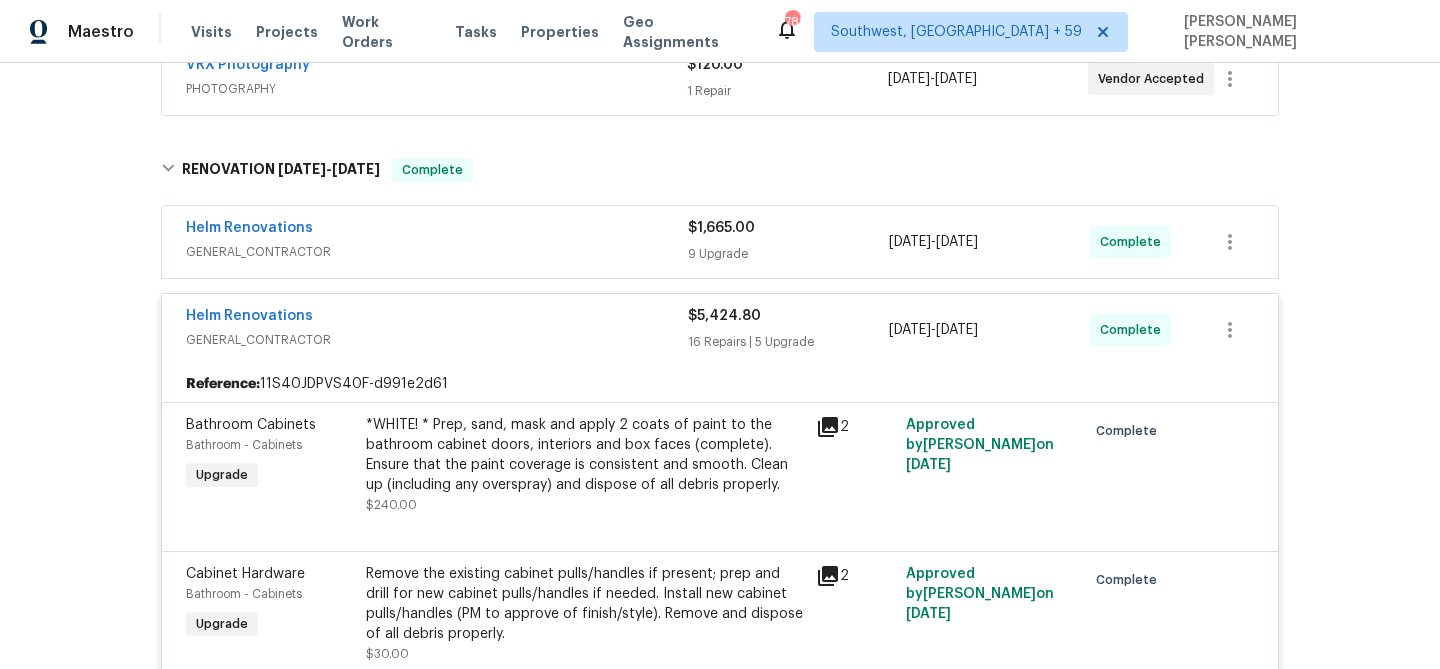 click on "GENERAL_CONTRACTOR" at bounding box center (437, 252) 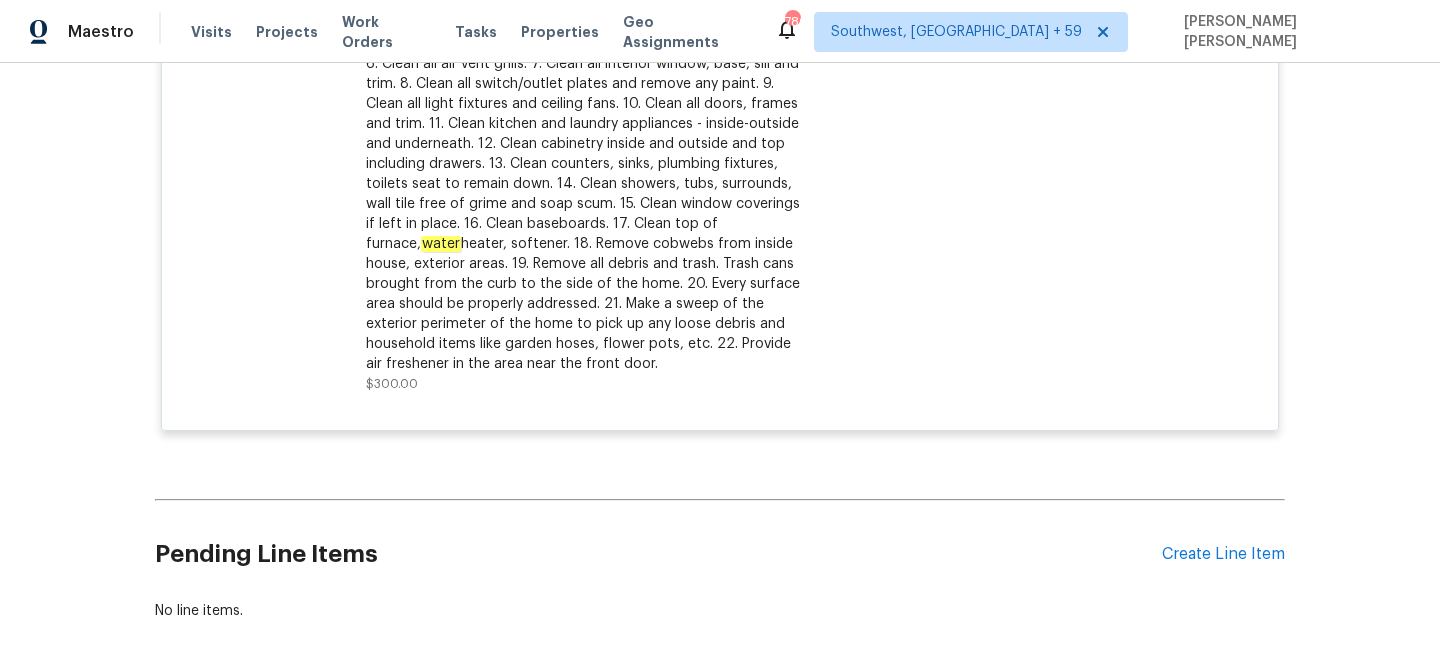 scroll, scrollTop: 8395, scrollLeft: 0, axis: vertical 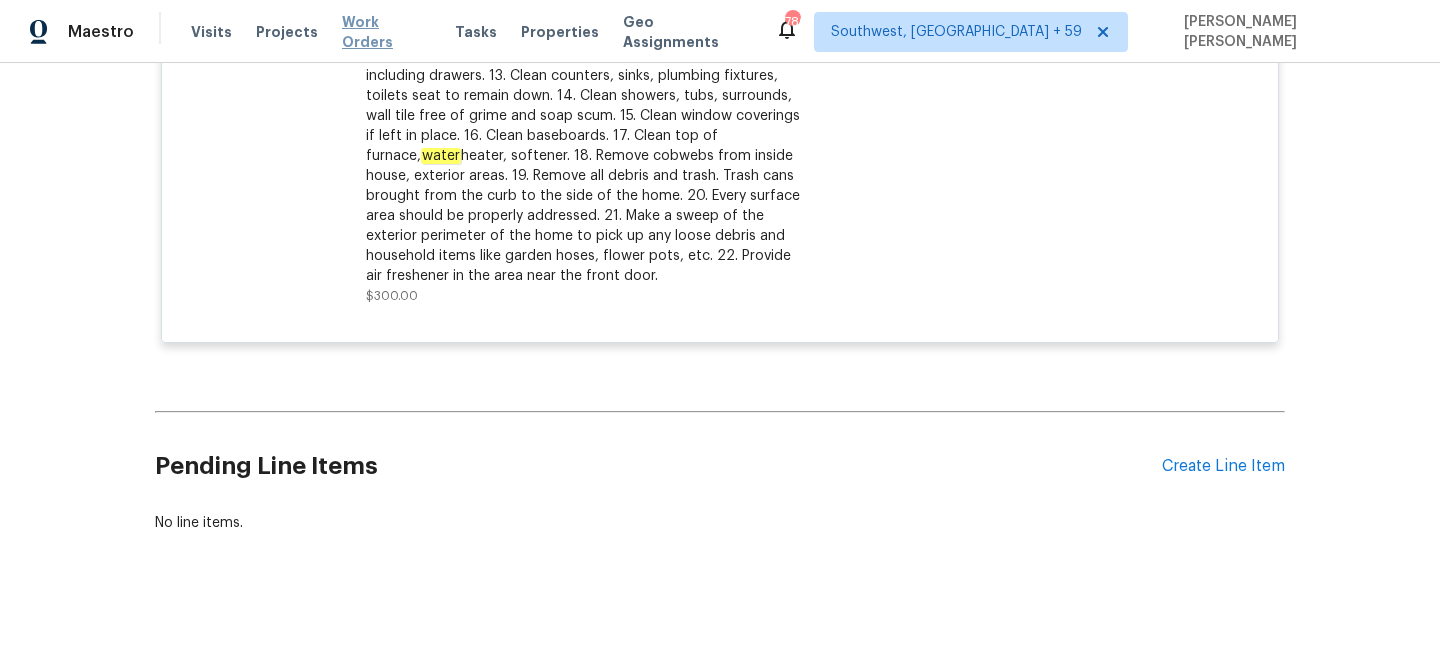 click on "Work Orders" at bounding box center [386, 32] 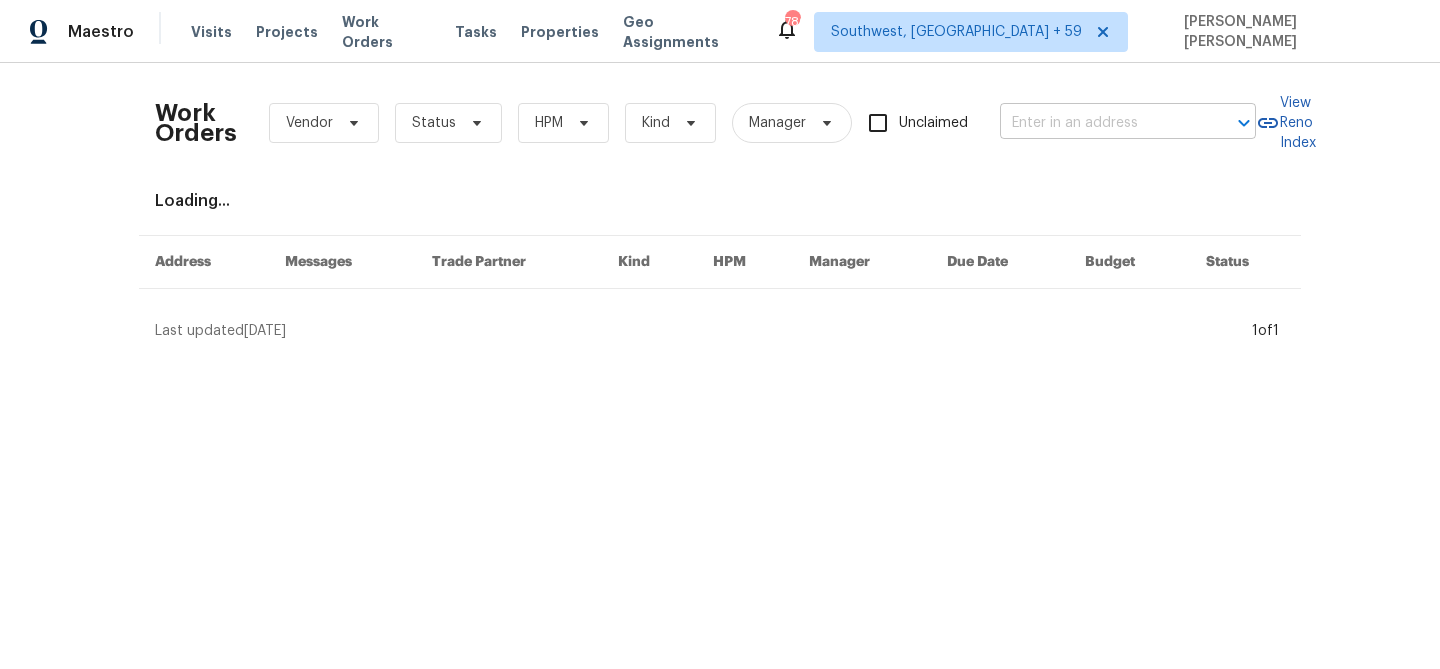 click at bounding box center (1100, 123) 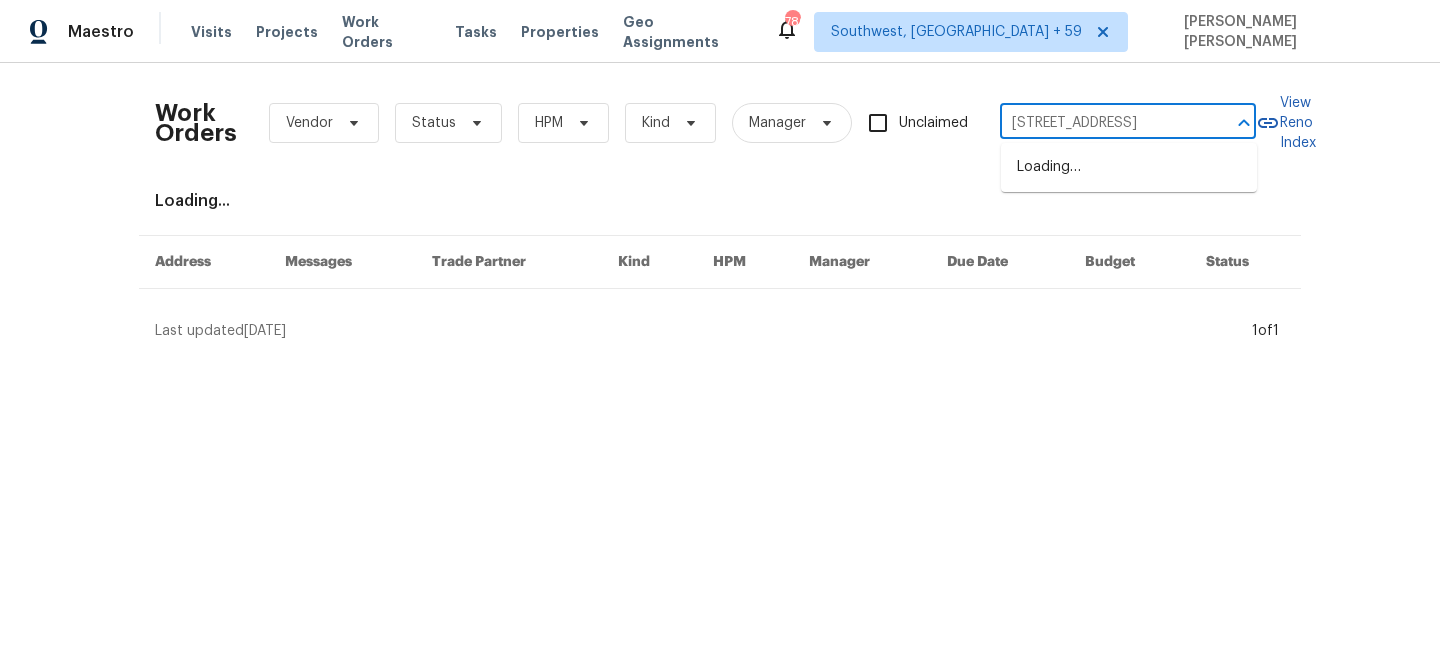 scroll, scrollTop: 0, scrollLeft: 26, axis: horizontal 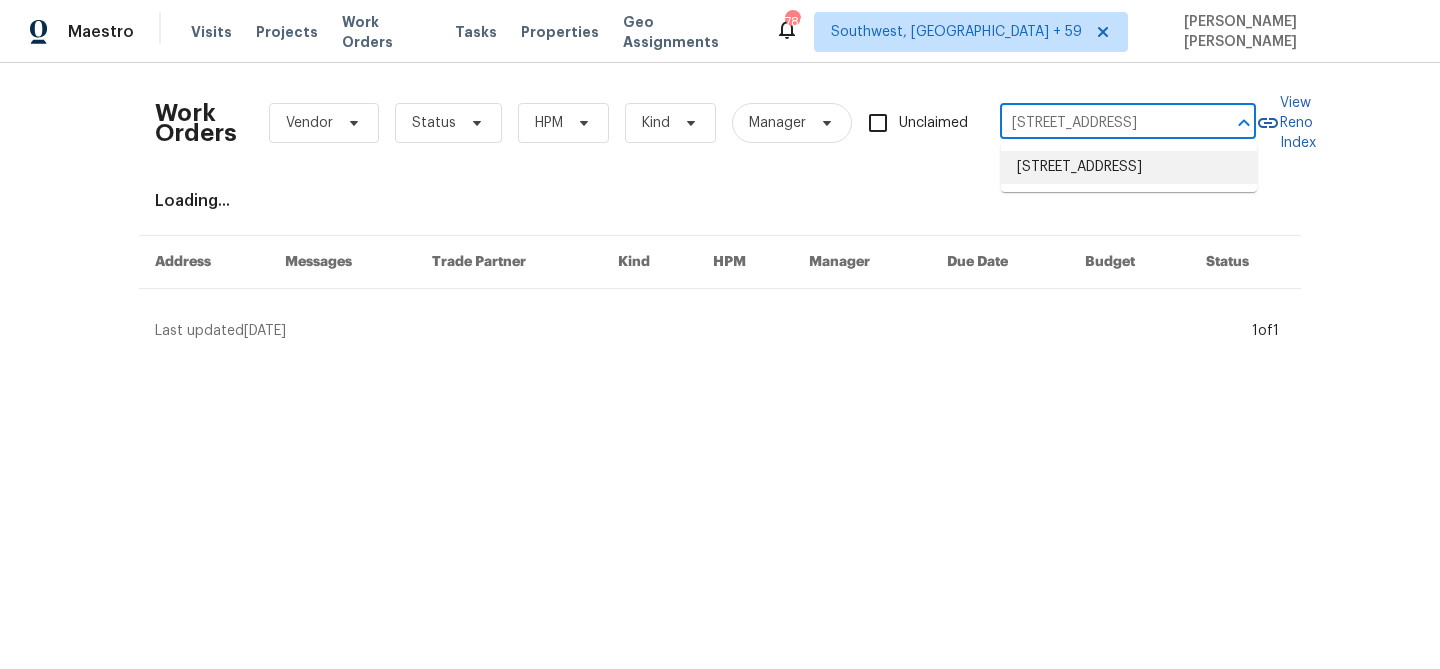 click on "1700 Tyvale Ct, Vienna, VA 22182" at bounding box center [1129, 167] 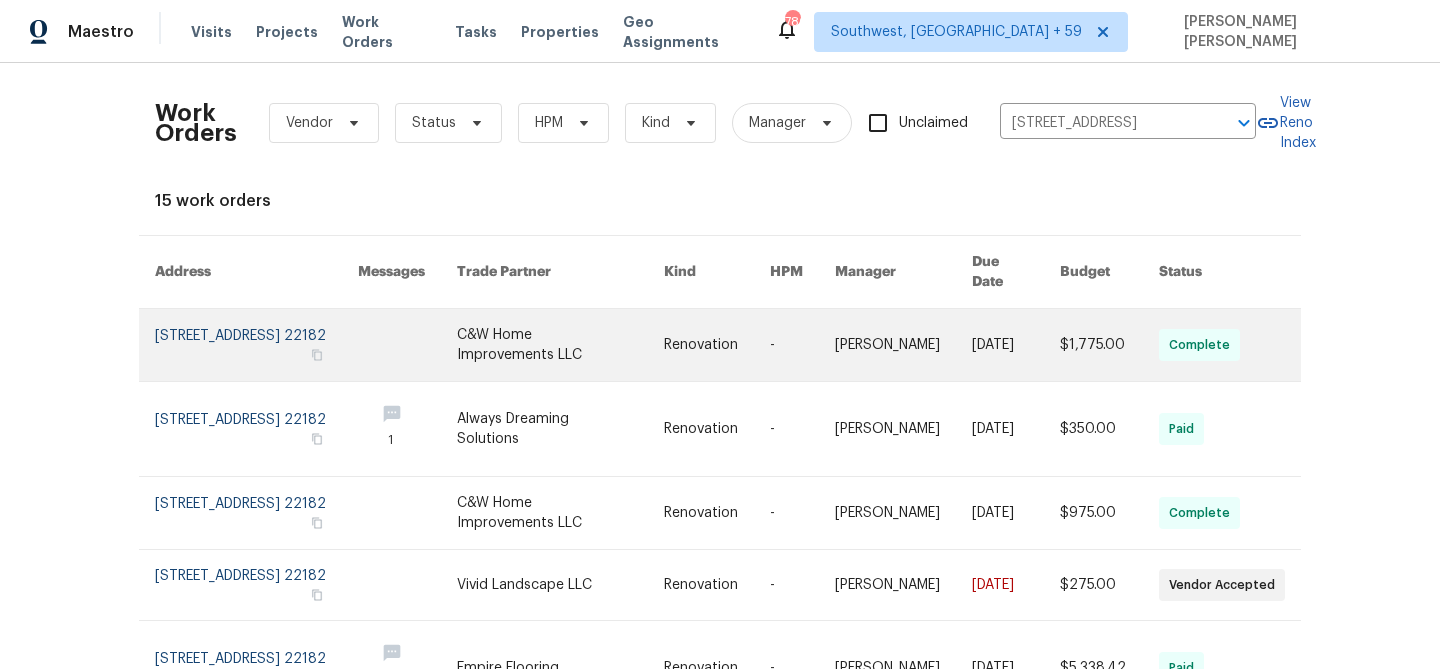 click at bounding box center [903, 345] 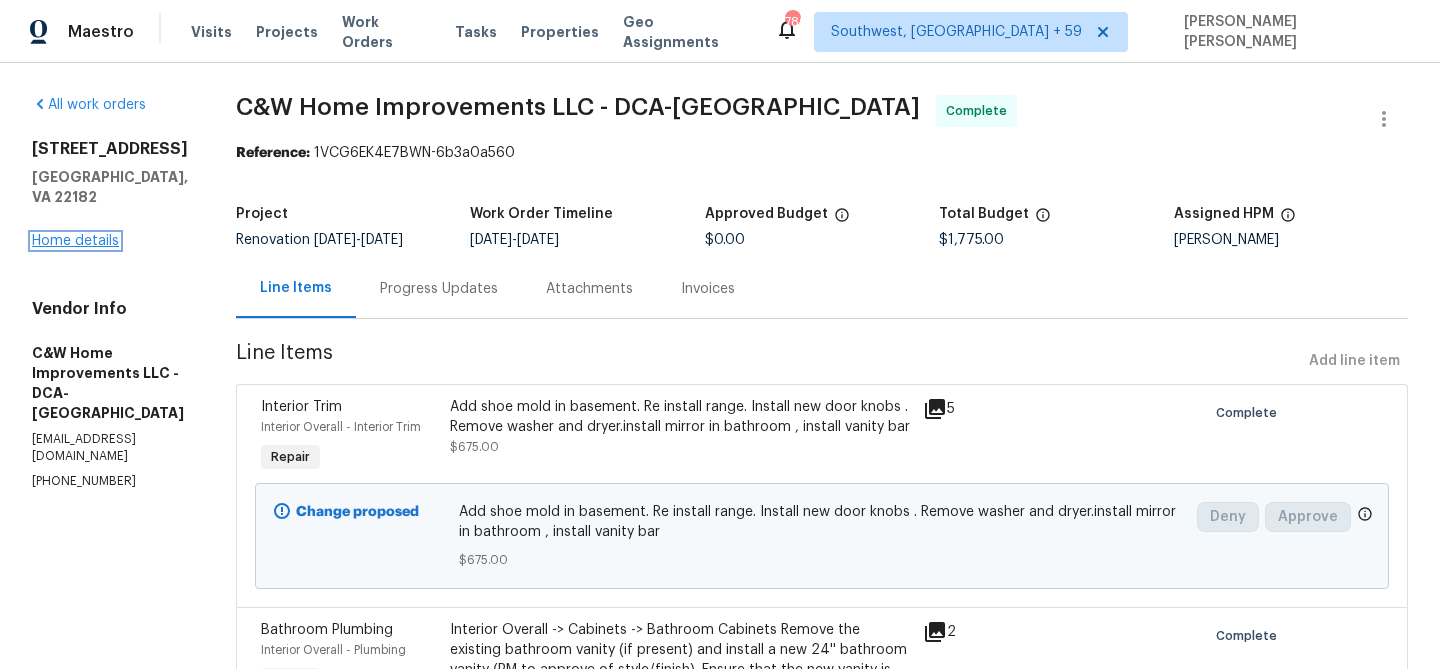 click on "Home details" at bounding box center (75, 241) 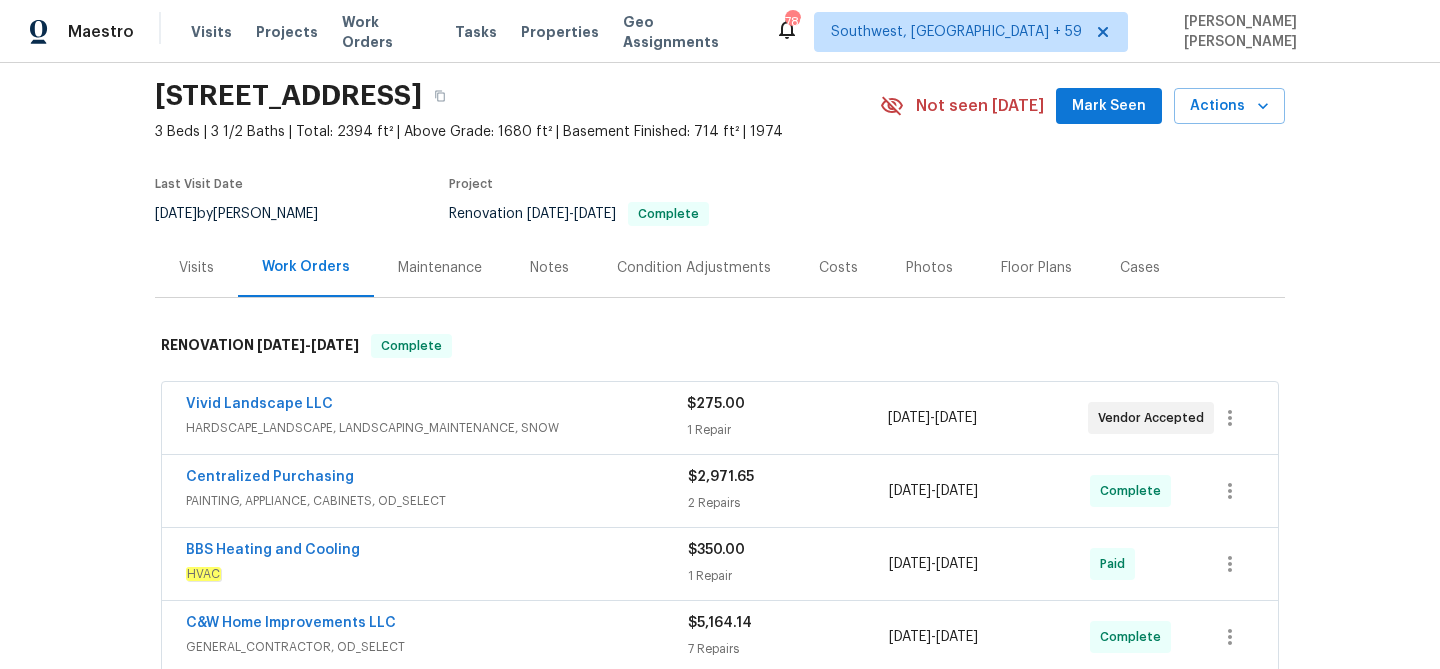 scroll, scrollTop: 0, scrollLeft: 0, axis: both 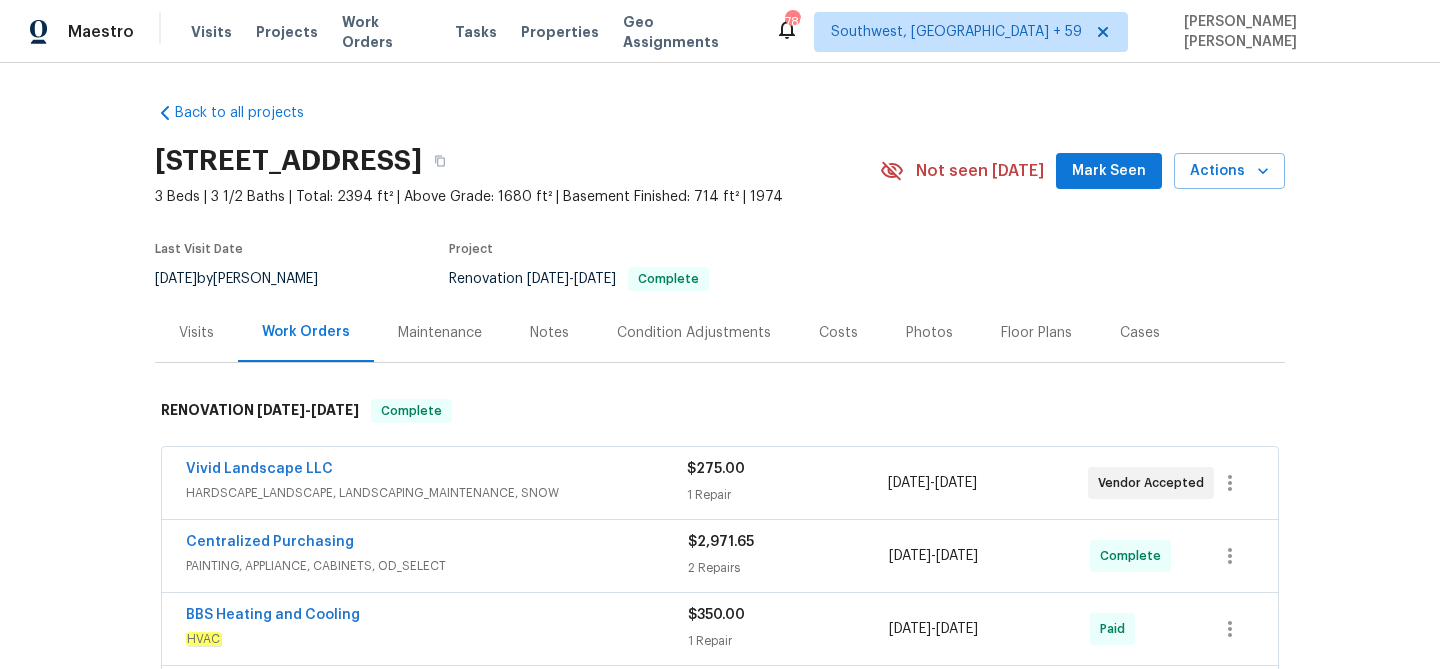 click on "Visits" at bounding box center (196, 333) 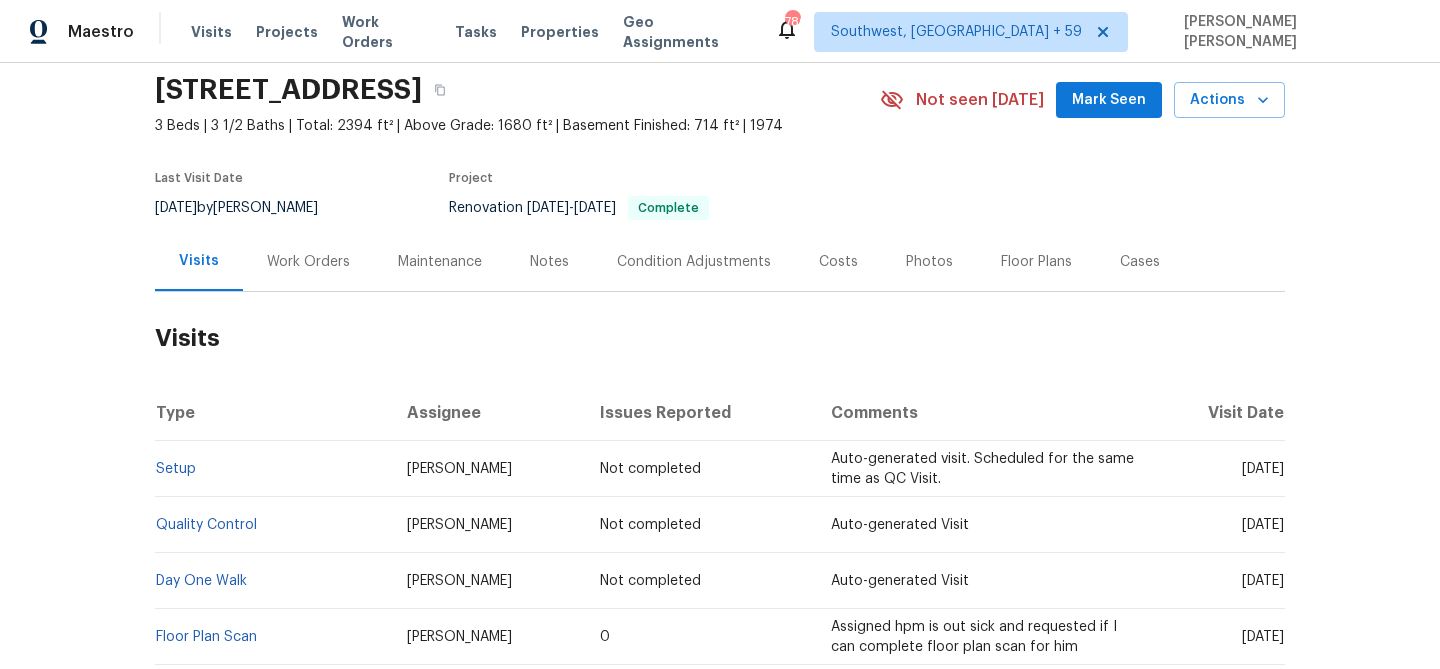 scroll, scrollTop: 84, scrollLeft: 0, axis: vertical 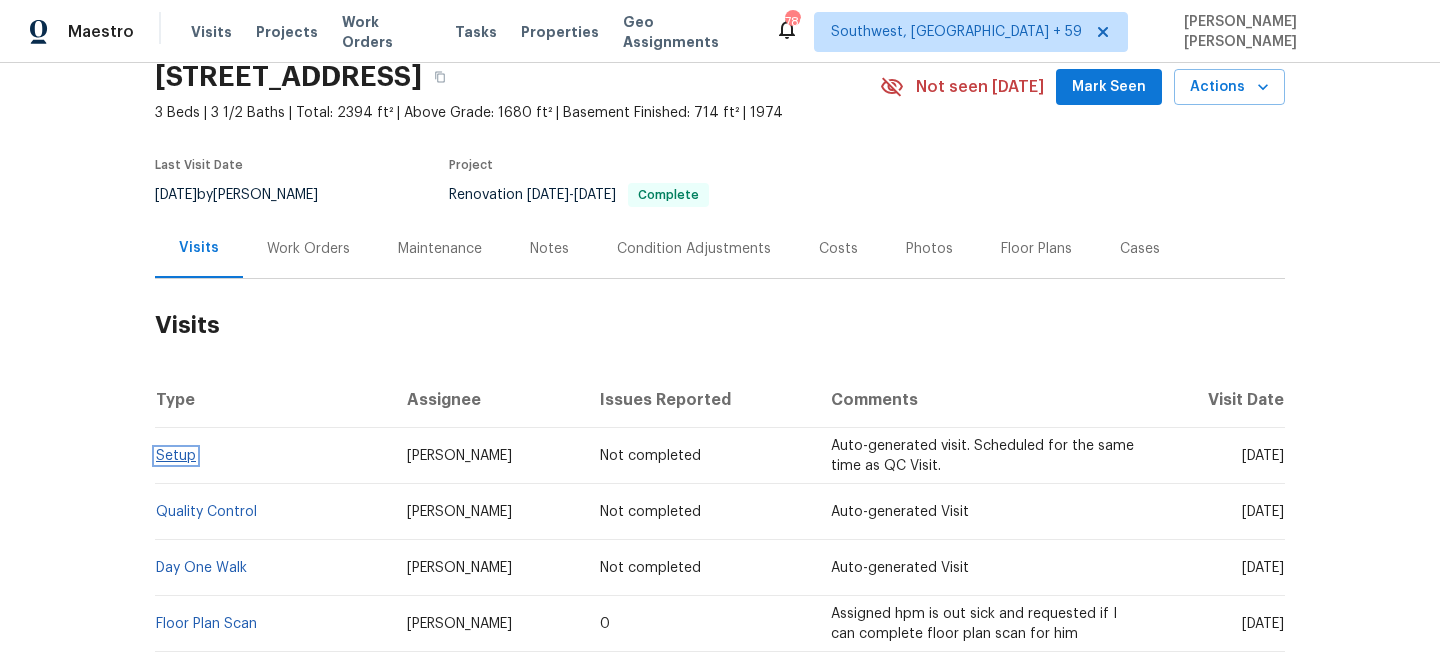click on "Setup" at bounding box center (176, 456) 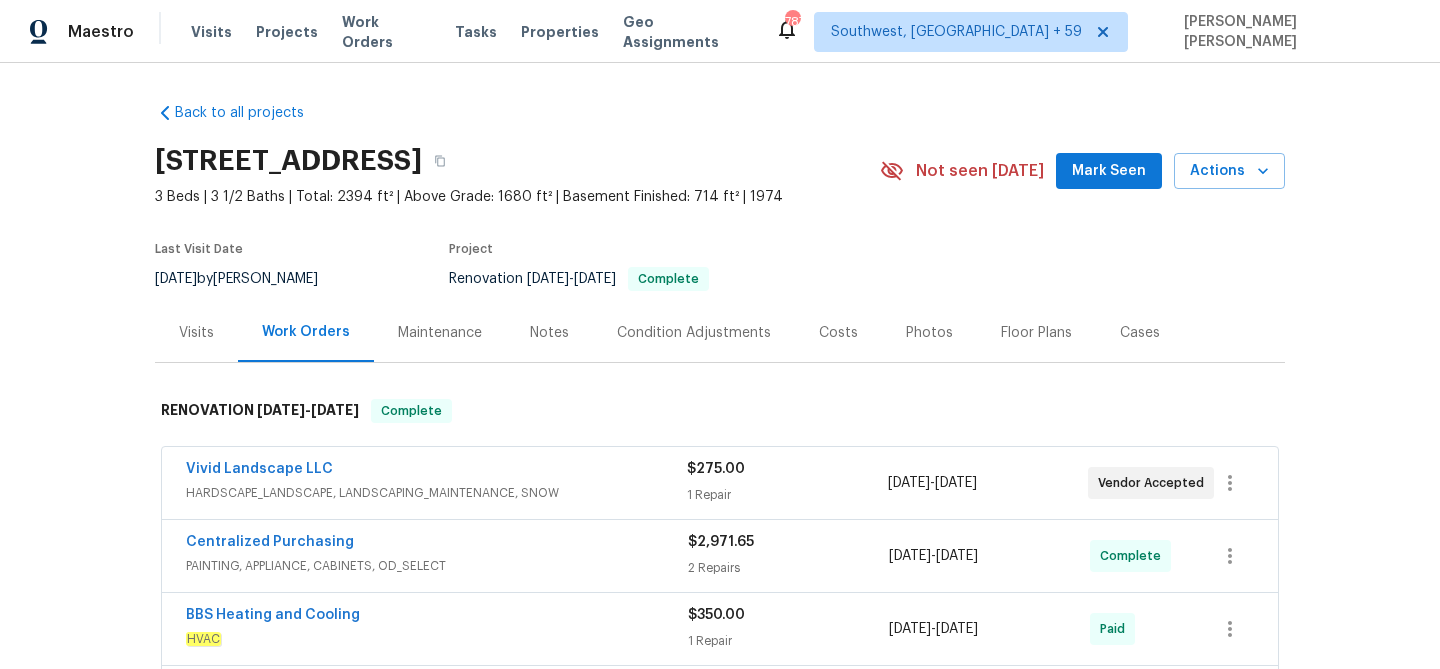 scroll, scrollTop: 0, scrollLeft: 0, axis: both 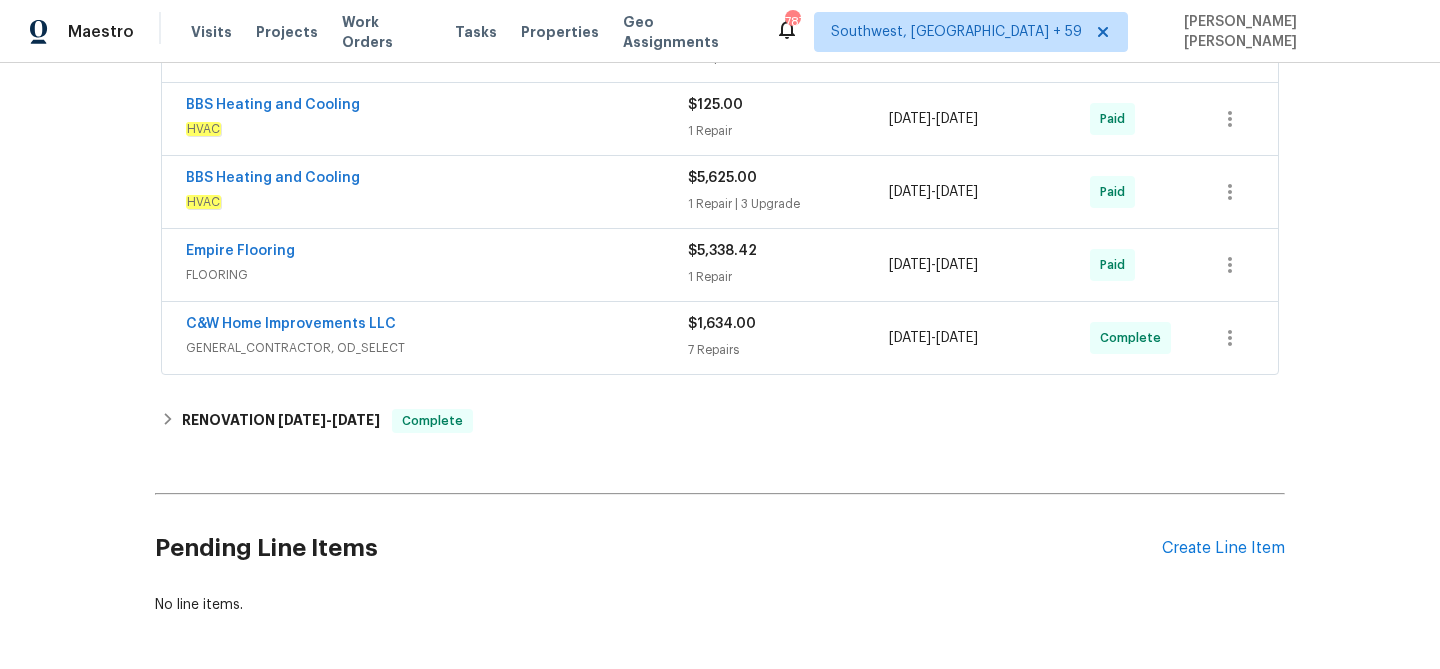click on "GENERAL_CONTRACTOR, OD_SELECT" at bounding box center (437, 348) 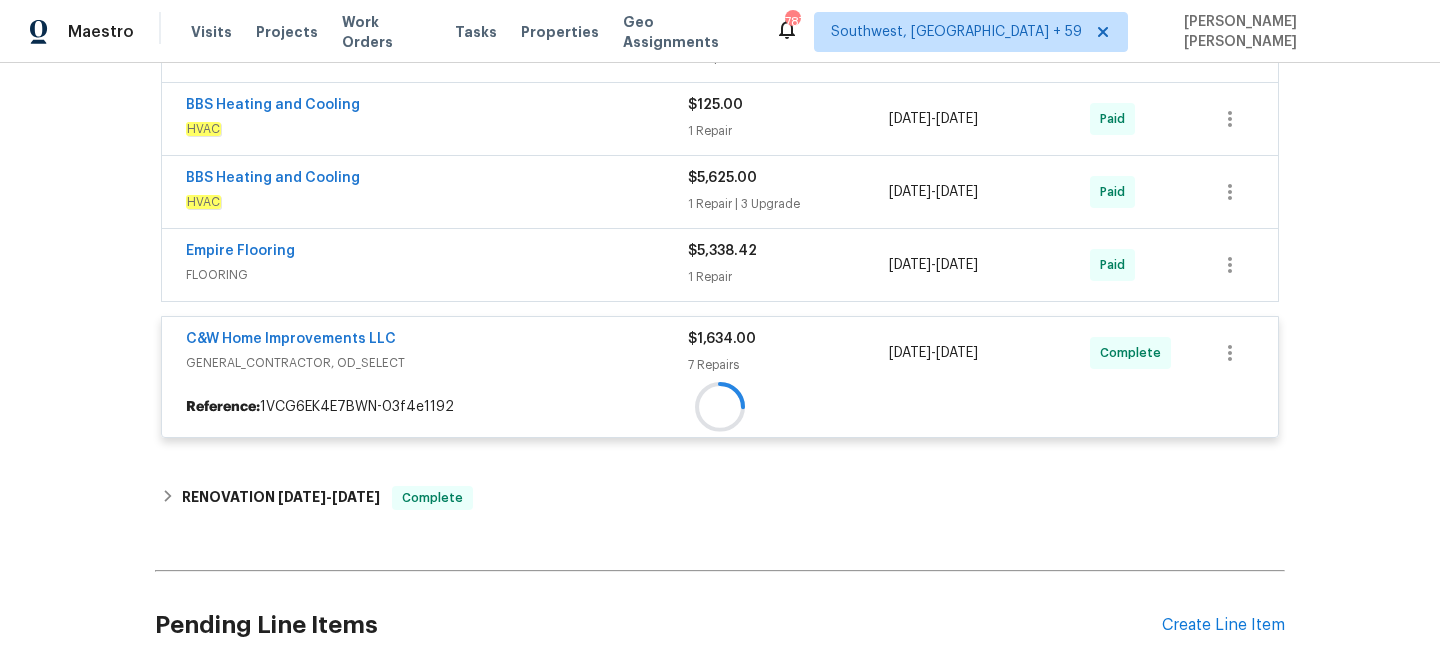click at bounding box center [720, 407] 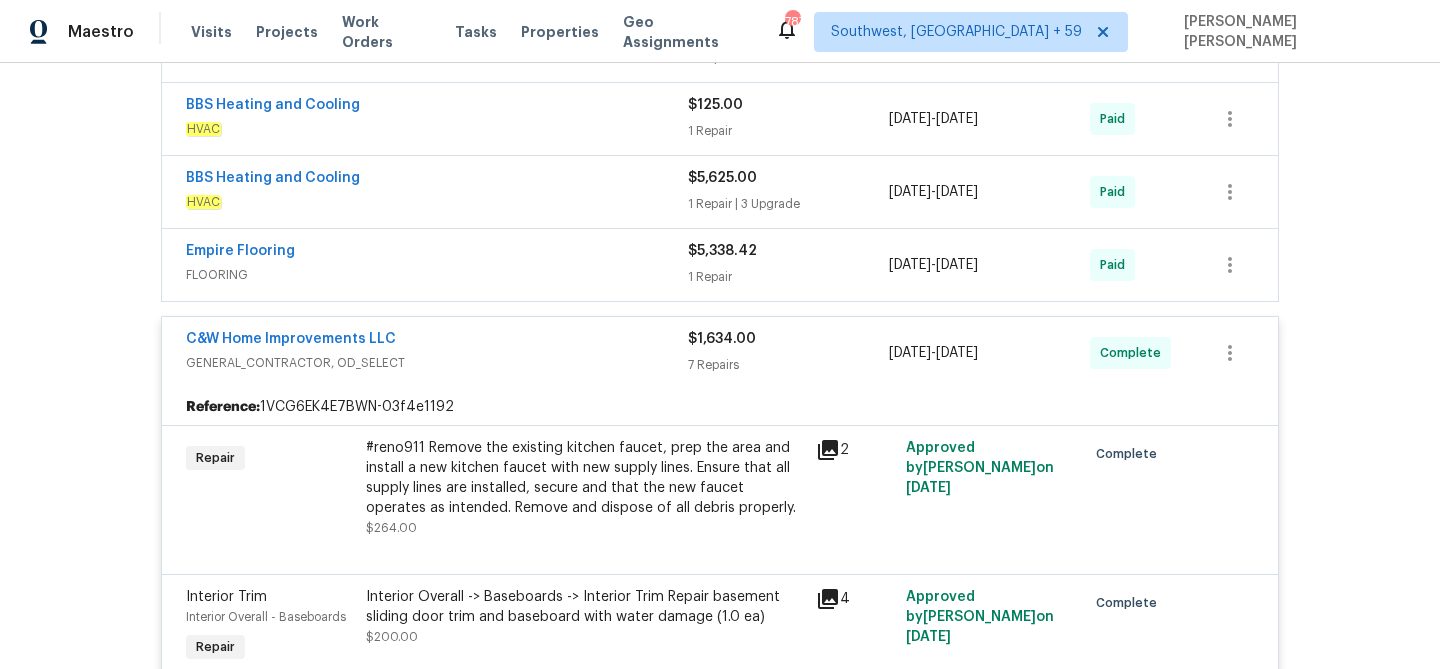 click on "#reno911 Remove the existing kitchen faucet, prep the area and install a new kitchen faucet with new supply lines. Ensure that all supply lines are installed, secure and that the new faucet operates as intended. Remove and dispose of all debris properly." at bounding box center (585, 478) 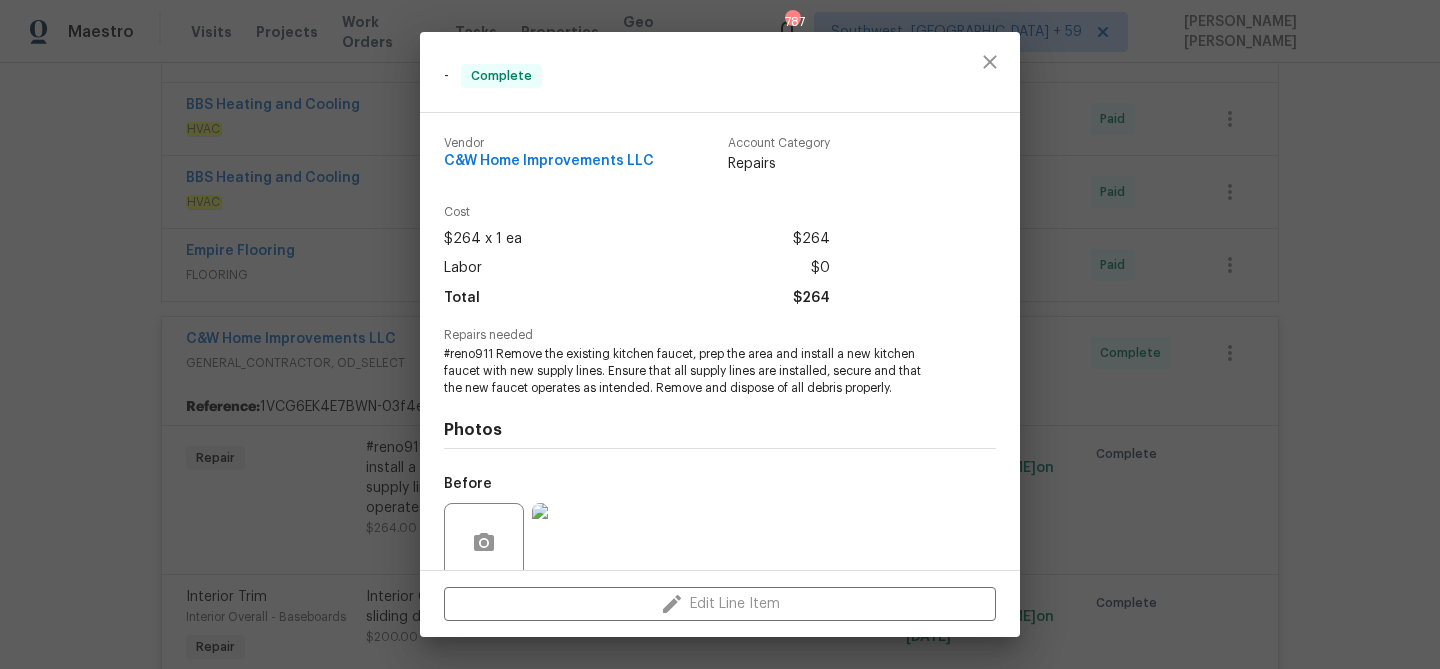 click on "-  Complete Vendor C&W Home Improvements LLC Account Category Repairs Cost $264 x 1 ea $264 Labor $0 Total $264 Repairs needed #reno911 Remove the existing kitchen faucet, prep the area and install a new kitchen faucet with new supply lines. Ensure that all supply lines are installed, secure and that the new faucet operates as intended. Remove and dispose of all debris properly. Photos Before After  Edit Line Item" at bounding box center (720, 334) 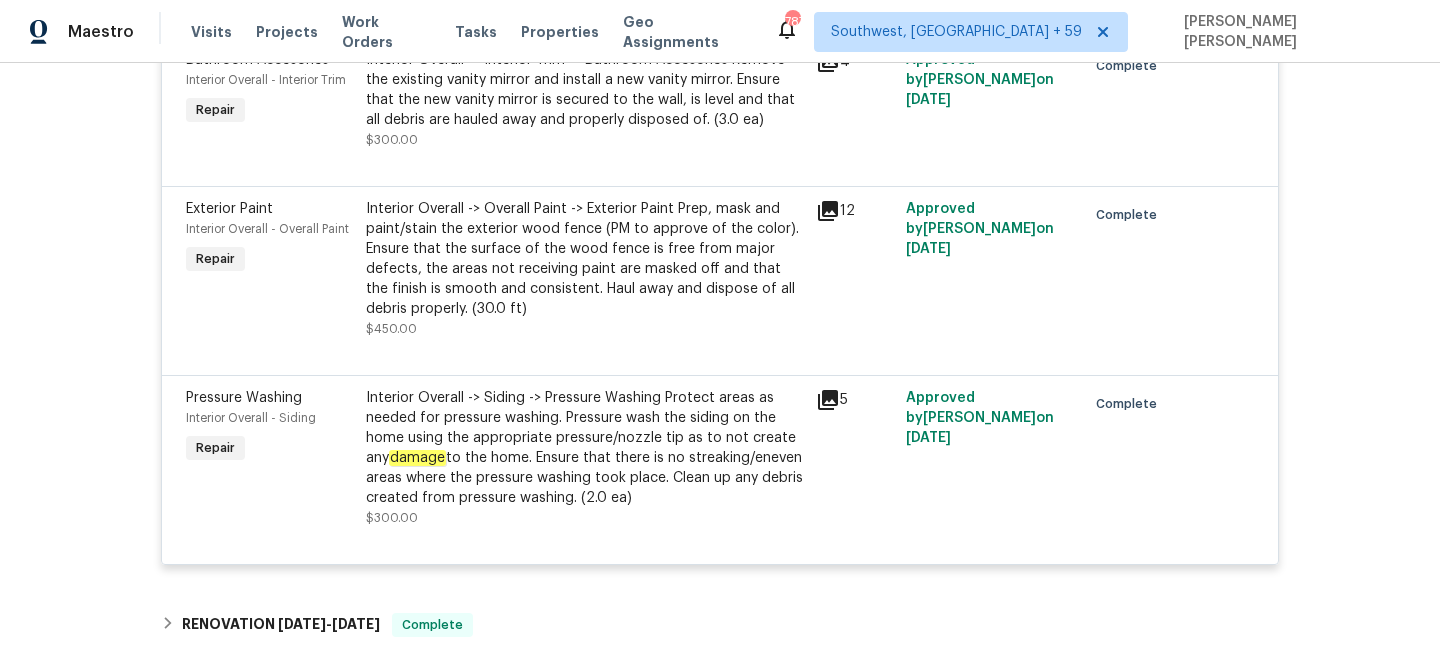 scroll, scrollTop: 2400, scrollLeft: 0, axis: vertical 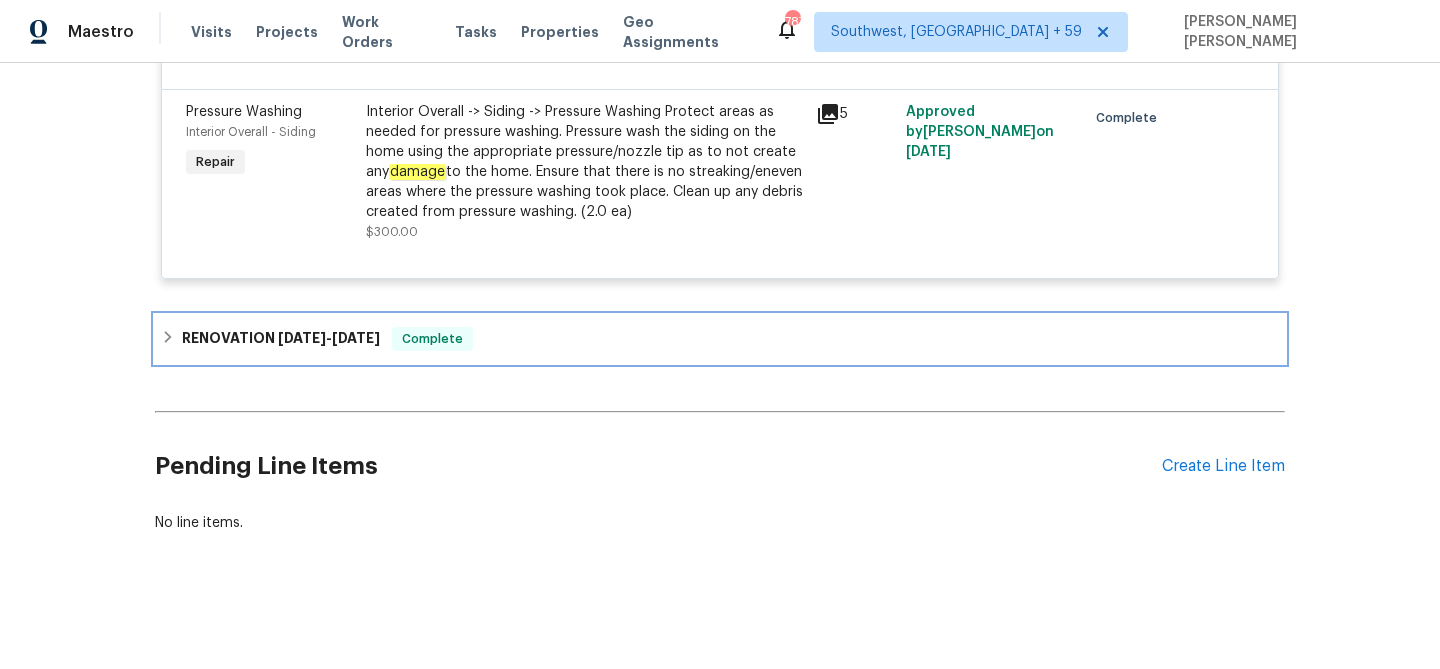 click on "7/18/25" at bounding box center [356, 338] 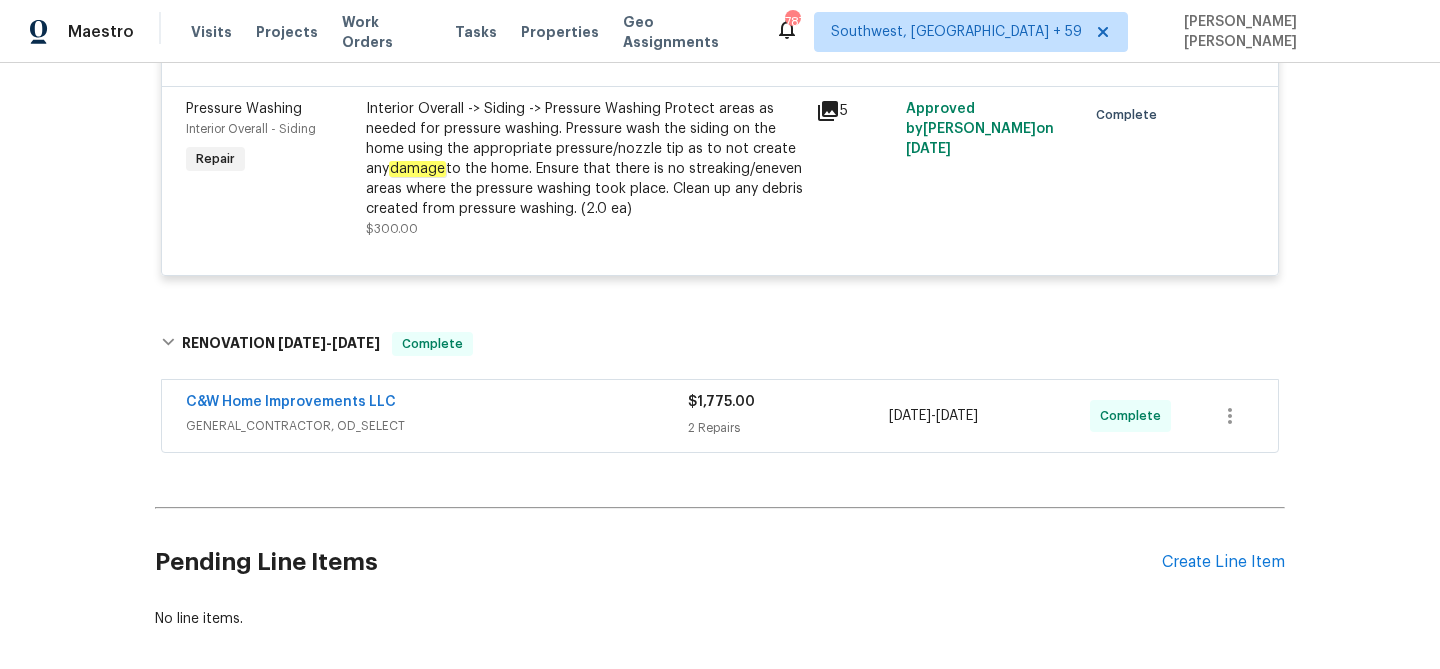 click on "GENERAL_CONTRACTOR, OD_SELECT" at bounding box center [437, 426] 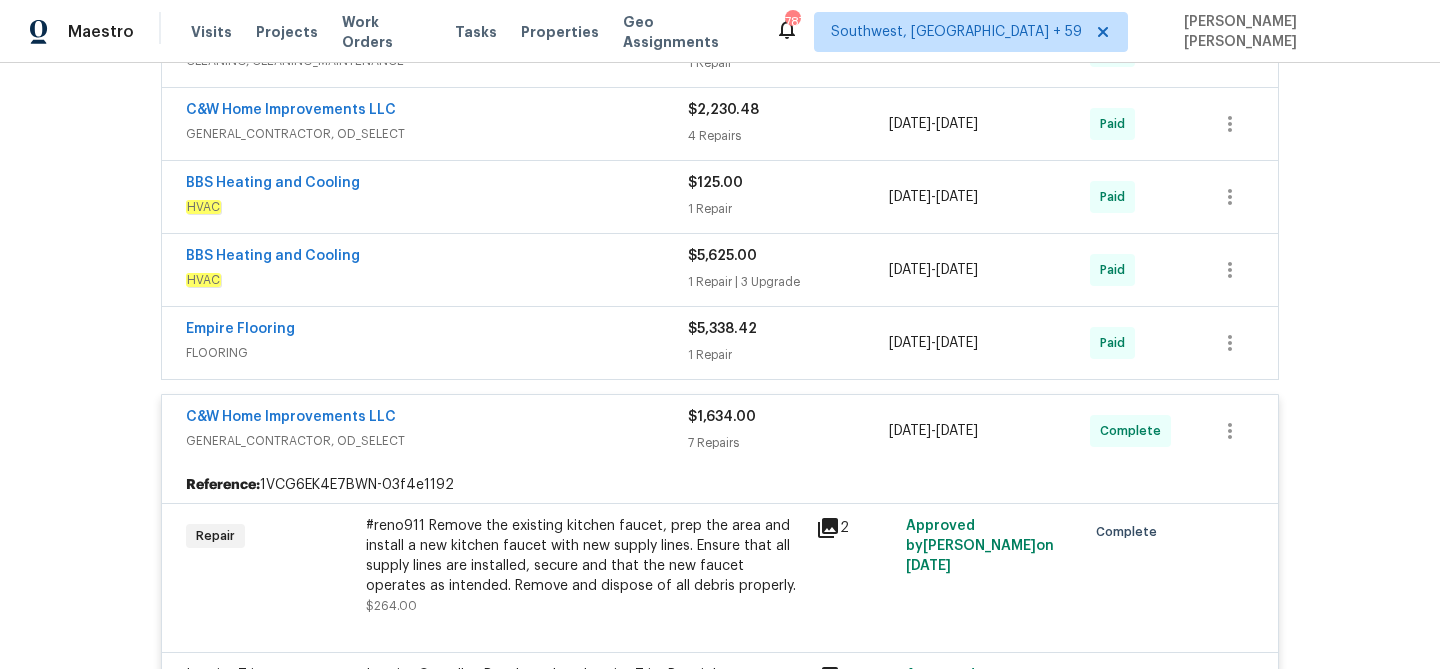 scroll, scrollTop: 842, scrollLeft: 0, axis: vertical 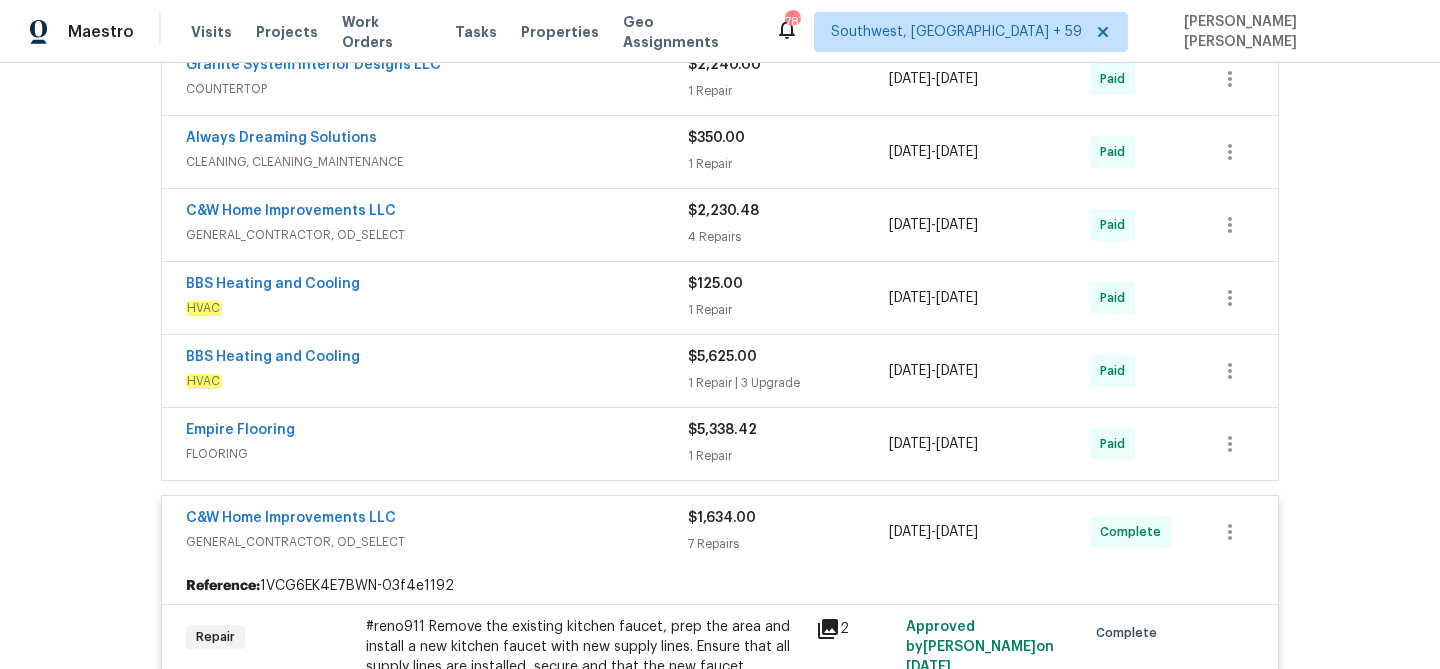 click on "Empire Flooring" at bounding box center (437, 432) 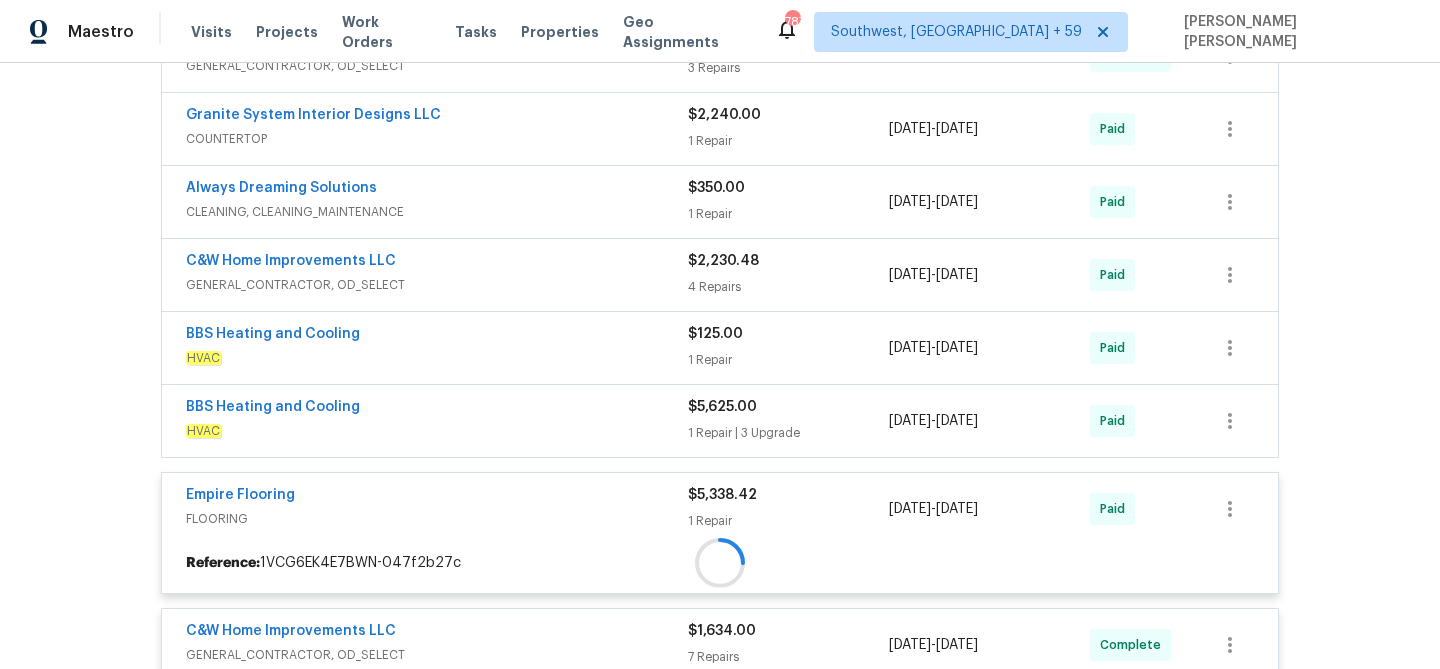 scroll, scrollTop: 784, scrollLeft: 0, axis: vertical 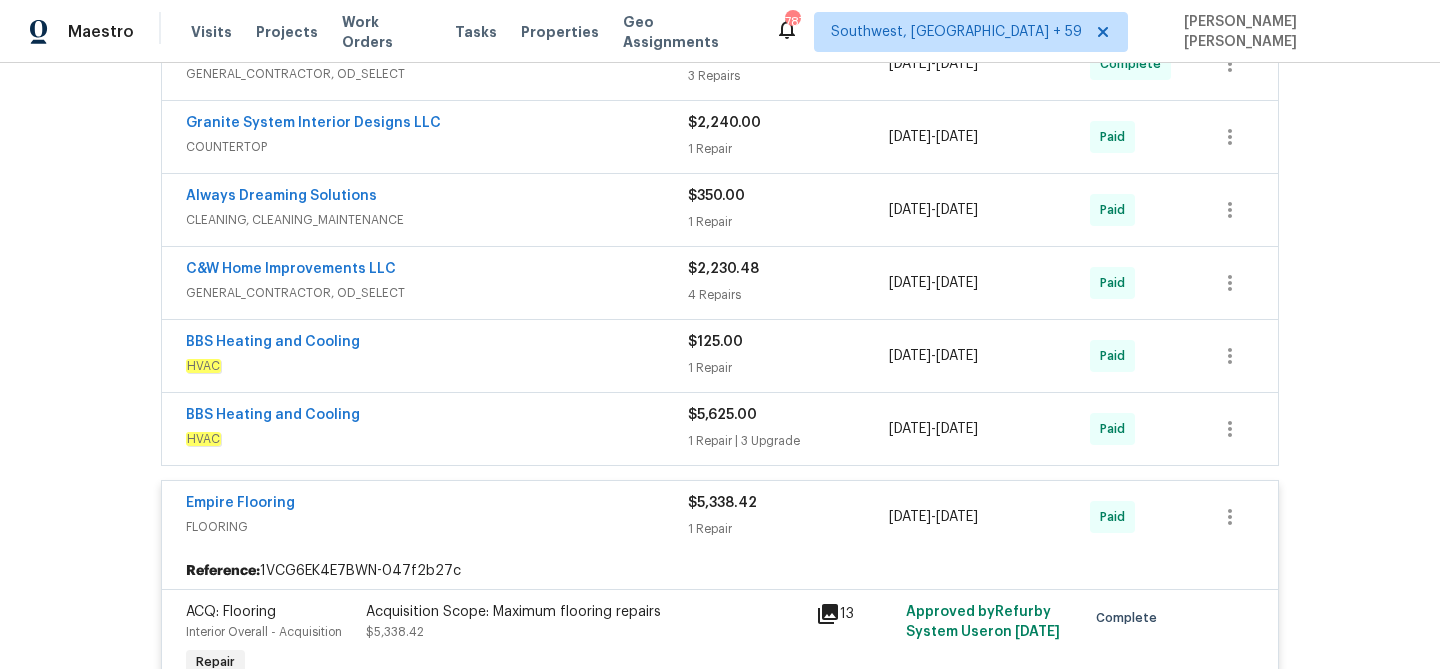 click on "BBS Heating and Cooling" at bounding box center [437, 417] 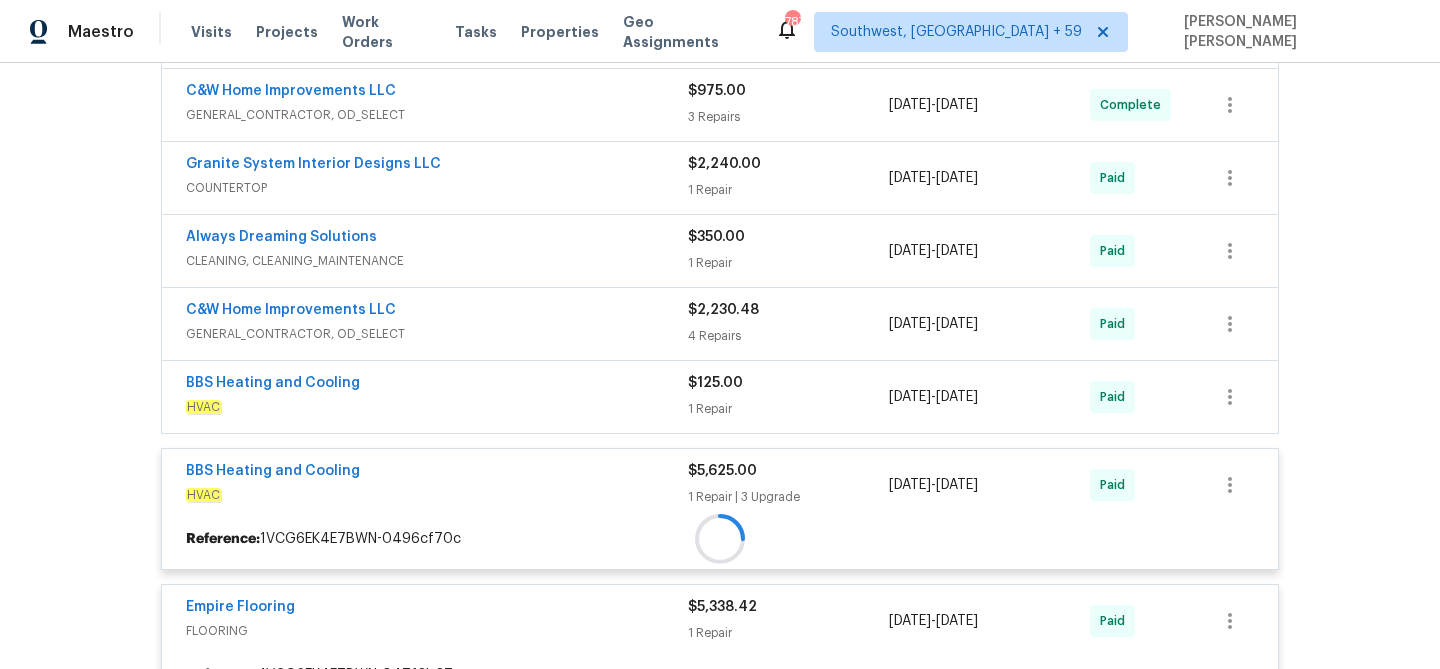 scroll, scrollTop: 731, scrollLeft: 0, axis: vertical 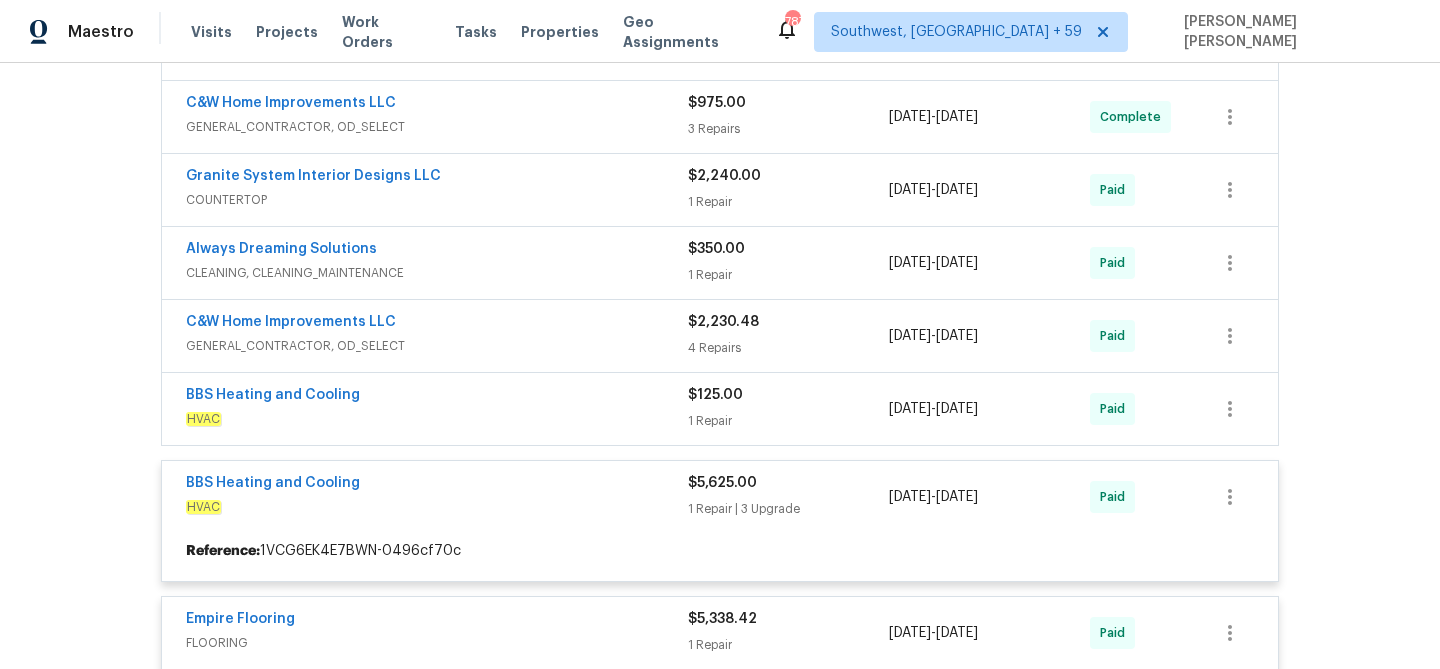 click at bounding box center (720, 979) 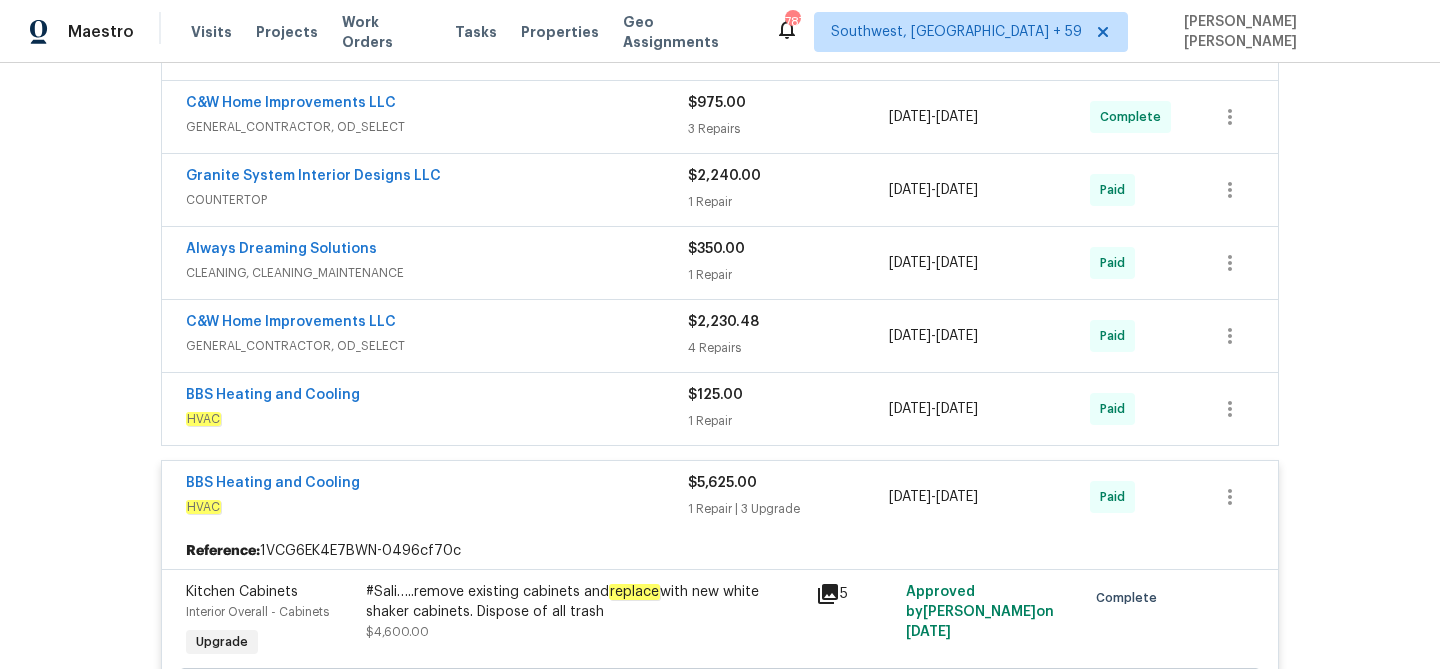 click on "BBS Heating and Cooling" at bounding box center (437, 397) 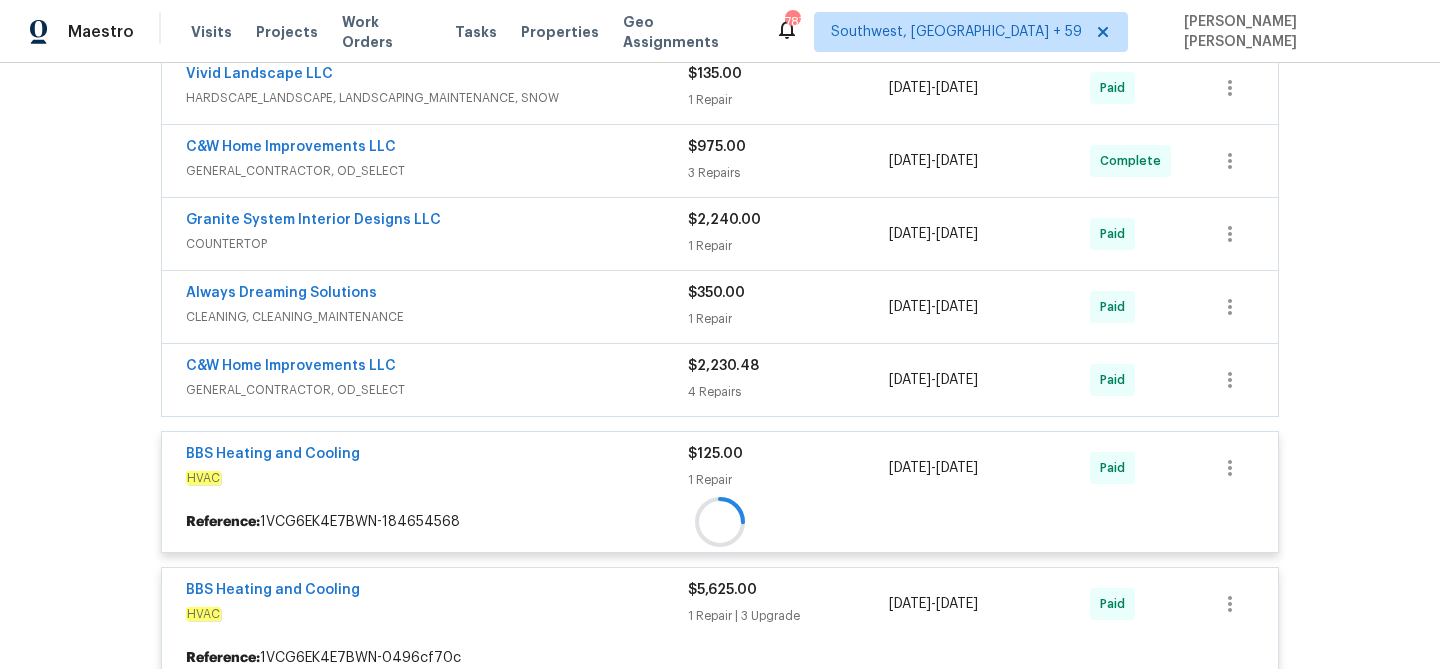 scroll, scrollTop: 674, scrollLeft: 0, axis: vertical 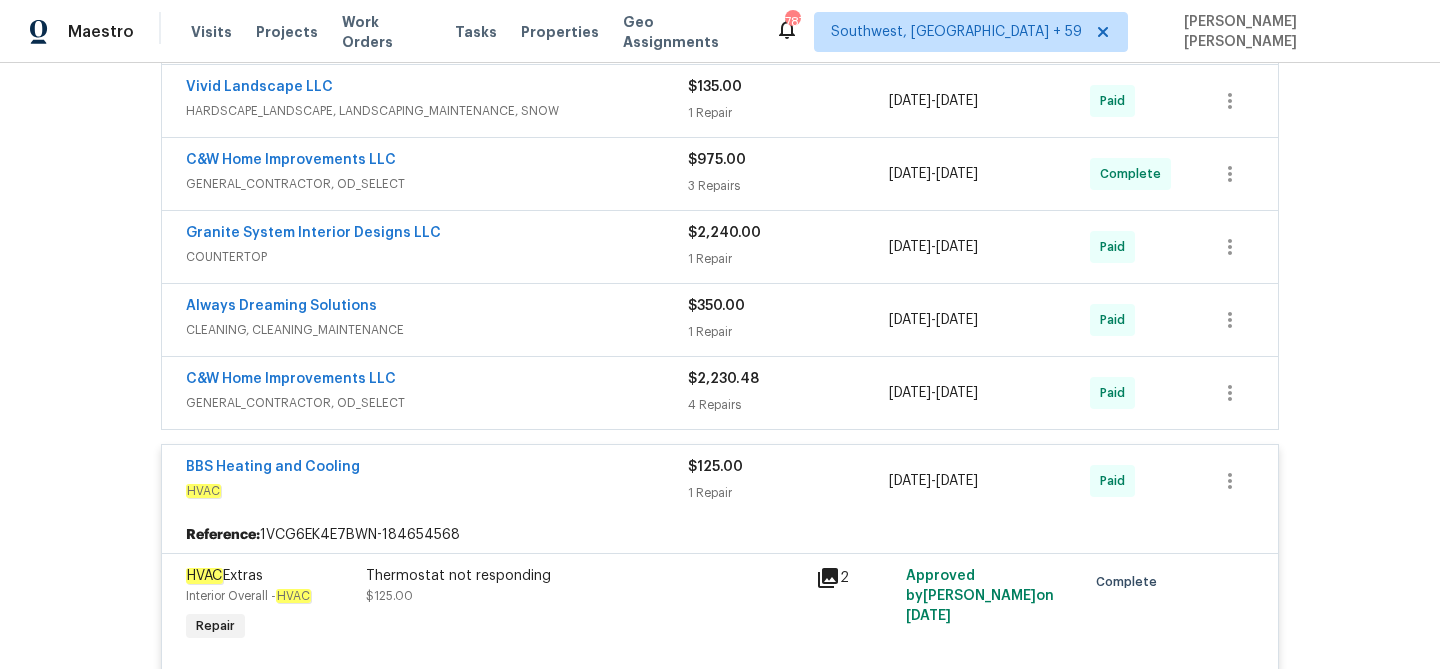 click on "C&W Home Improvements LLC" at bounding box center (437, 381) 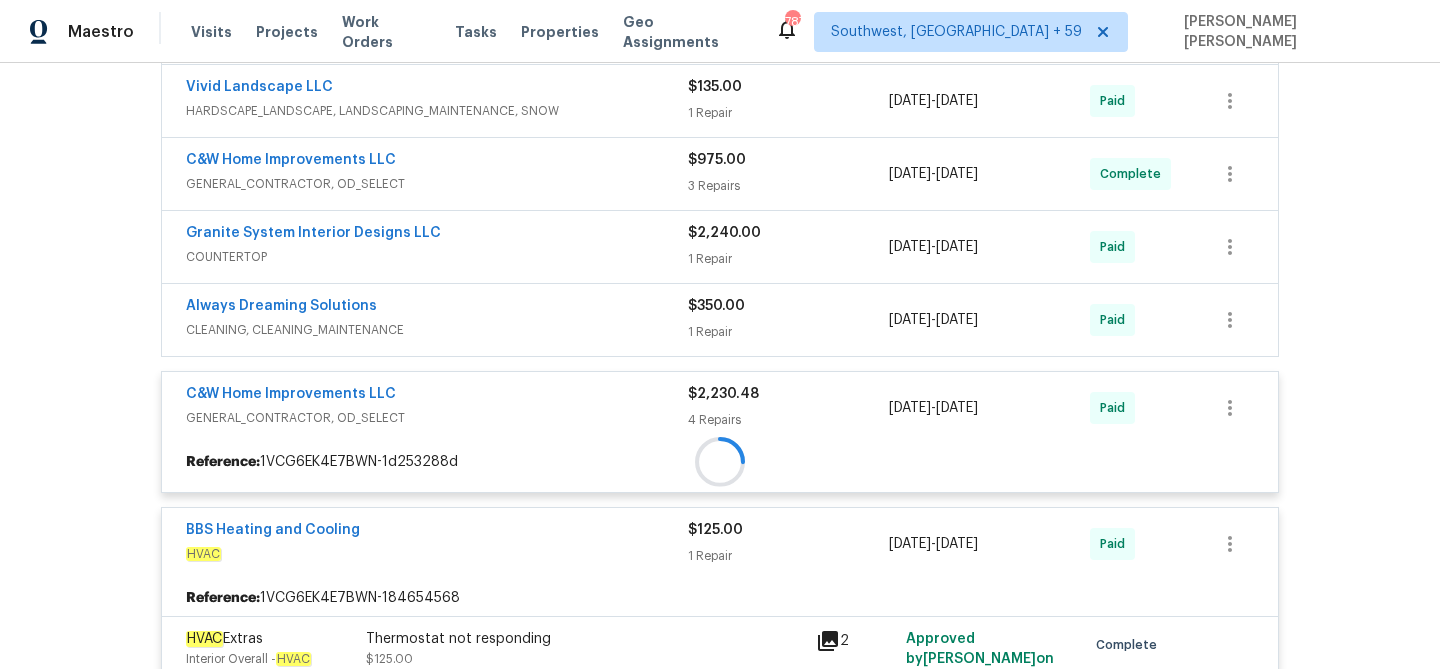 scroll, scrollTop: 600, scrollLeft: 0, axis: vertical 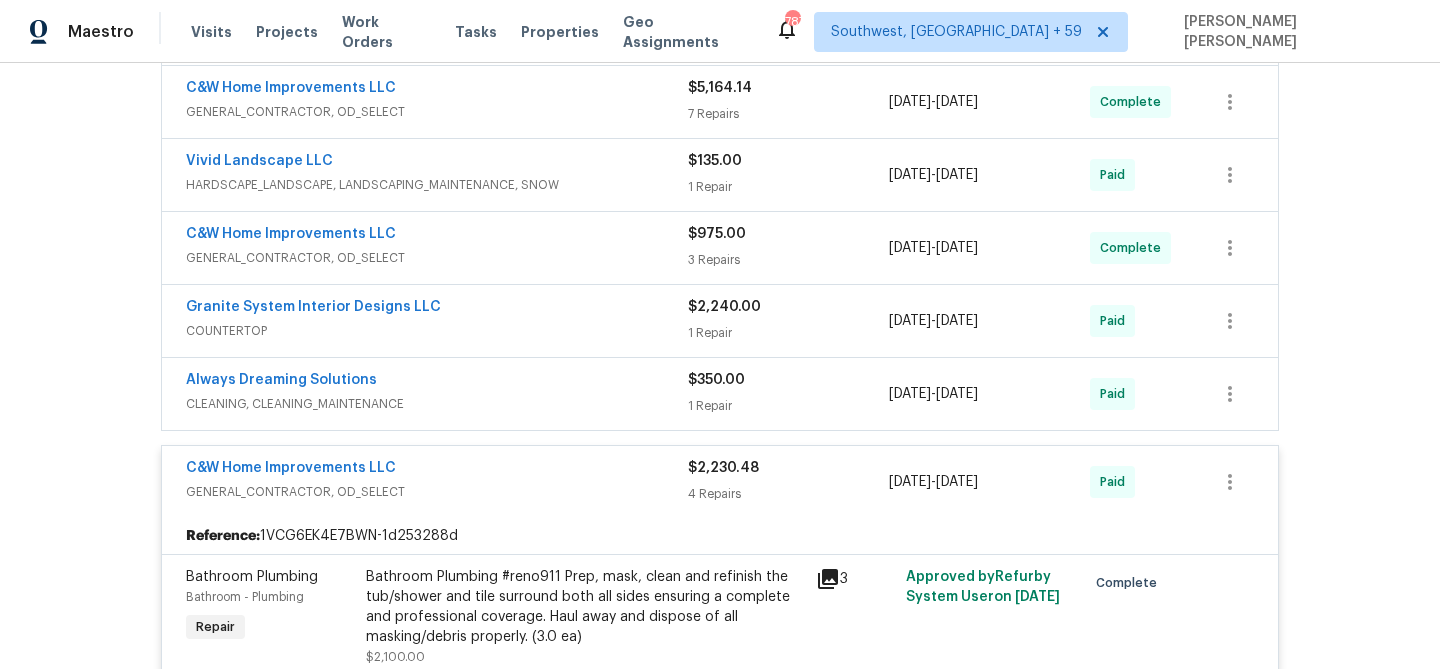 click on "Always Dreaming Solutions" at bounding box center [437, 382] 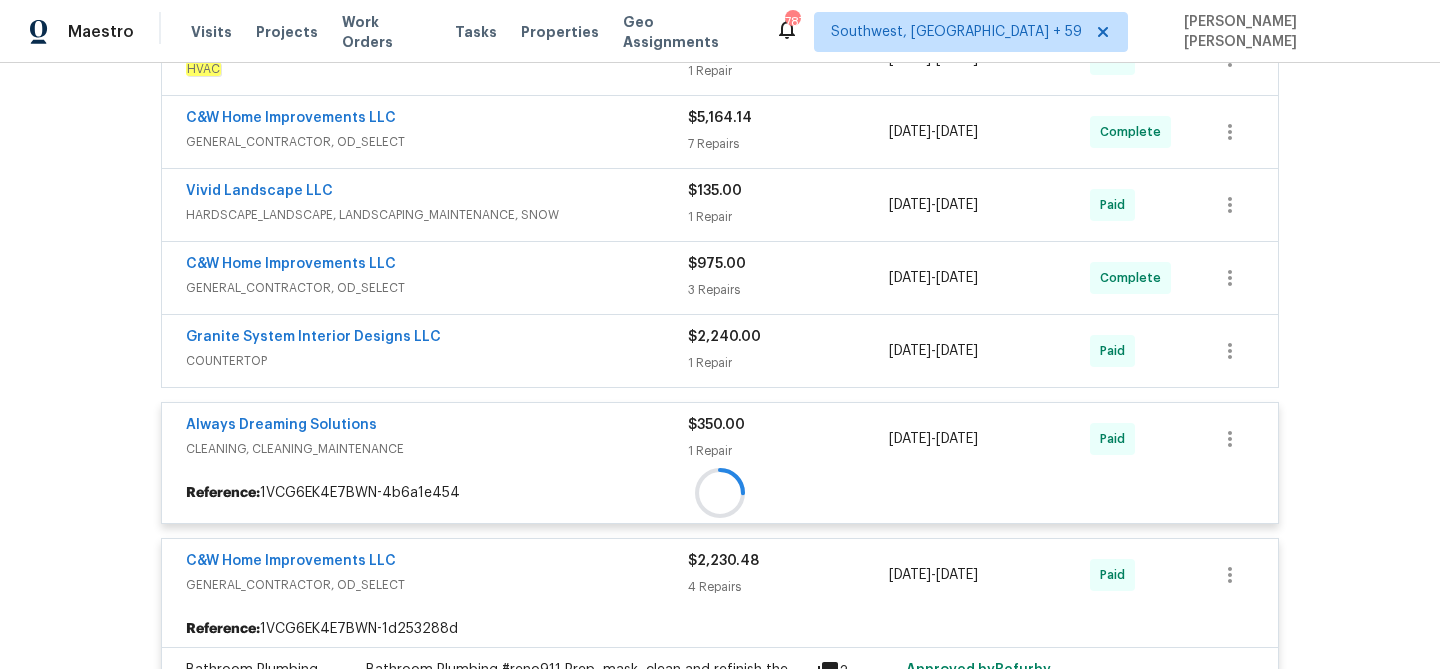 scroll, scrollTop: 557, scrollLeft: 0, axis: vertical 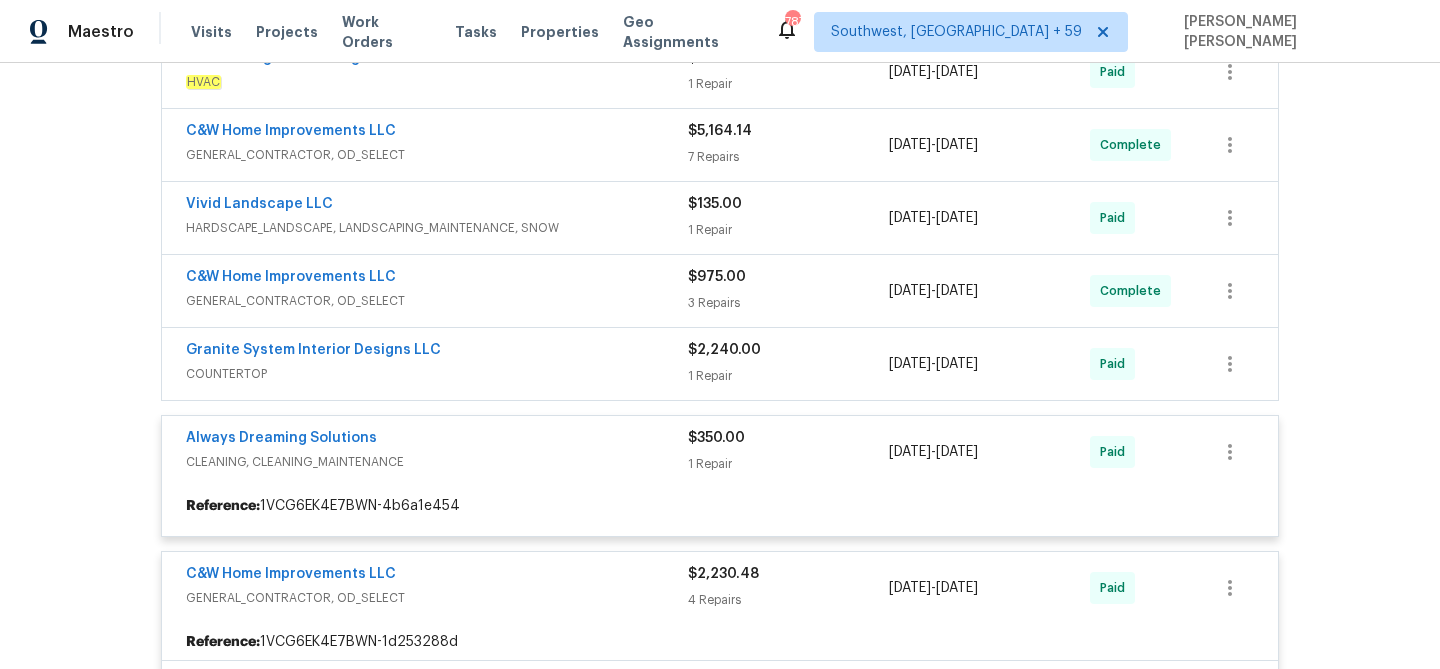 click at bounding box center [720, 2316] 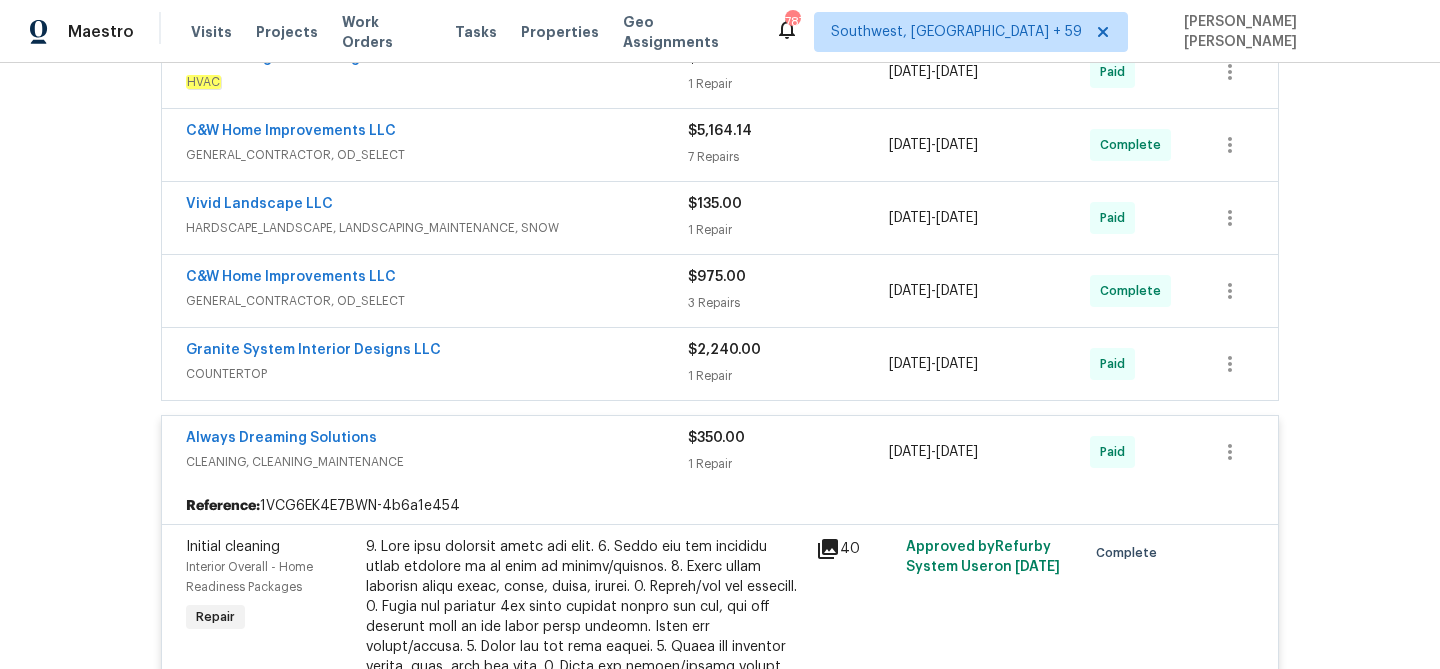 click on "Granite System Interior Designs LLC" at bounding box center [437, 352] 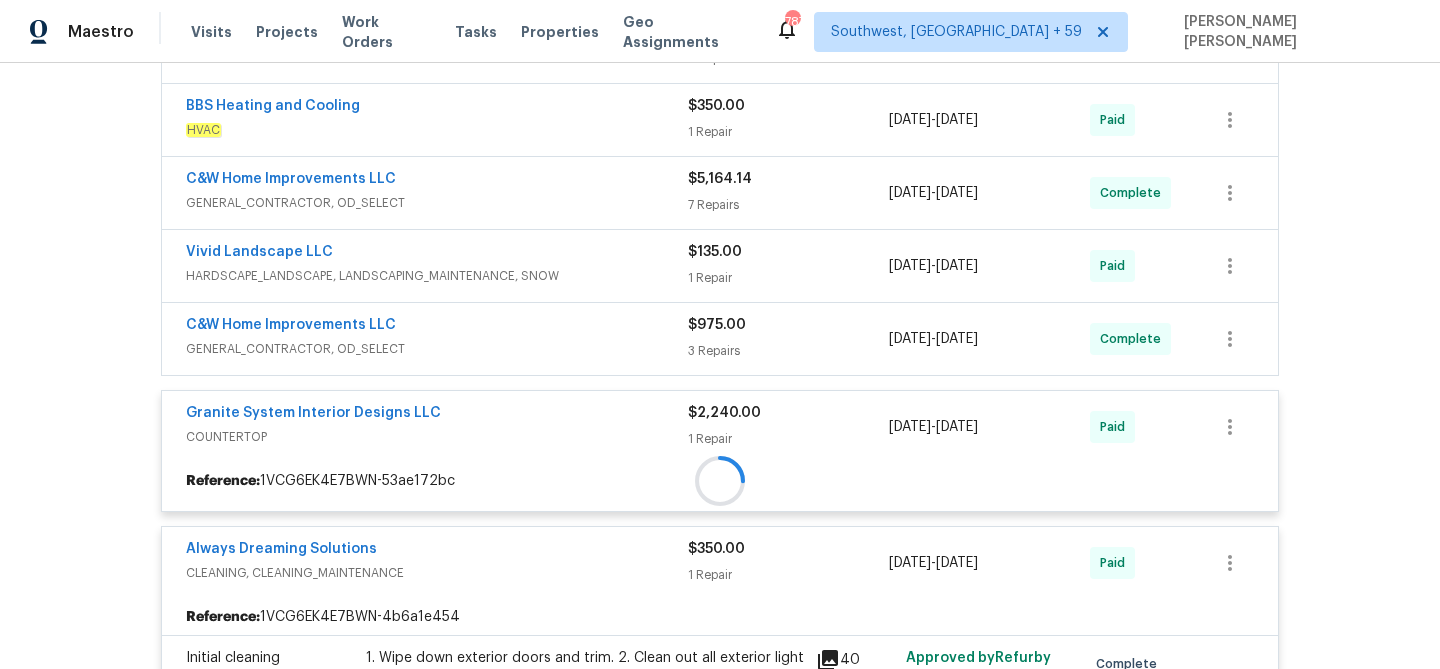 scroll, scrollTop: 502, scrollLeft: 0, axis: vertical 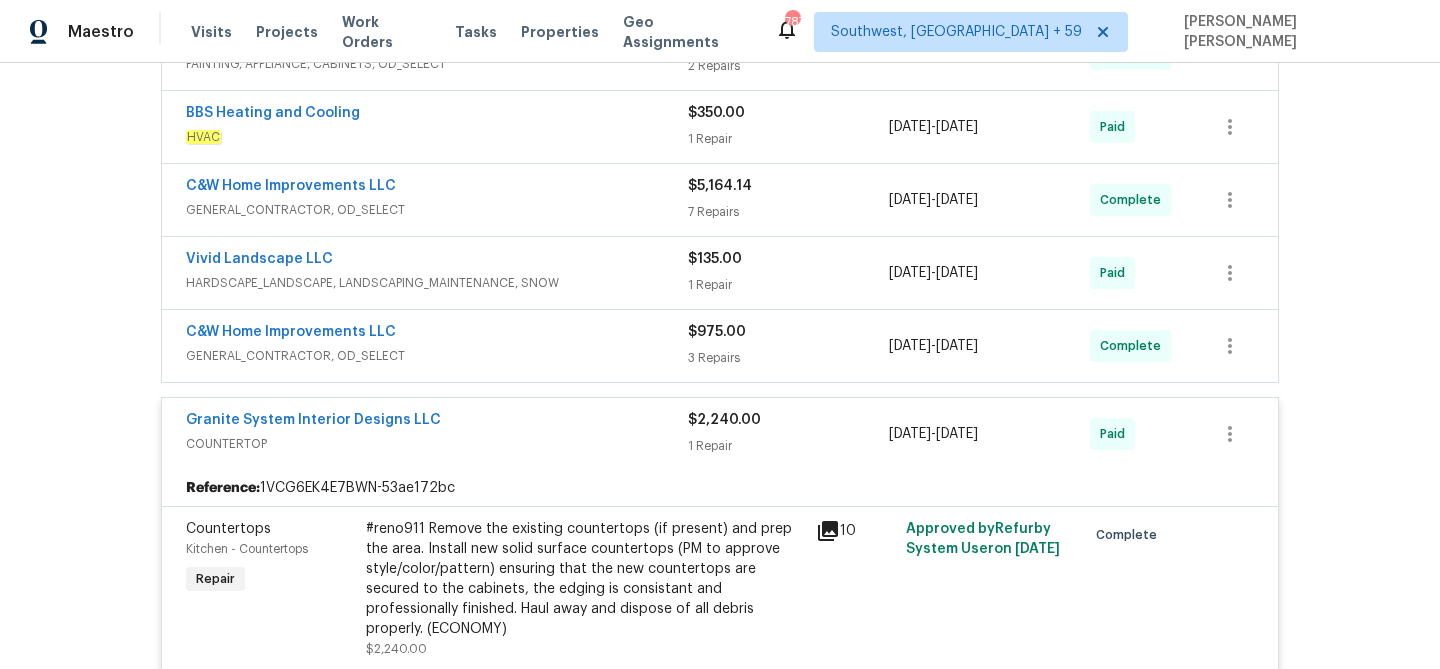 click on "C&W Home Improvements LLC" at bounding box center [437, 334] 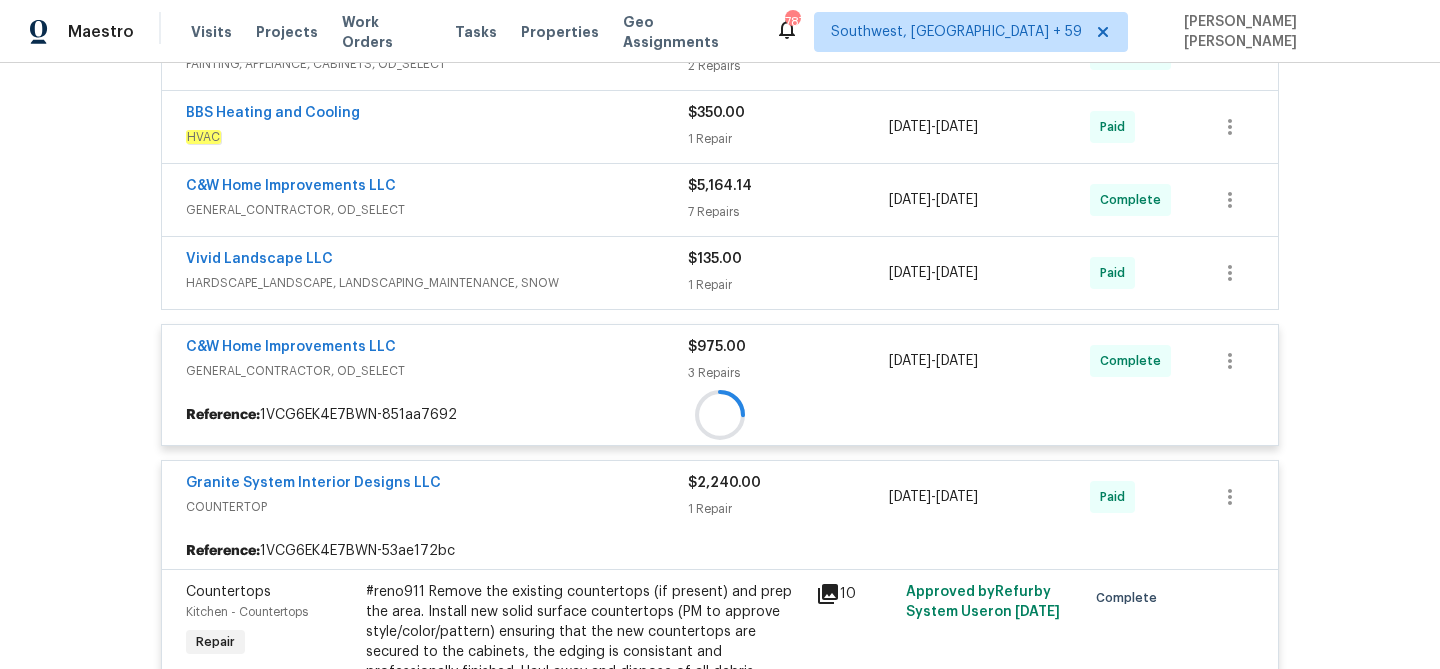 scroll, scrollTop: 435, scrollLeft: 0, axis: vertical 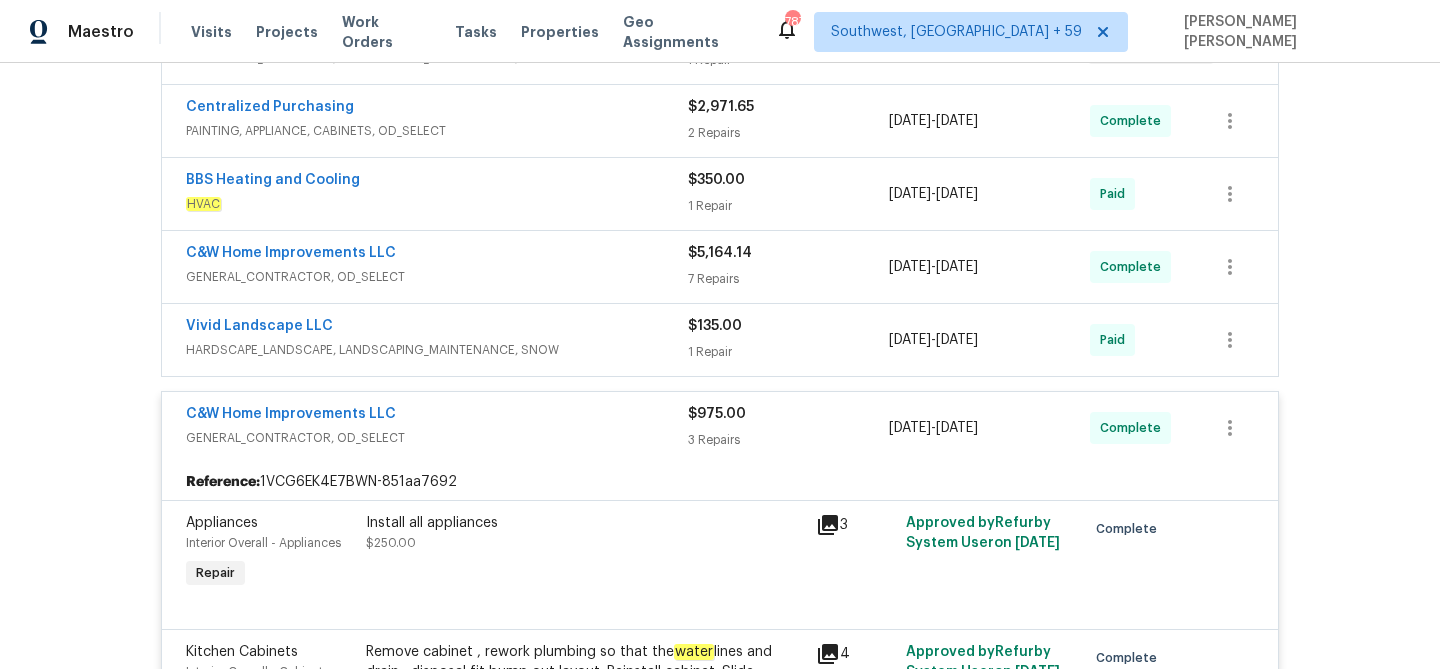 click on "Vivid Landscape LLC" at bounding box center (437, 328) 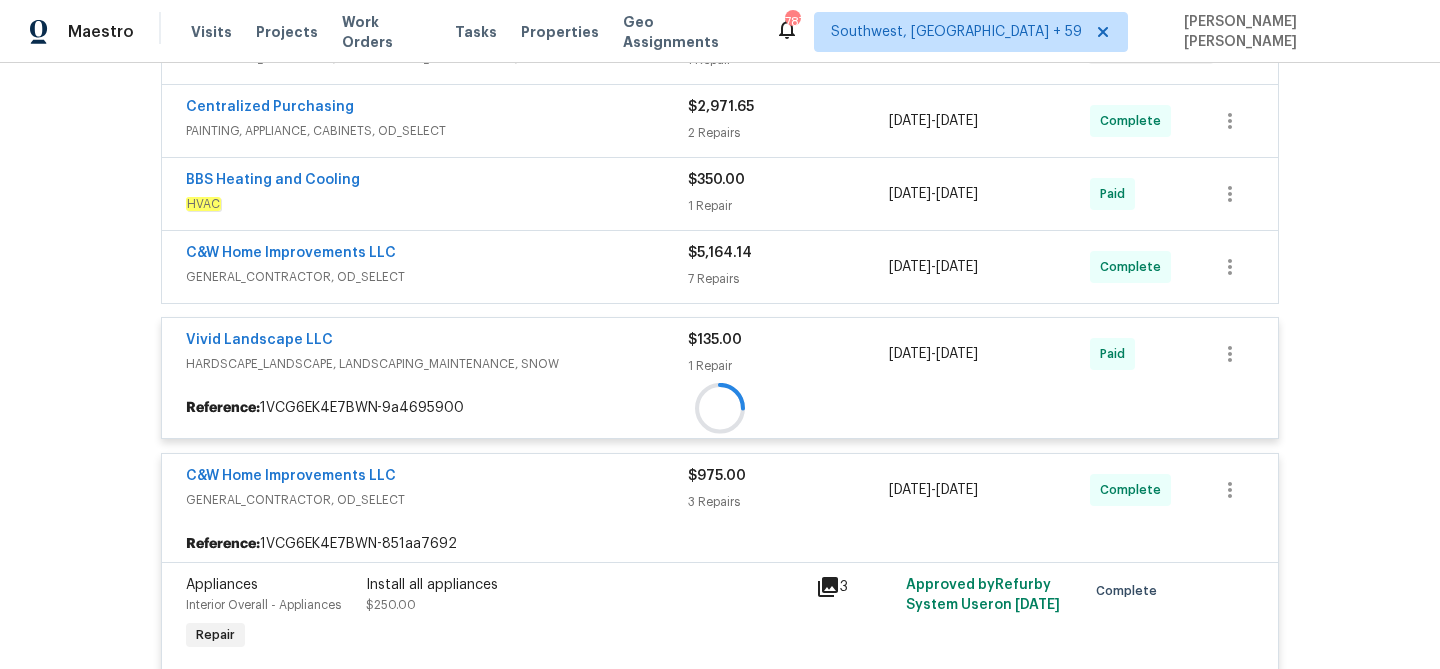 scroll, scrollTop: 384, scrollLeft: 0, axis: vertical 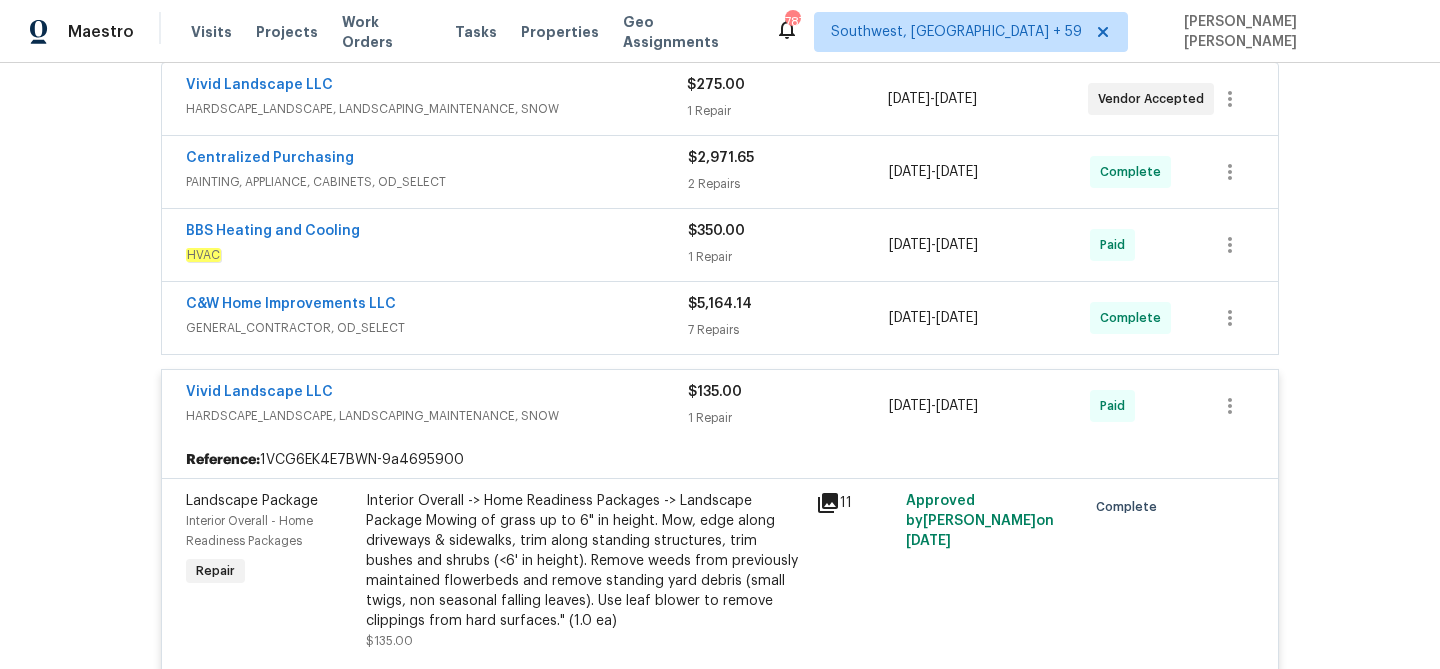 click on "C&W Home Improvements LLC" at bounding box center (437, 306) 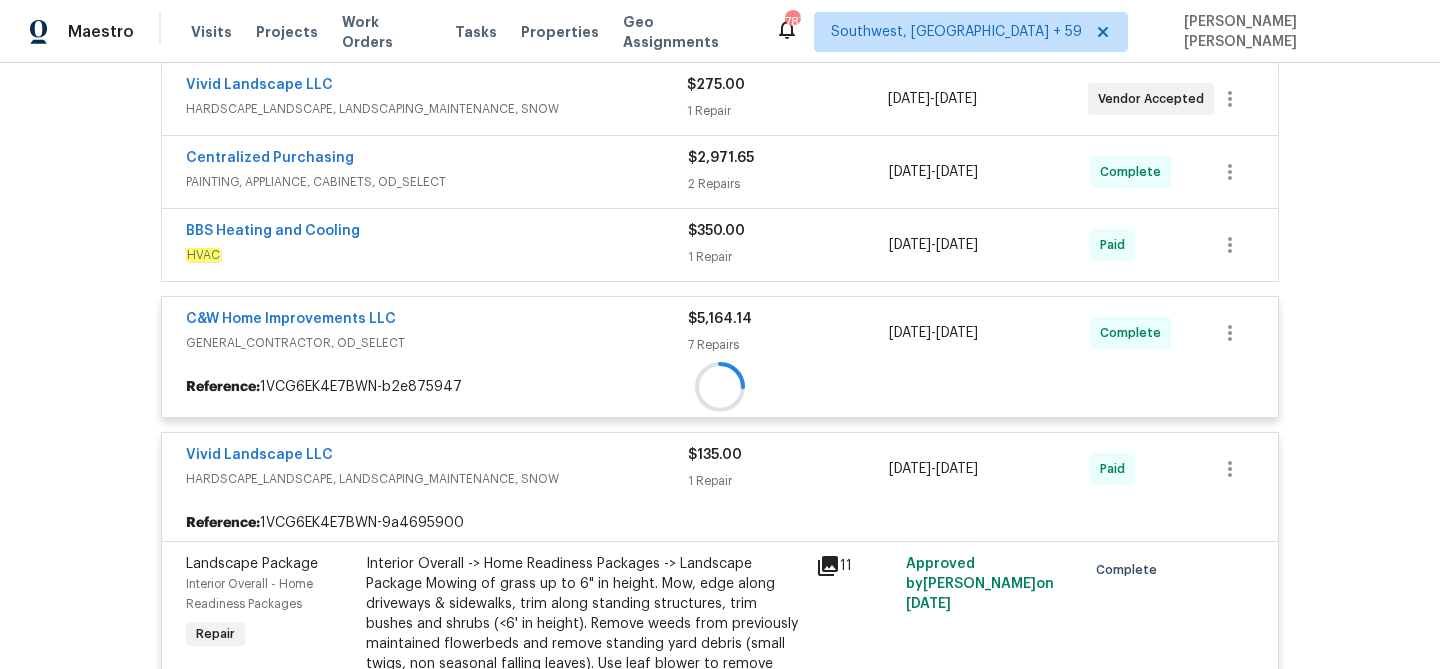 scroll, scrollTop: 322, scrollLeft: 0, axis: vertical 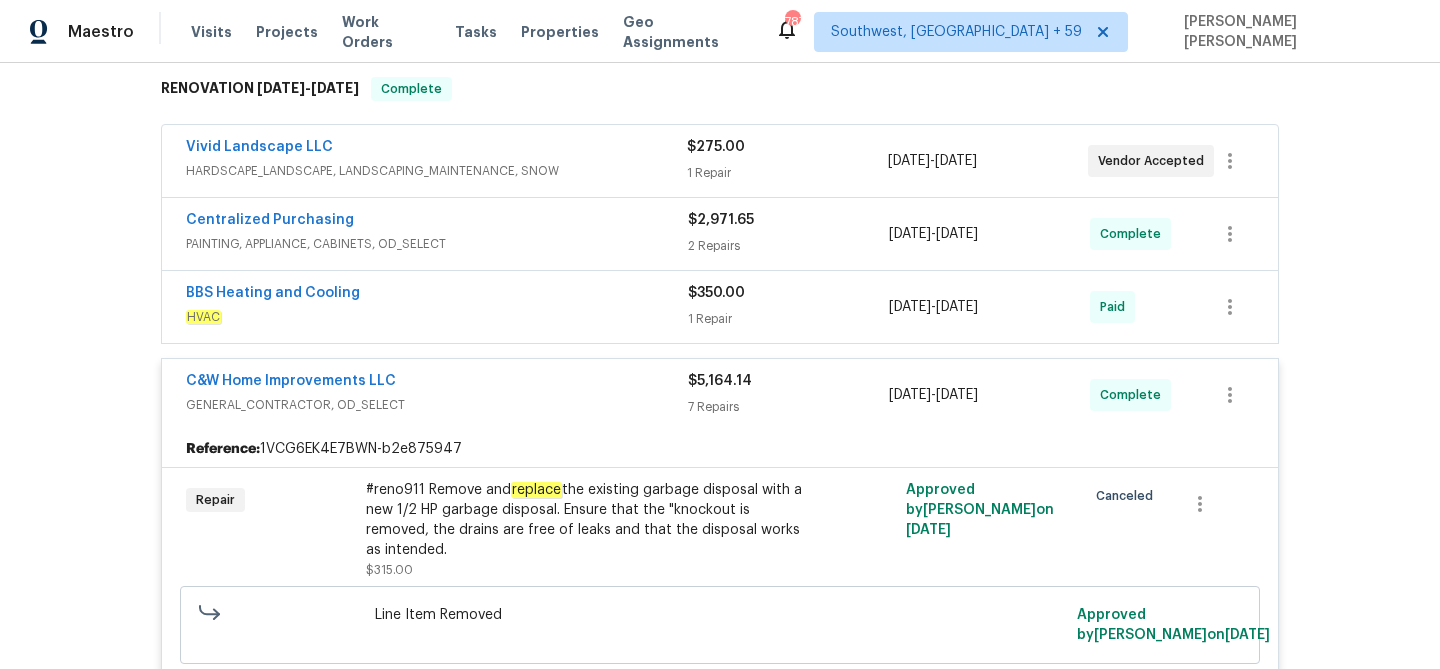 click on "BBS Heating and Cooling" at bounding box center (437, 295) 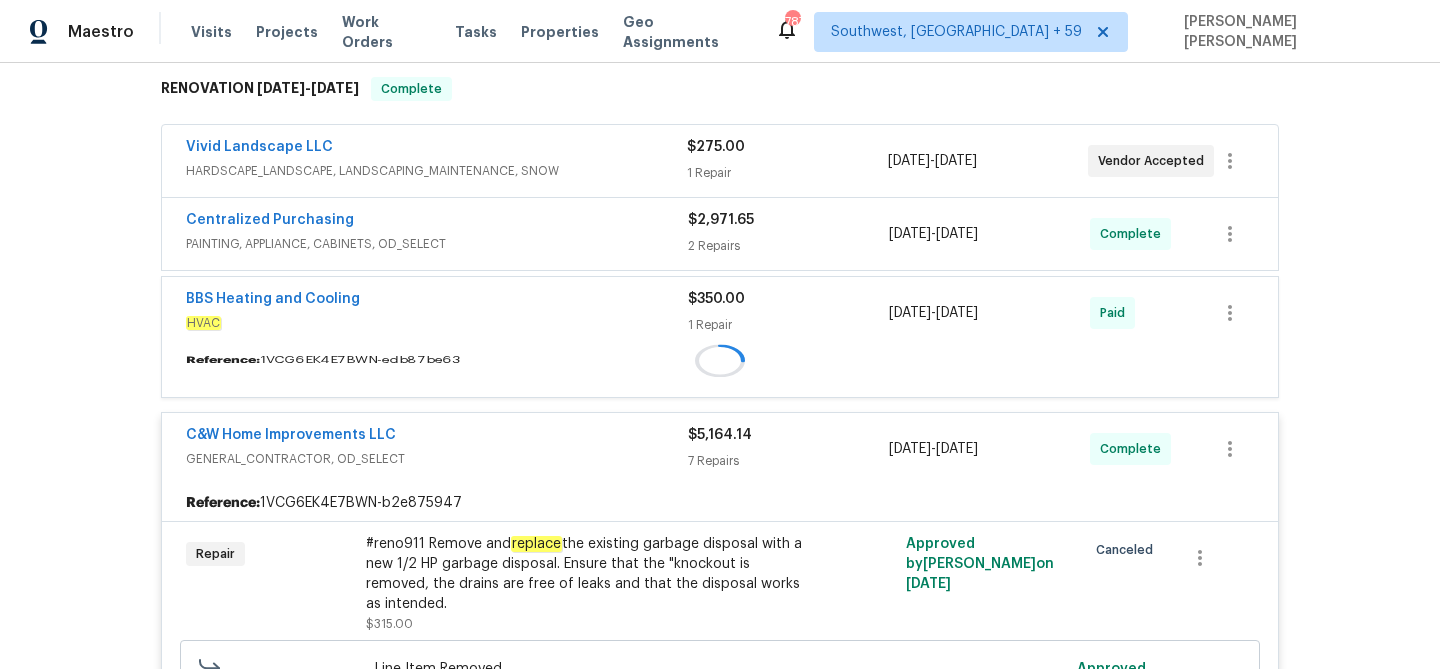 scroll, scrollTop: 268, scrollLeft: 0, axis: vertical 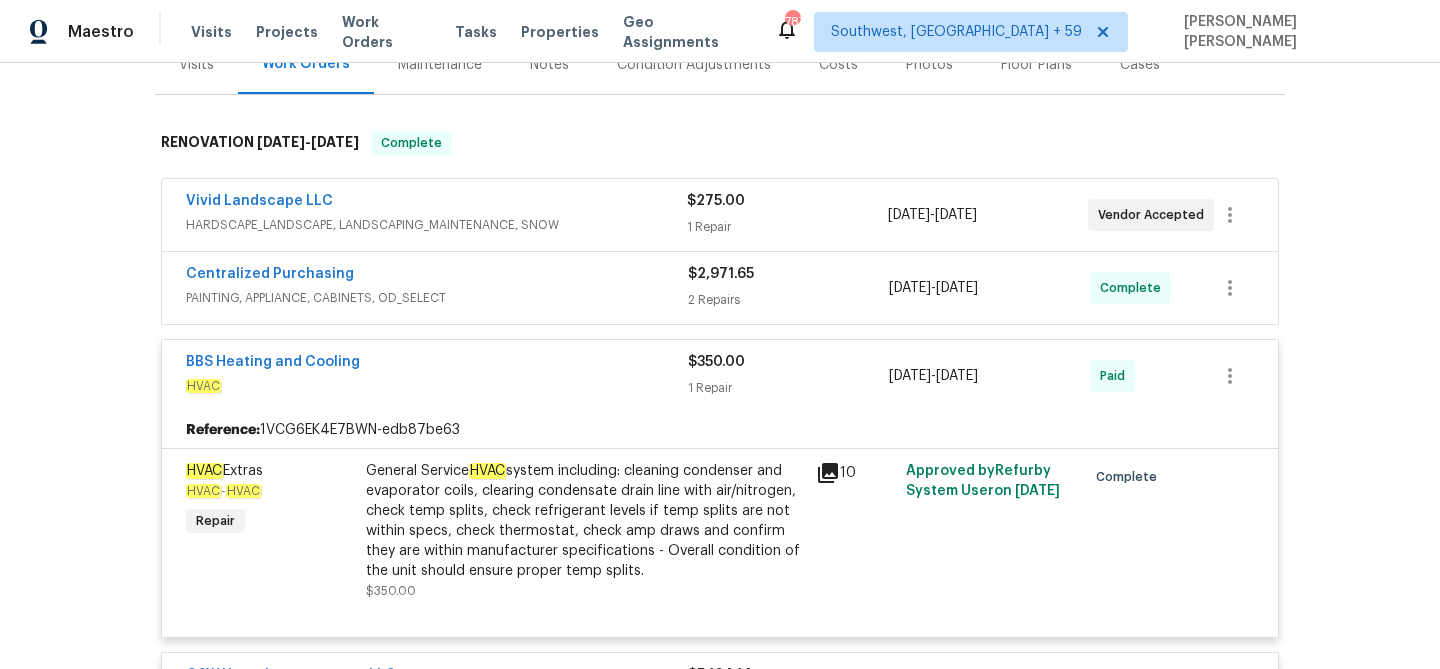 click on "Centralized Purchasing" at bounding box center [437, 276] 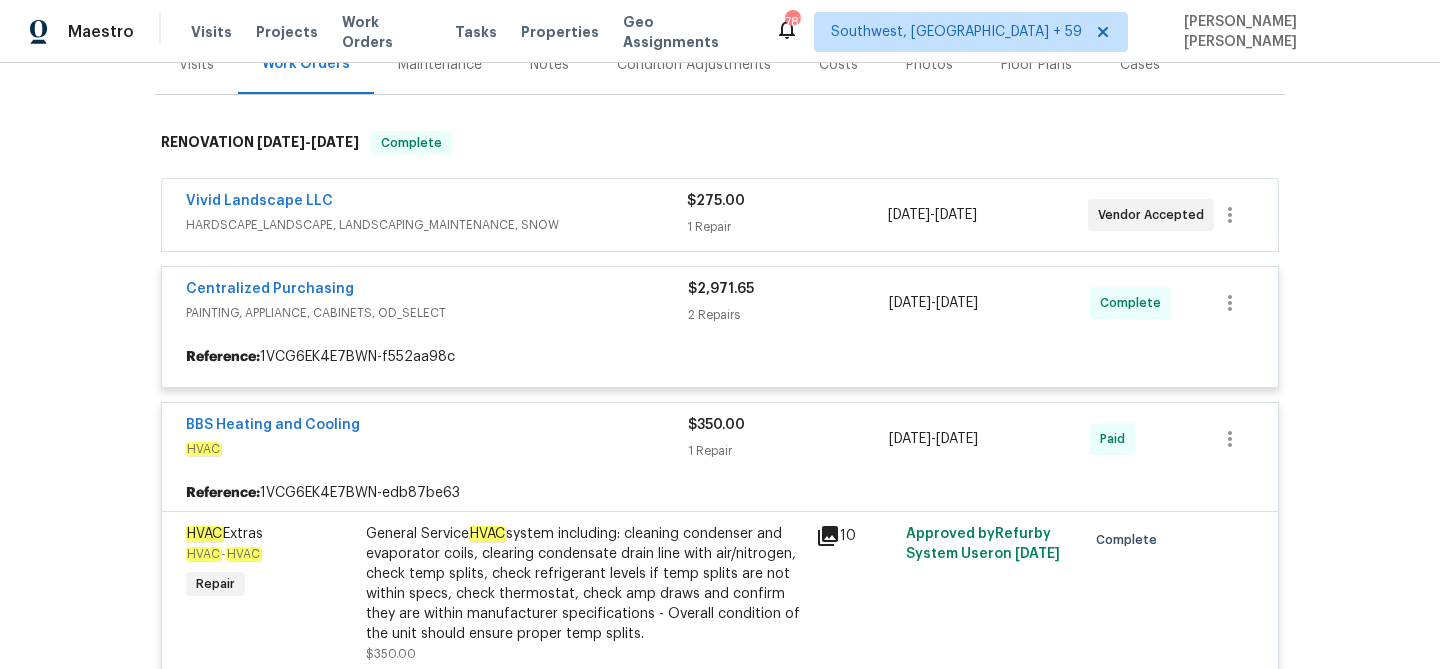 scroll, scrollTop: 218, scrollLeft: 0, axis: vertical 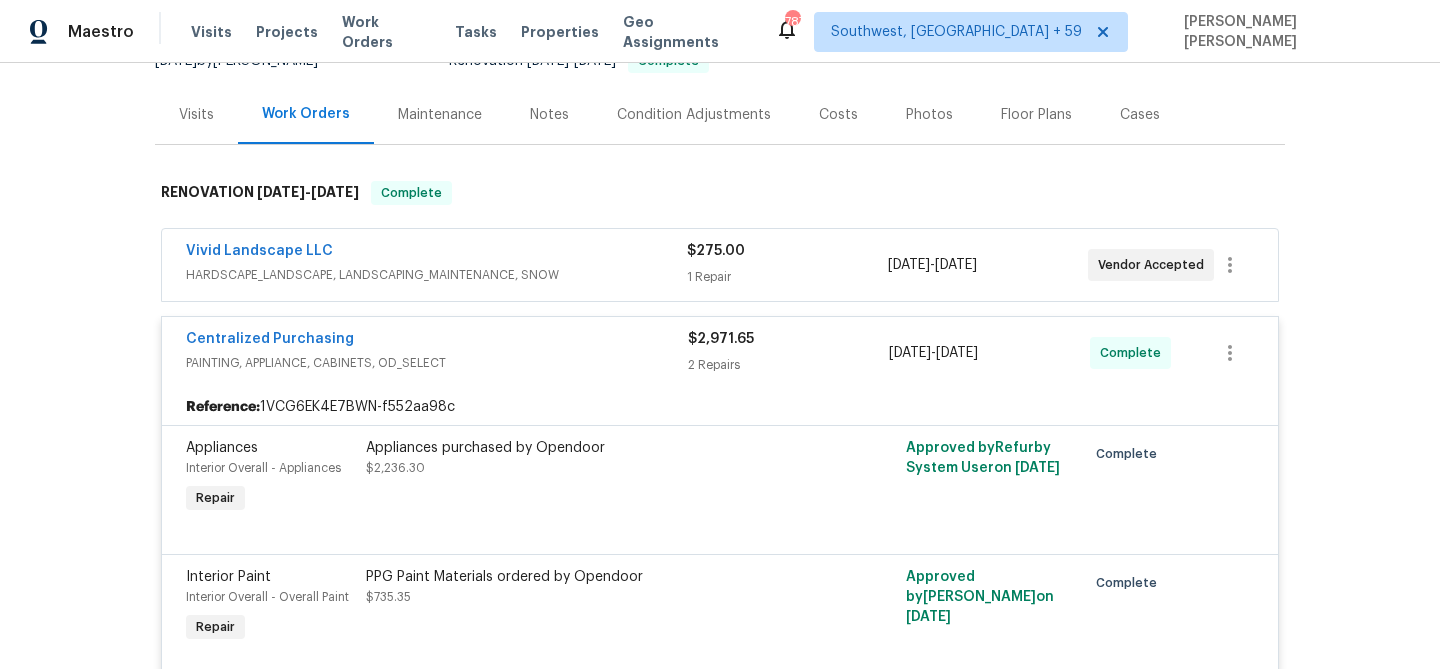 click on "Vivid Landscape LLC" at bounding box center [436, 253] 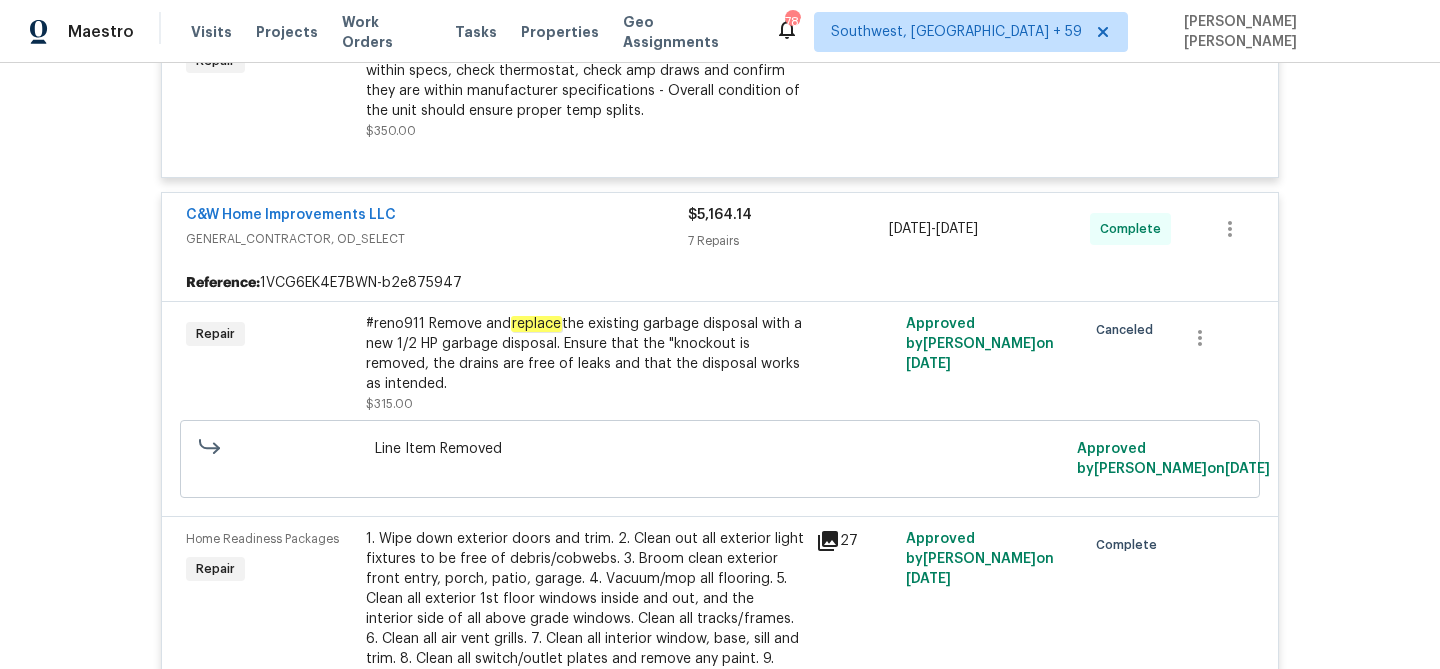 scroll, scrollTop: 3256, scrollLeft: 0, axis: vertical 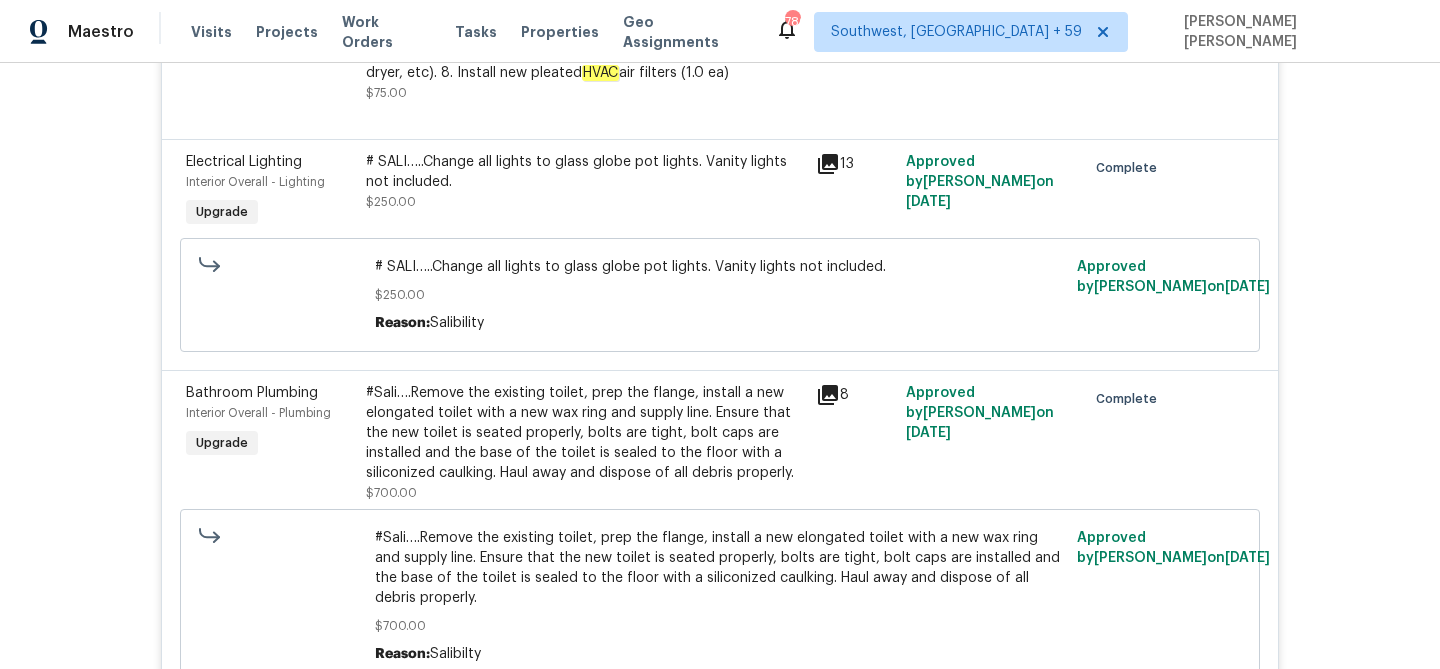 click on "#Sali….Remove the existing toilet, prep the flange, install a new elongated toilet with a new wax ring and supply line. Ensure that the new toilet is seated properly, bolts are tight, bolt caps are installed and the base of the toilet is sealed to the floor with a siliconized caulking. Haul away and dispose of all debris properly." at bounding box center [585, 433] 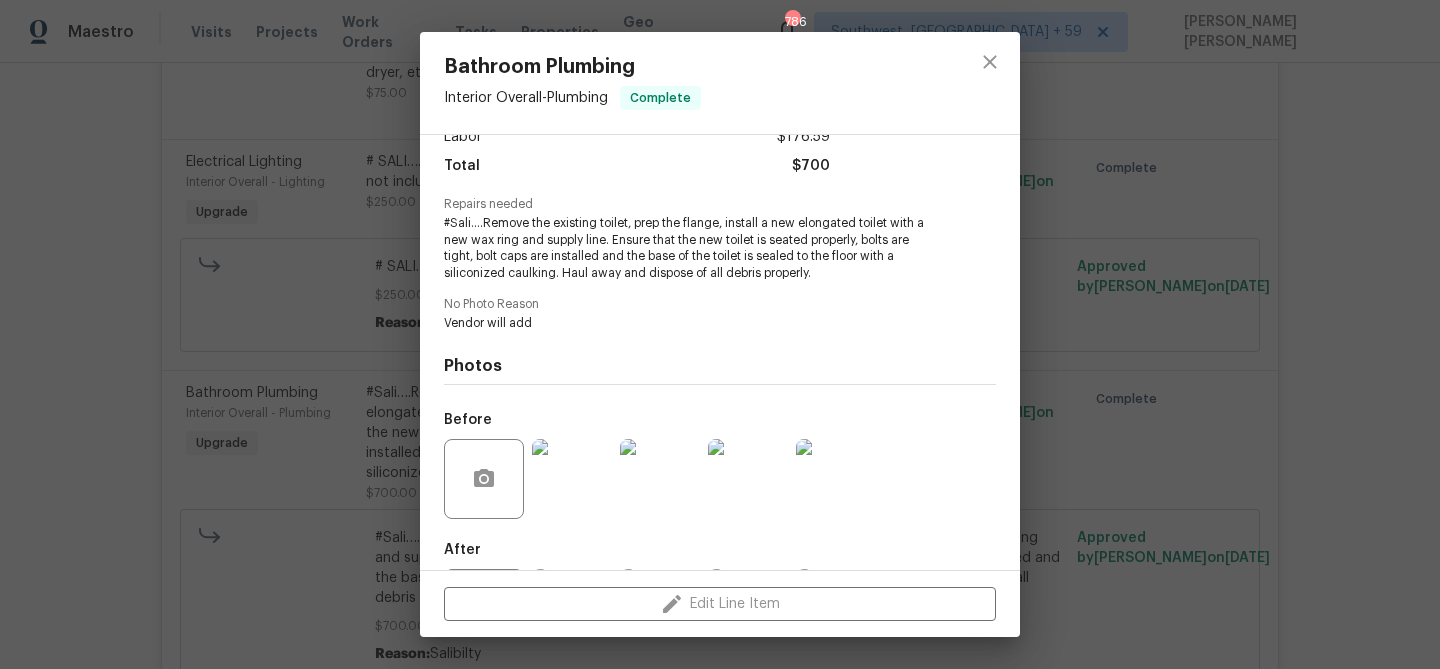 scroll, scrollTop: 251, scrollLeft: 0, axis: vertical 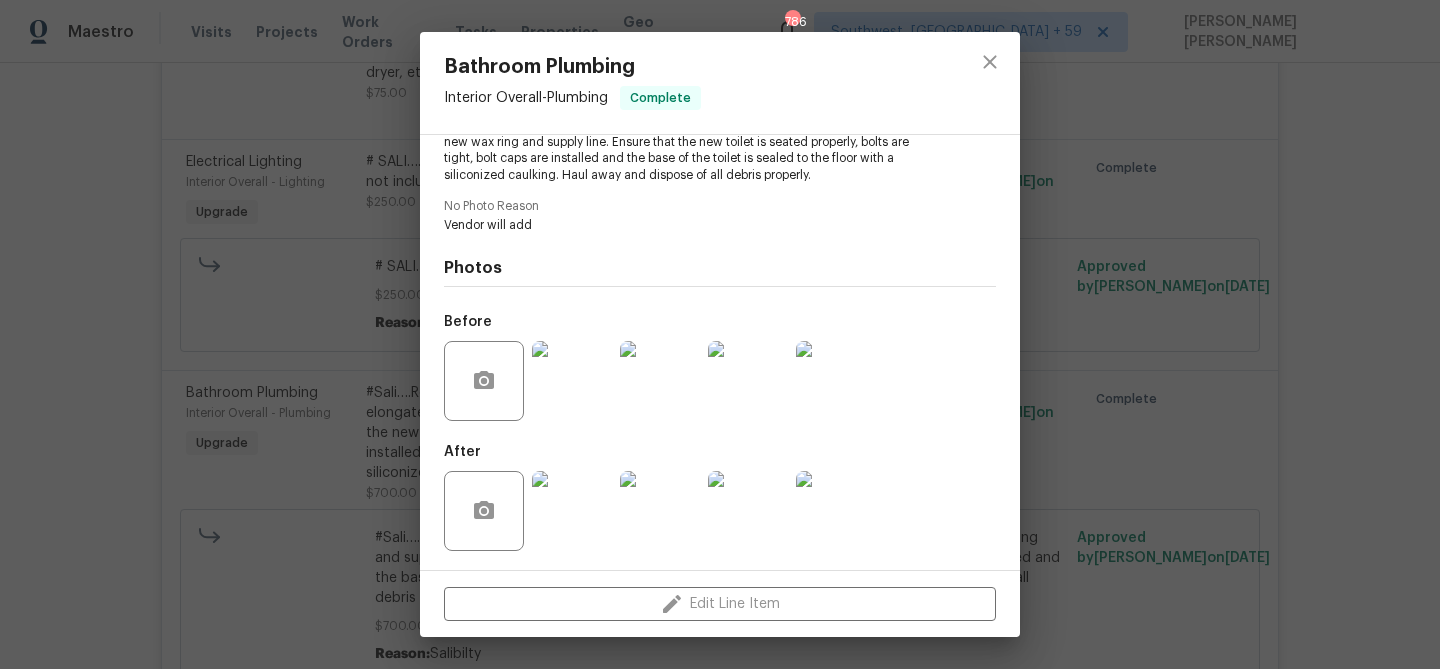 click at bounding box center (572, 511) 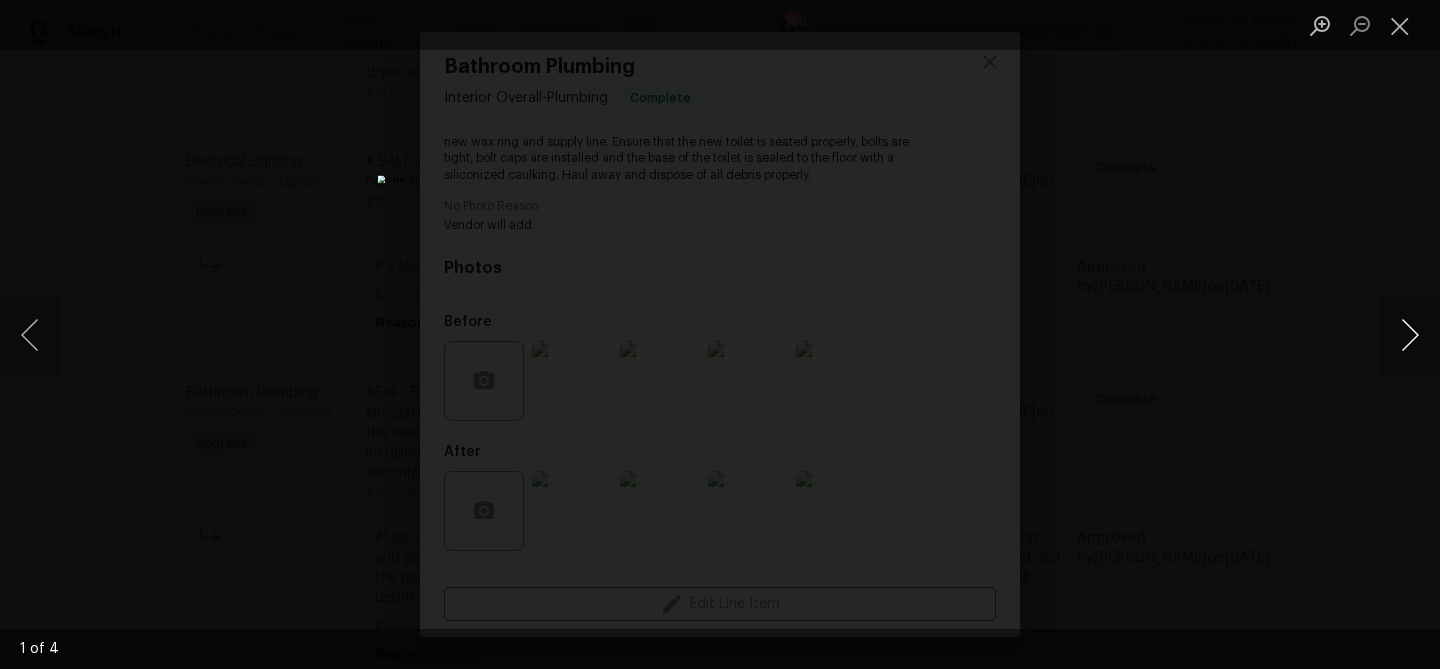 click at bounding box center [1410, 335] 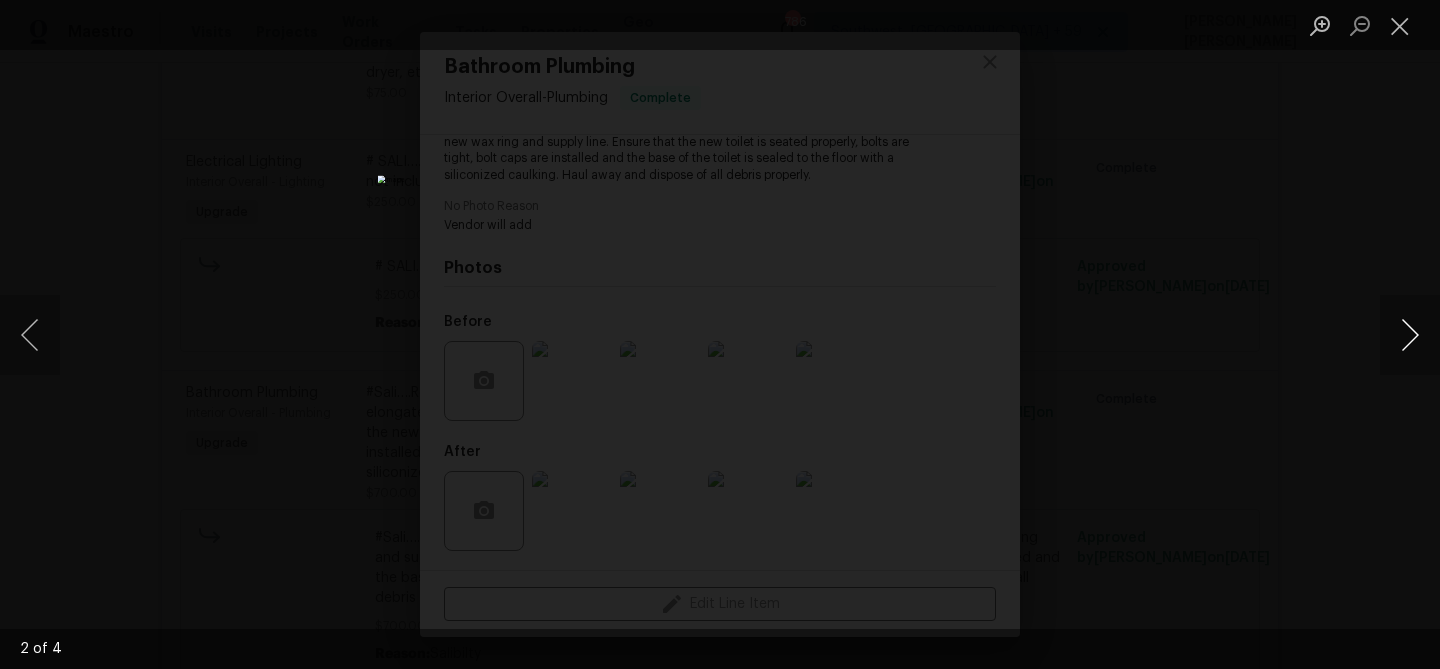 click at bounding box center (1410, 335) 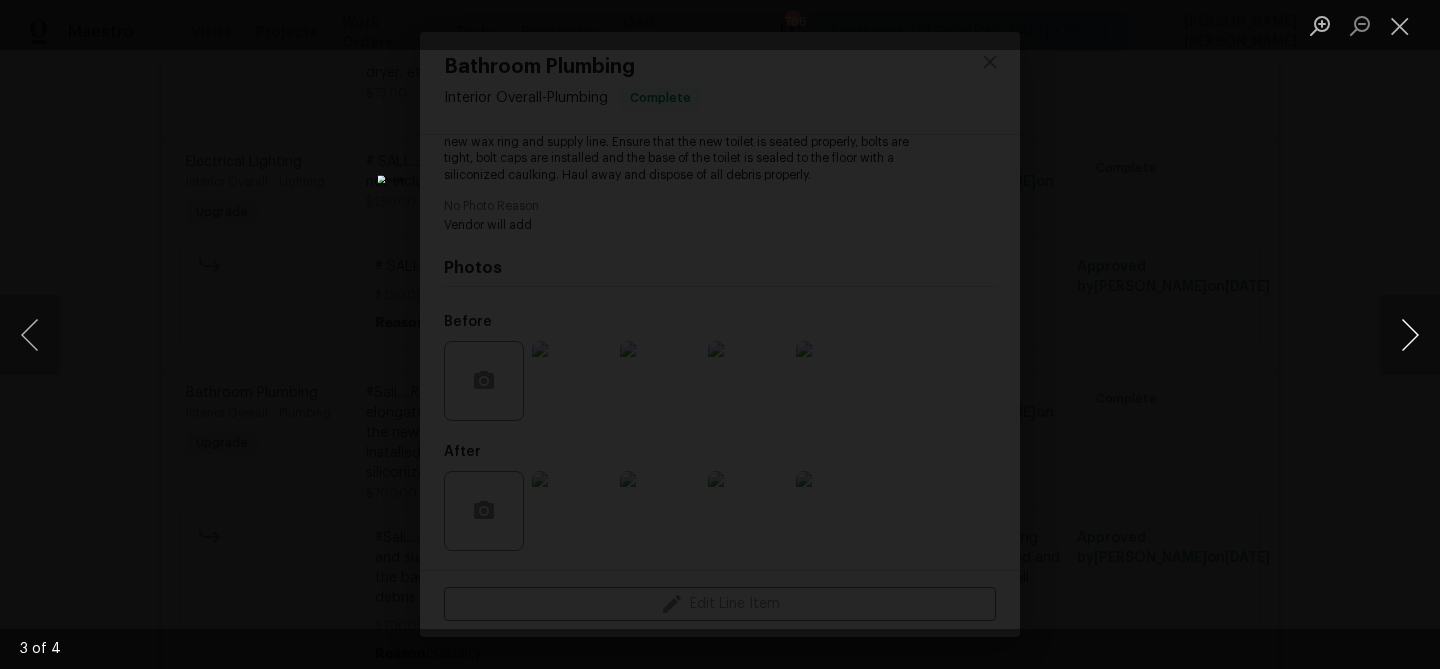 click at bounding box center [1410, 335] 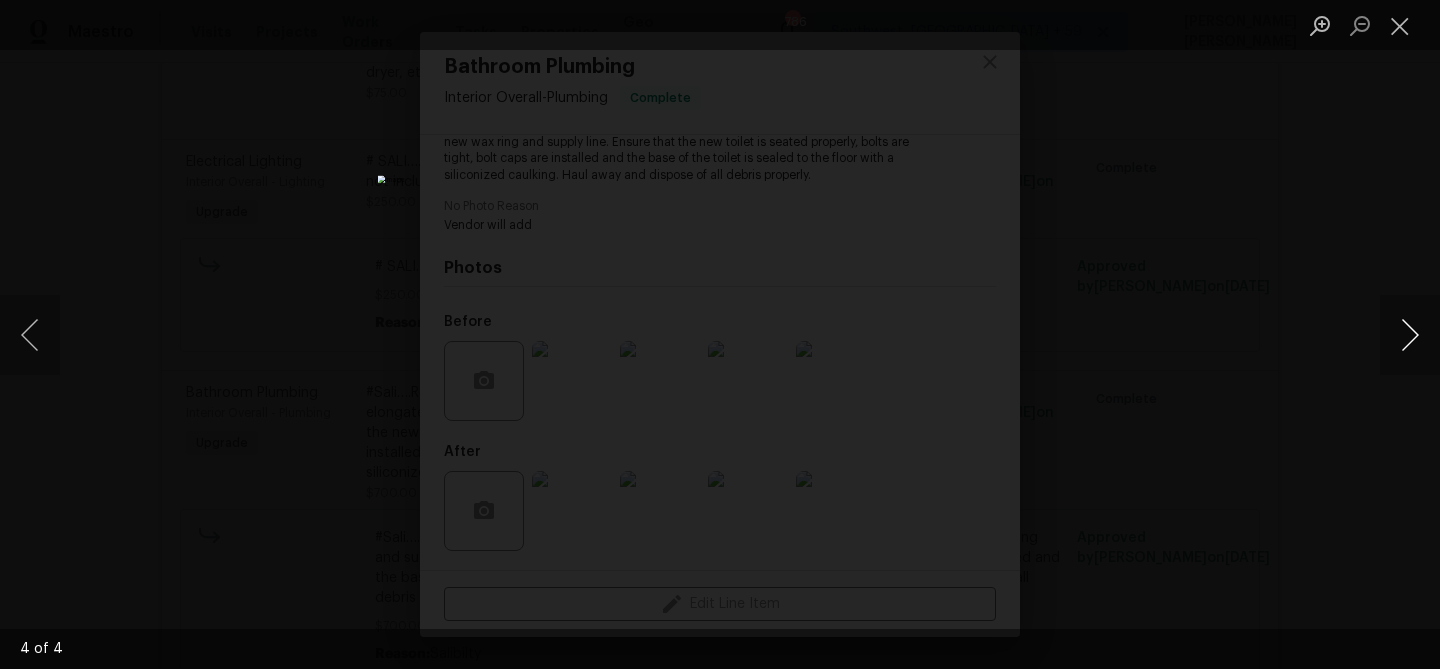 click at bounding box center [1410, 335] 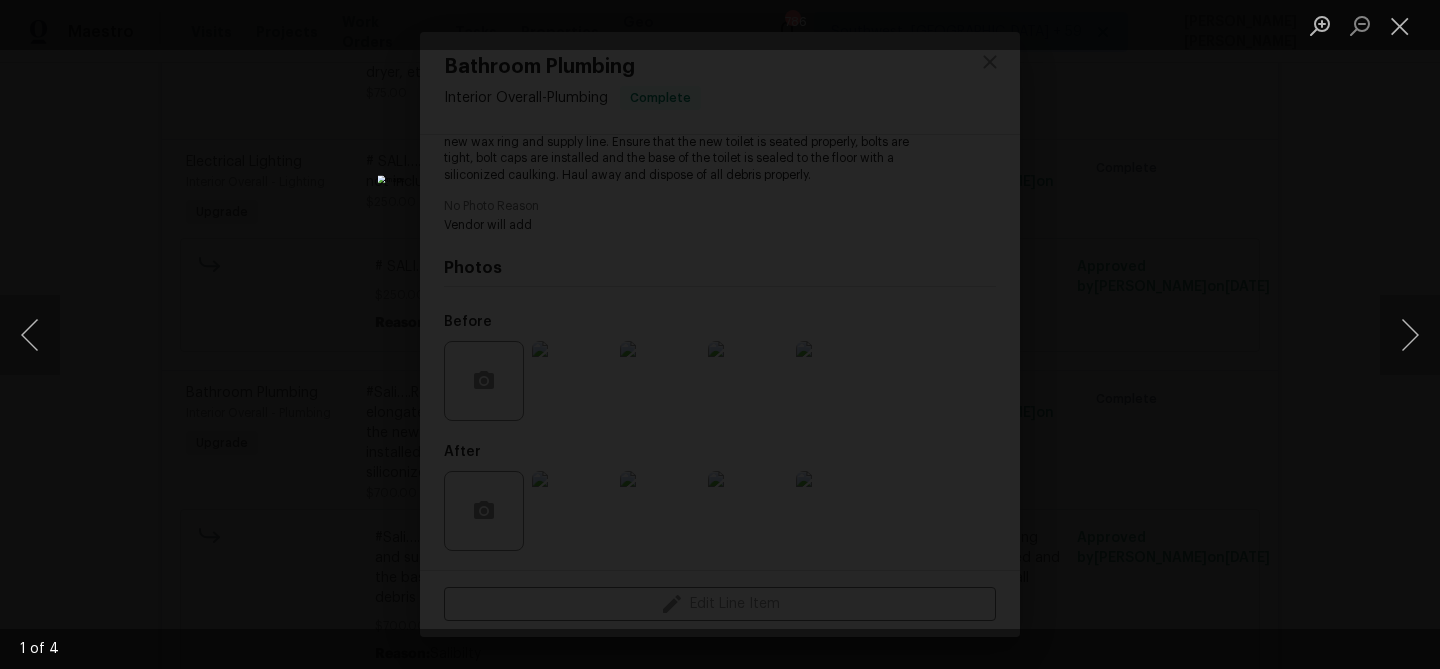 click at bounding box center [720, 334] 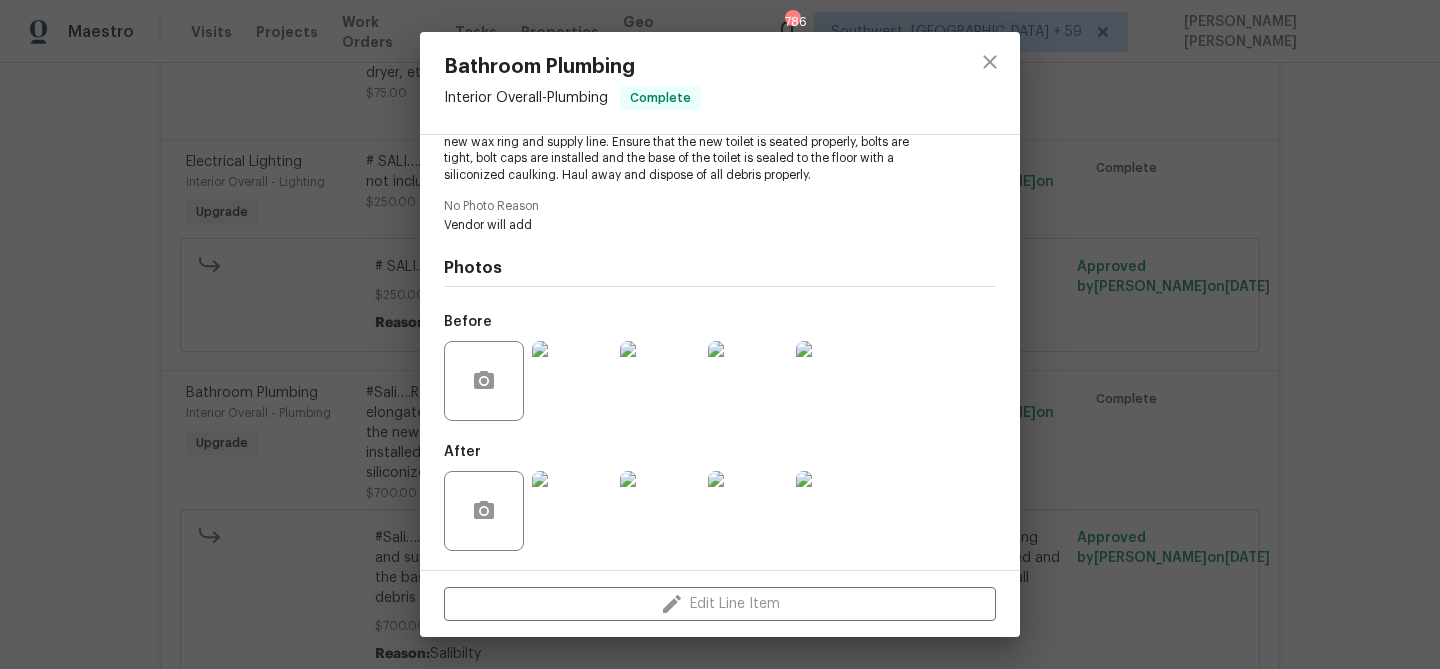 click on "Bathroom Plumbing Interior Overall  -  Plumbing Complete Vendor BBS Heating and Cooling Account Category Renovations Cost $174.47 x 3 count $523.41 Labor $176.59 Total $700 Repairs needed #Sali….Remove the existing toilet, prep the flange, install a new elongated toilet with a new wax ring and supply line. Ensure that the new toilet is seated properly, bolts are tight, bolt caps are installed and the base of the toilet is sealed to the floor with a siliconized caulking. Haul away and dispose of all debris properly. No Photo Reason Vendor will add Photos Before After  Edit Line Item" at bounding box center [720, 334] 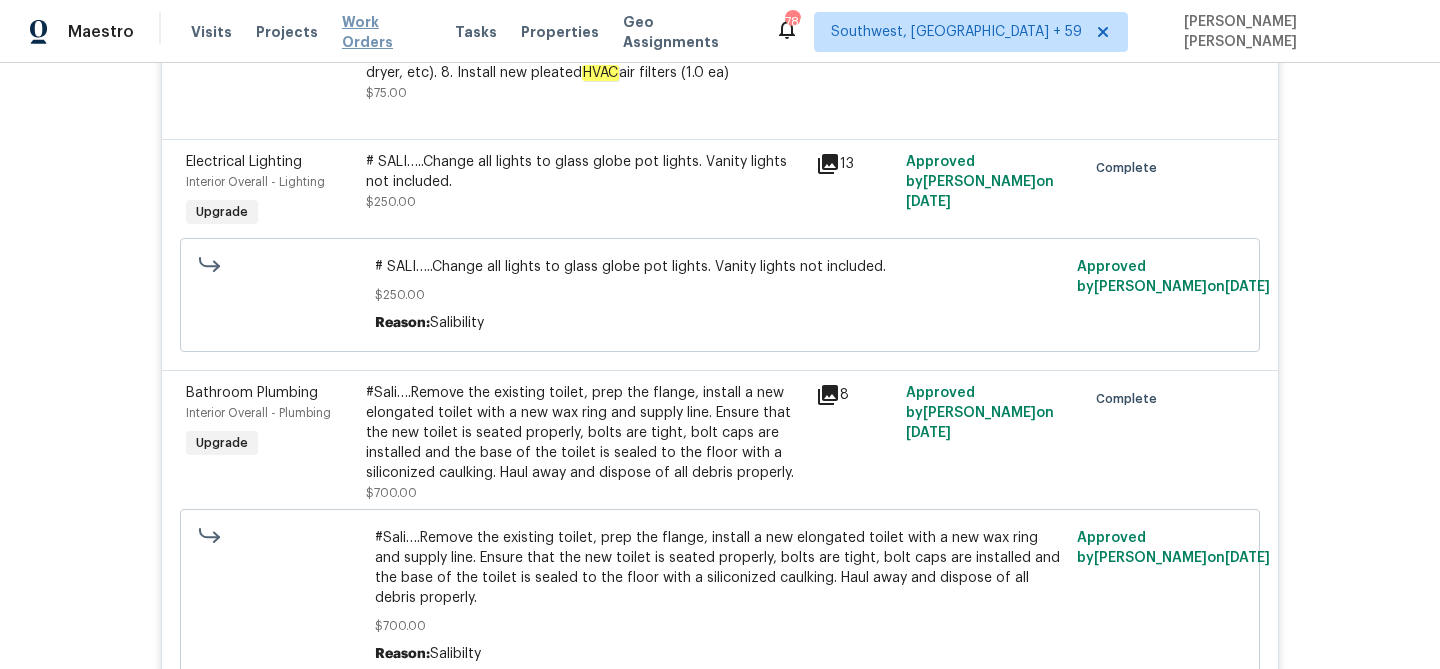 click on "Work Orders" at bounding box center [386, 32] 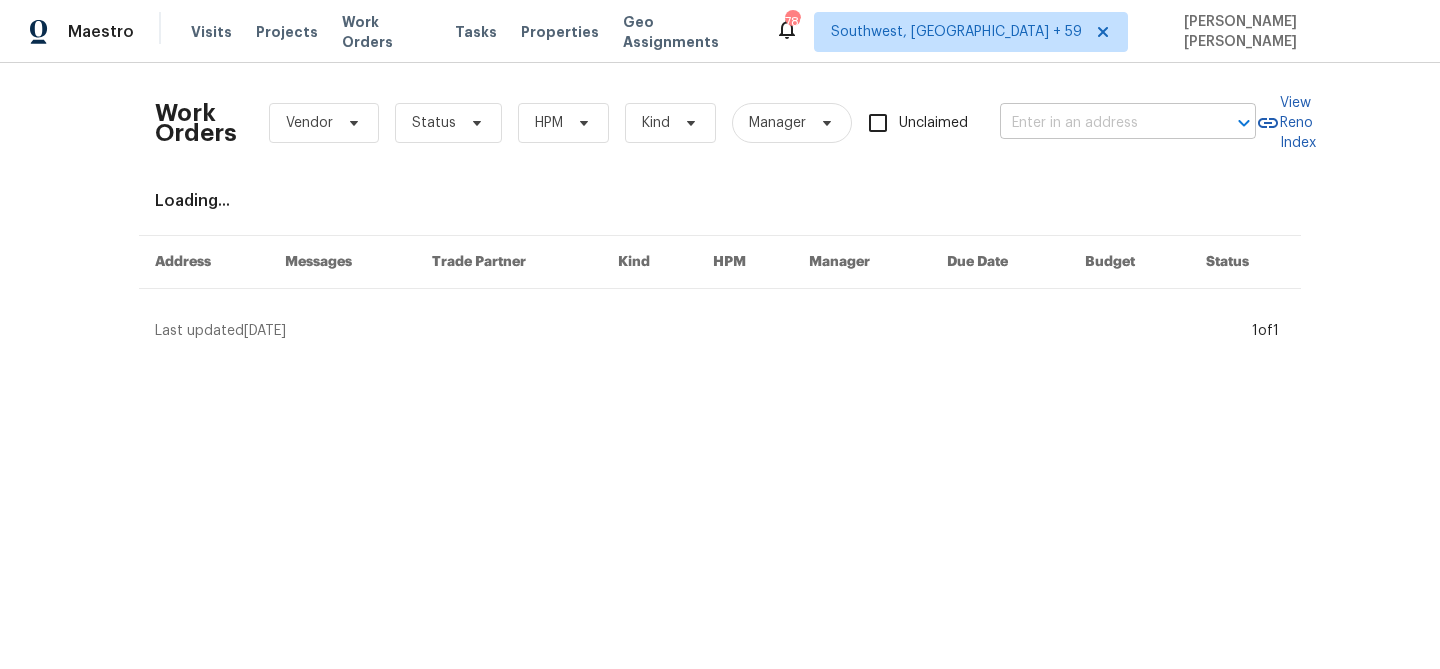 click at bounding box center [1100, 123] 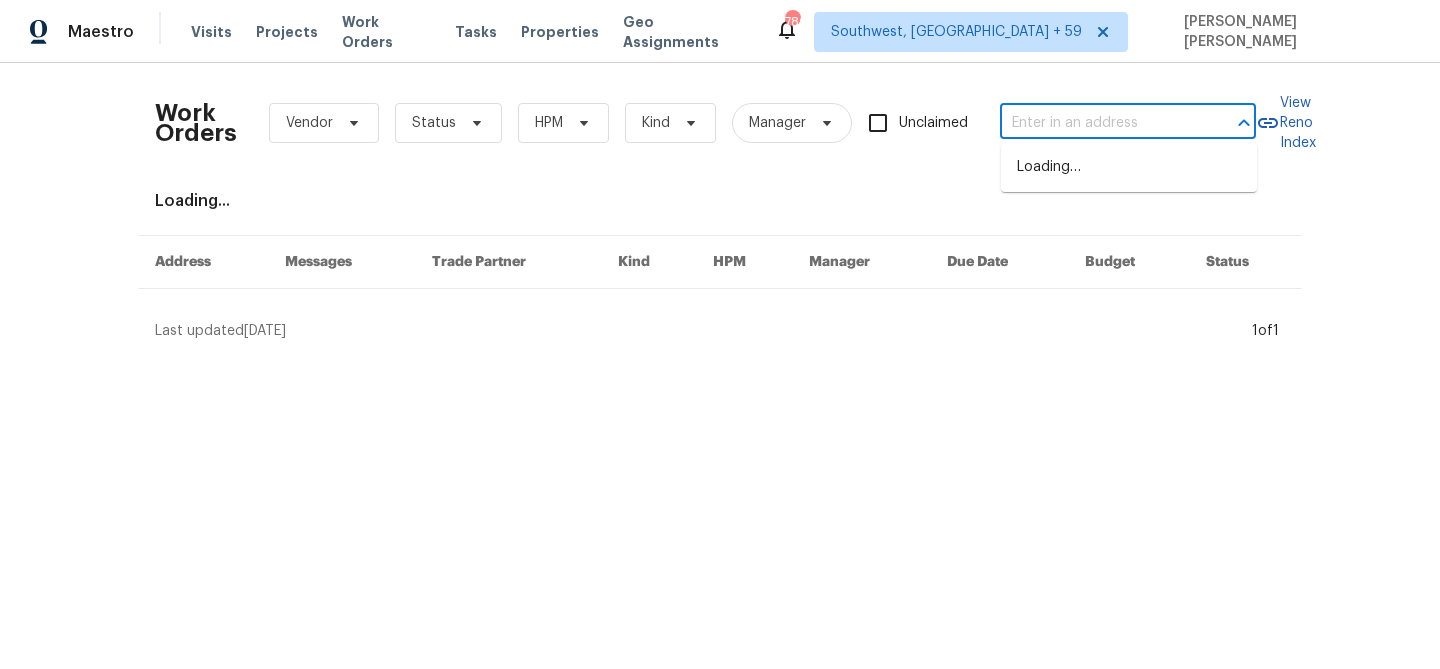 paste on "[STREET_ADDRESS][US_STATE]" 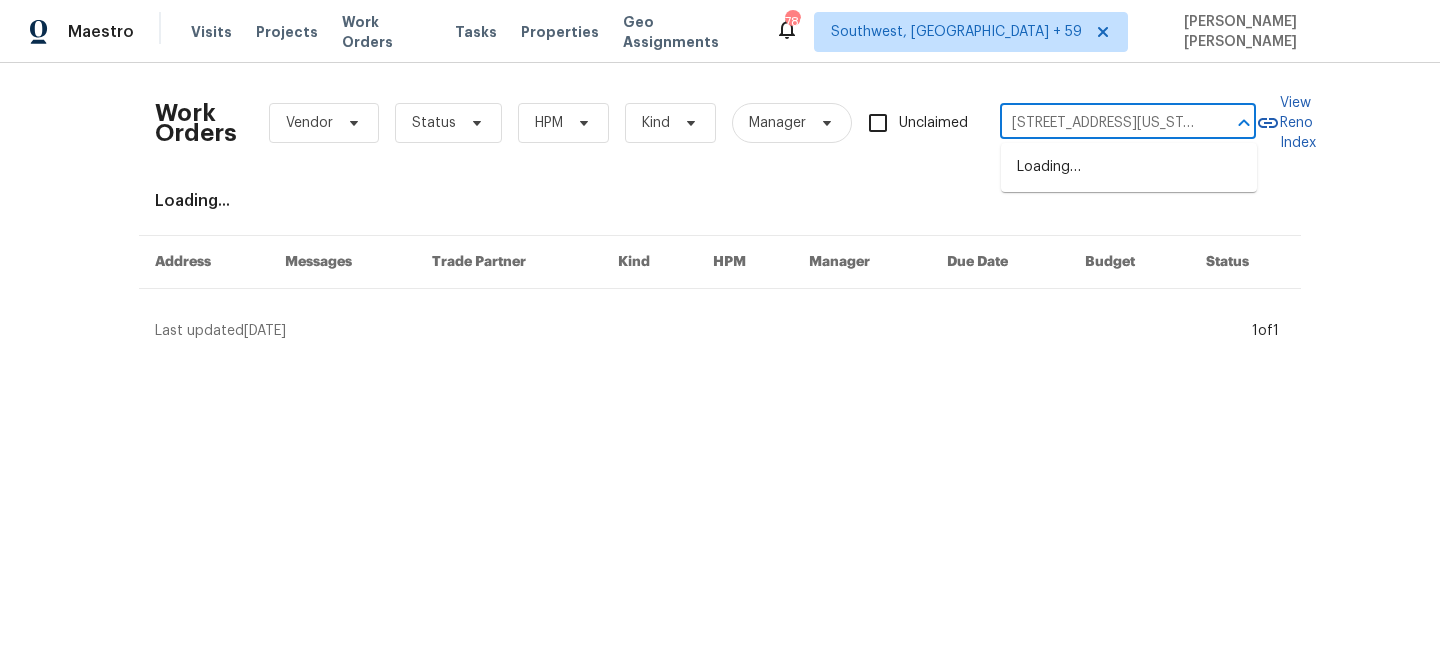 scroll, scrollTop: 0, scrollLeft: 86, axis: horizontal 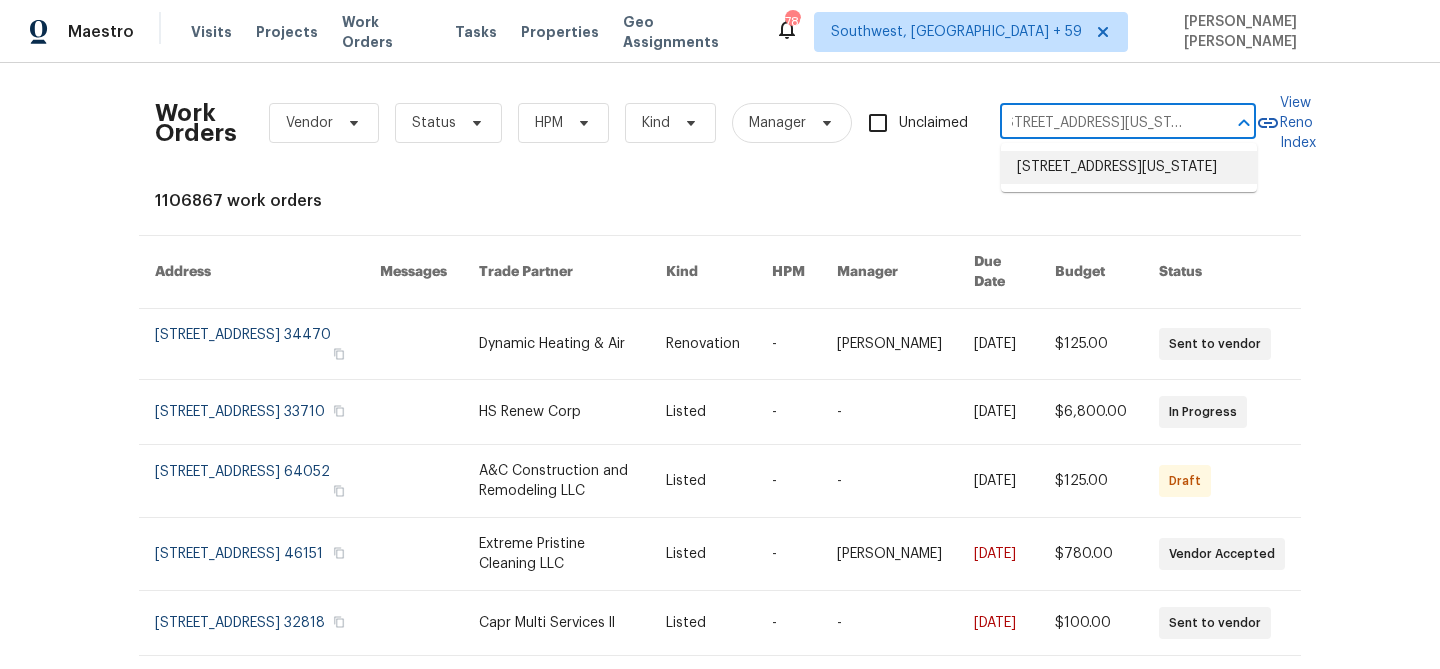 click on "[STREET_ADDRESS][US_STATE]" at bounding box center [1129, 167] 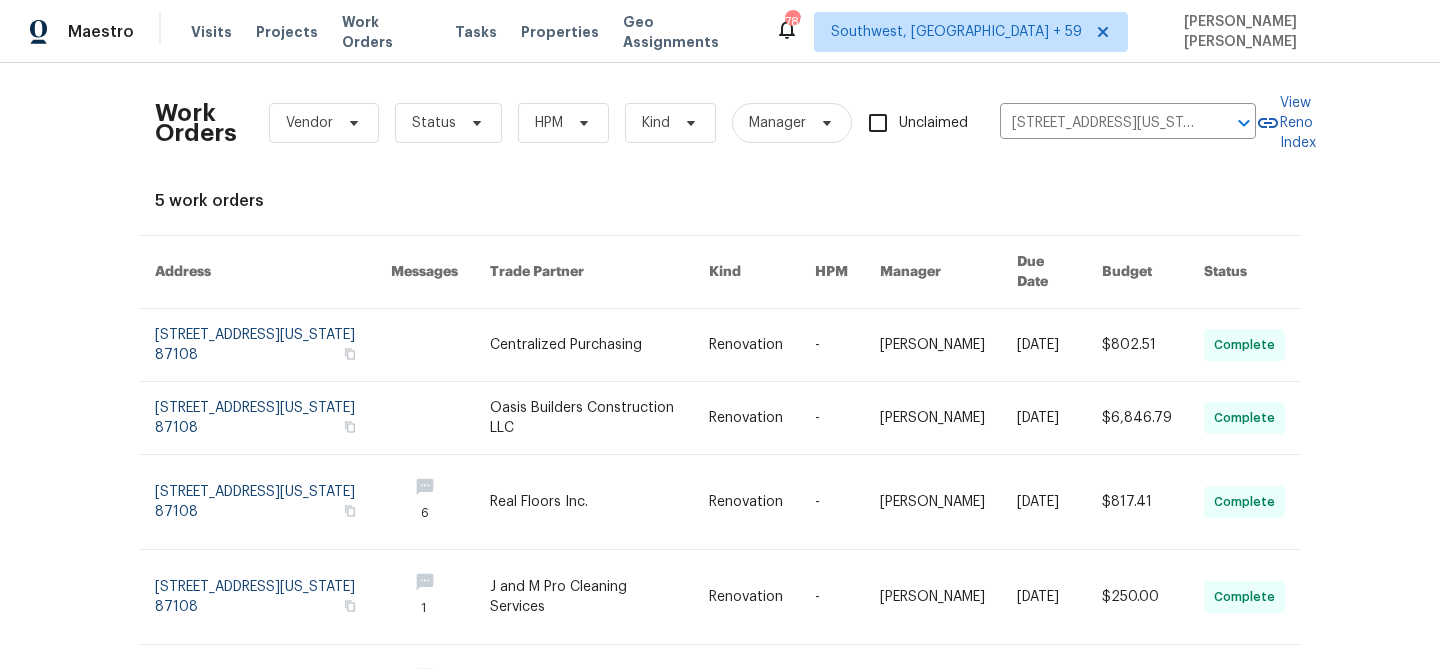 click at bounding box center [1059, 345] 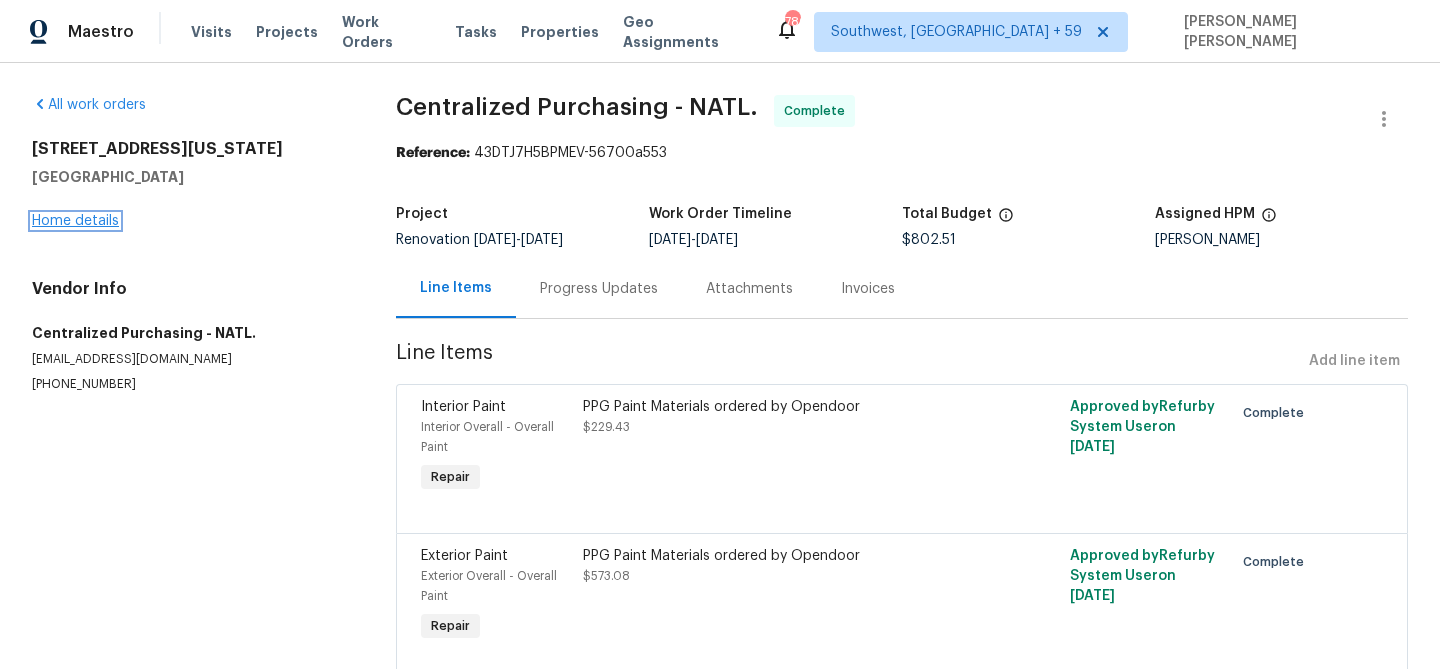 click on "Home details" at bounding box center (75, 221) 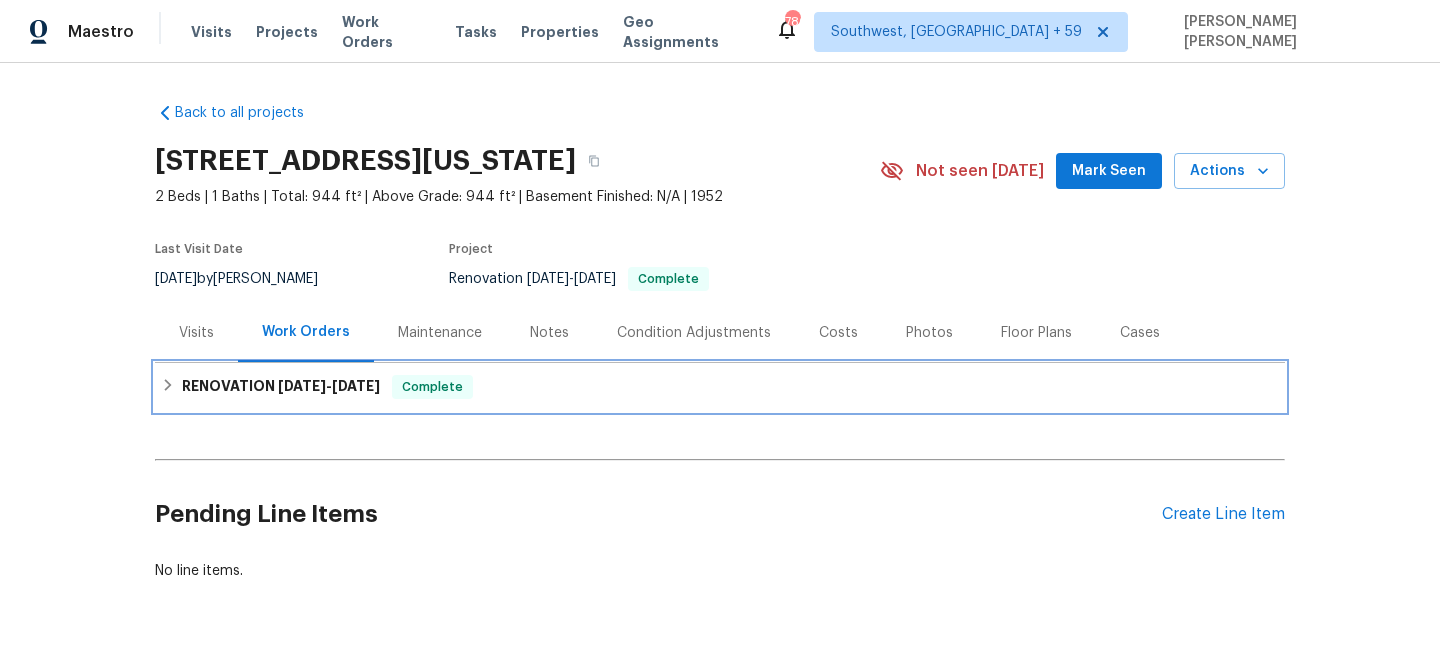 click on "RENOVATION   7/9/25  -  7/17/25" at bounding box center [281, 387] 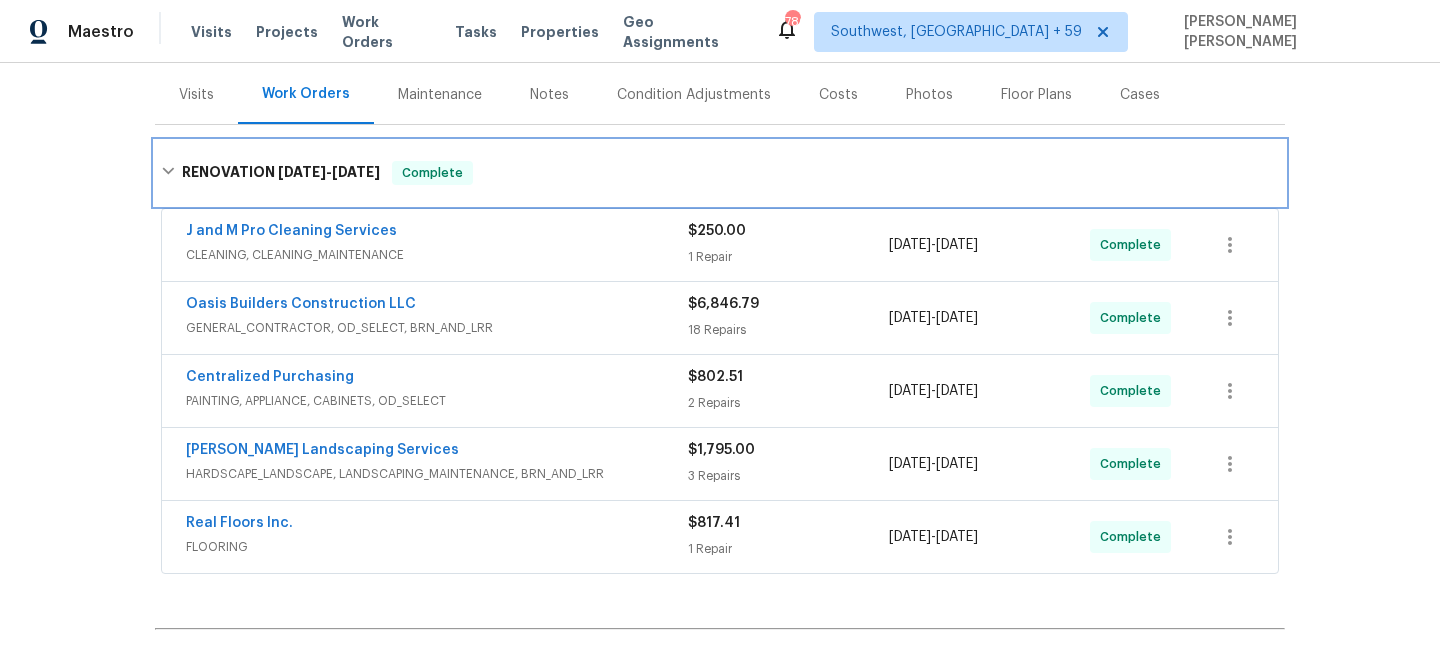 scroll, scrollTop: 233, scrollLeft: 0, axis: vertical 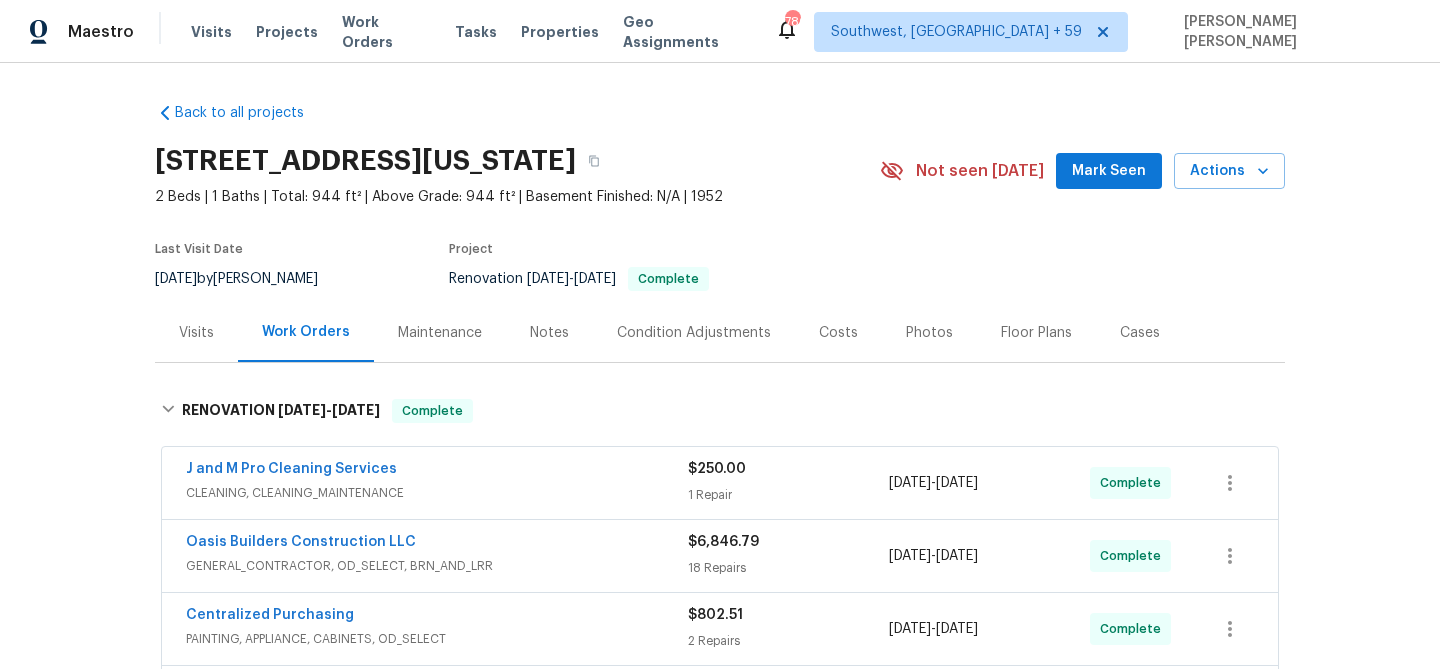 click on "Visits" at bounding box center [196, 332] 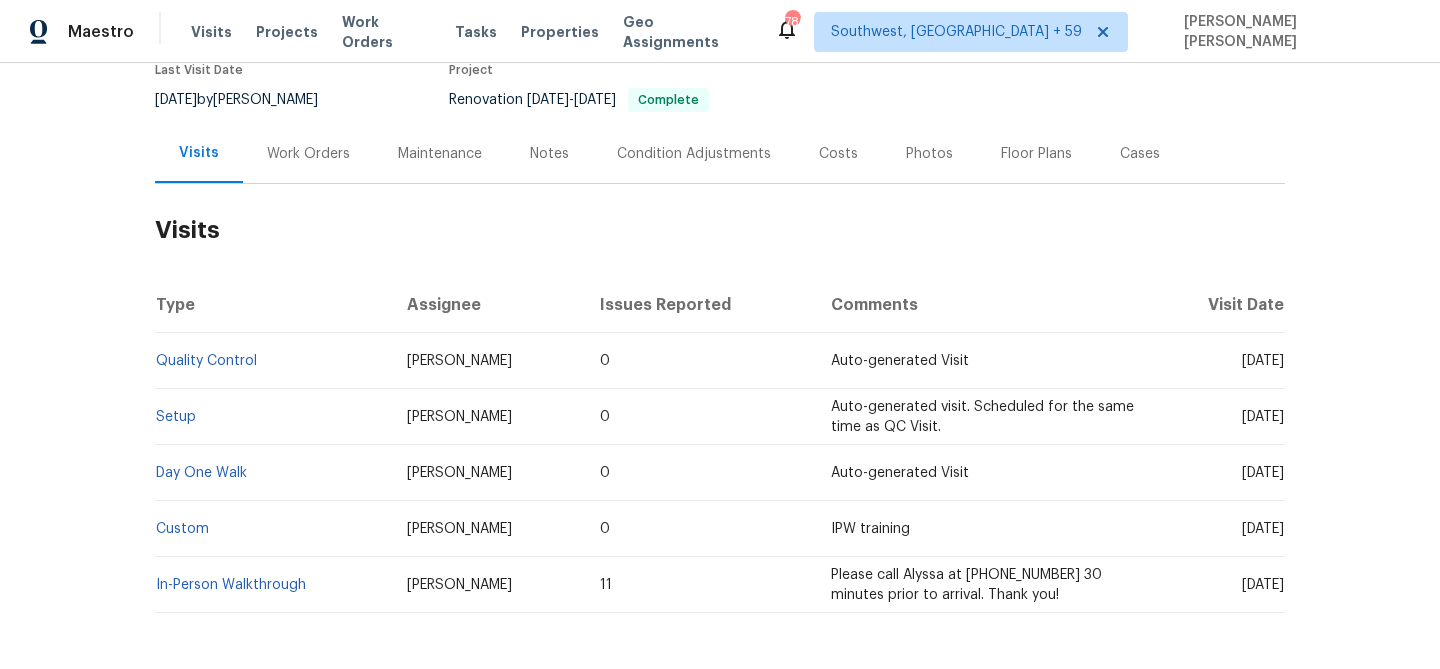 scroll, scrollTop: 259, scrollLeft: 0, axis: vertical 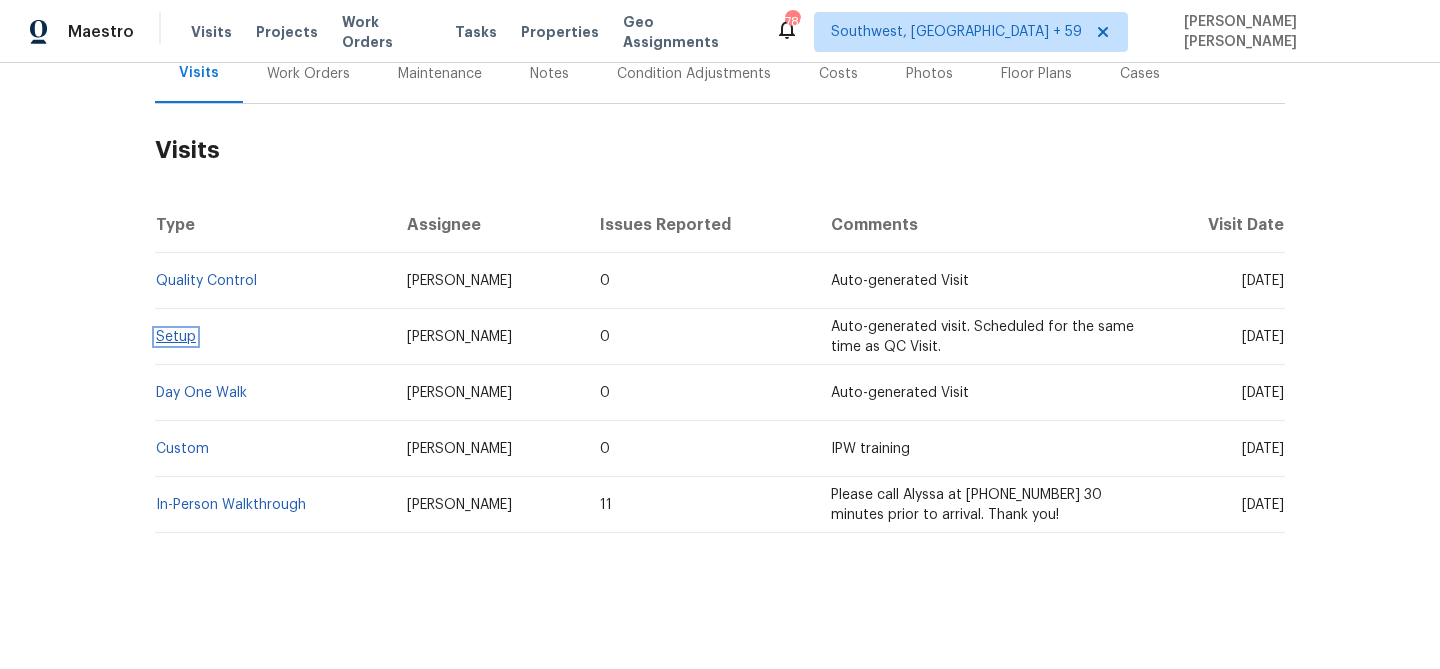 click on "Setup" at bounding box center (176, 337) 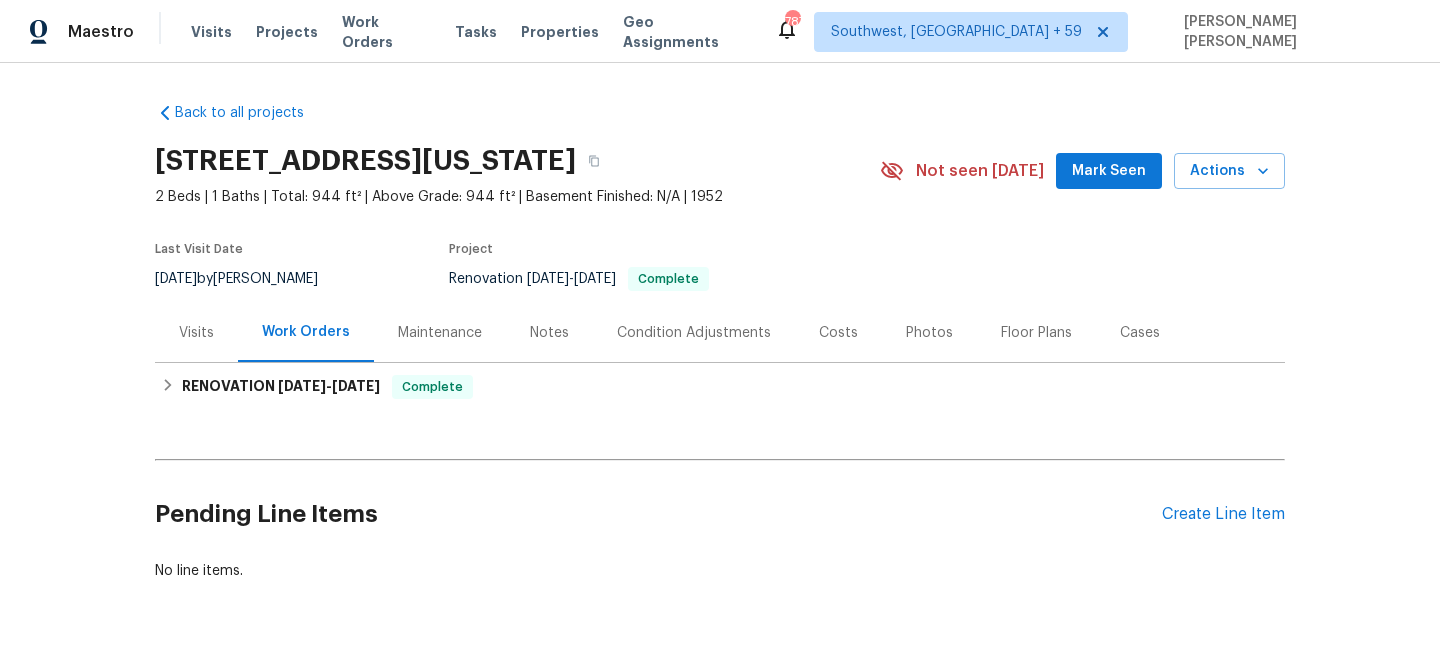 scroll, scrollTop: 0, scrollLeft: 0, axis: both 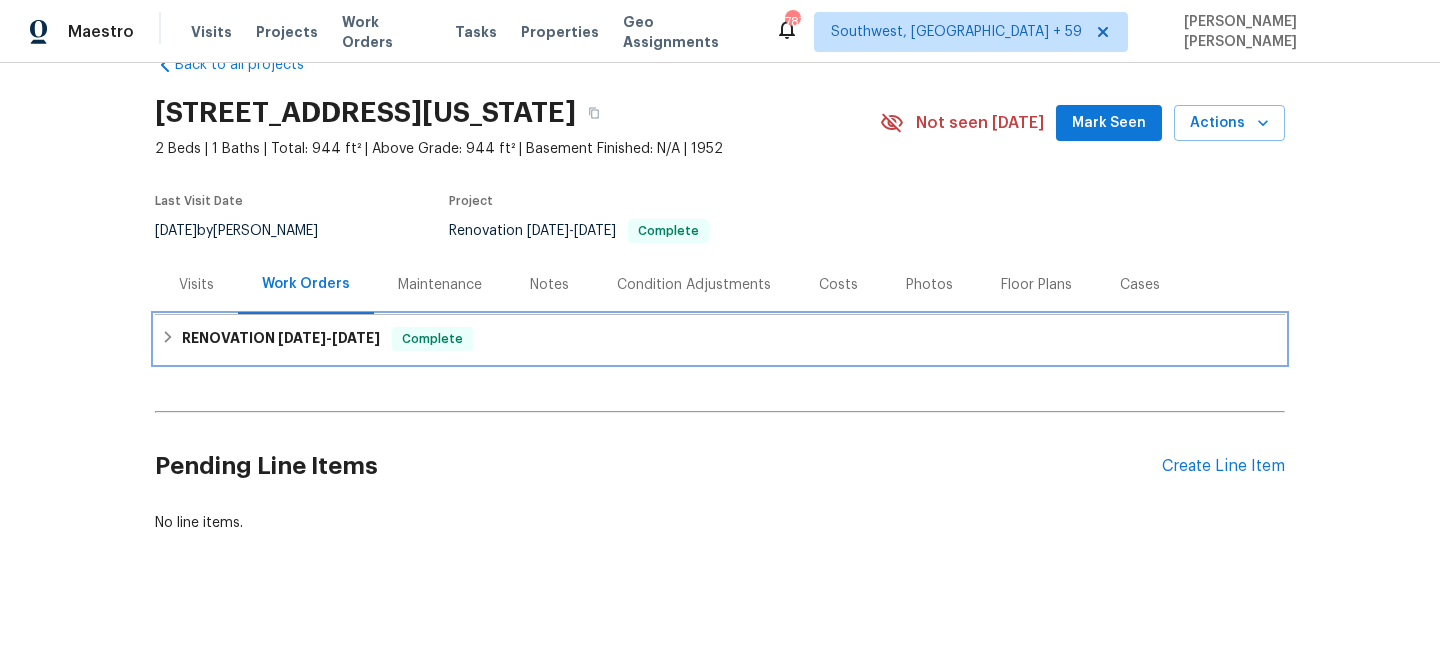 click on "RENOVATION   [DATE]  -  [DATE] Complete" at bounding box center [720, 339] 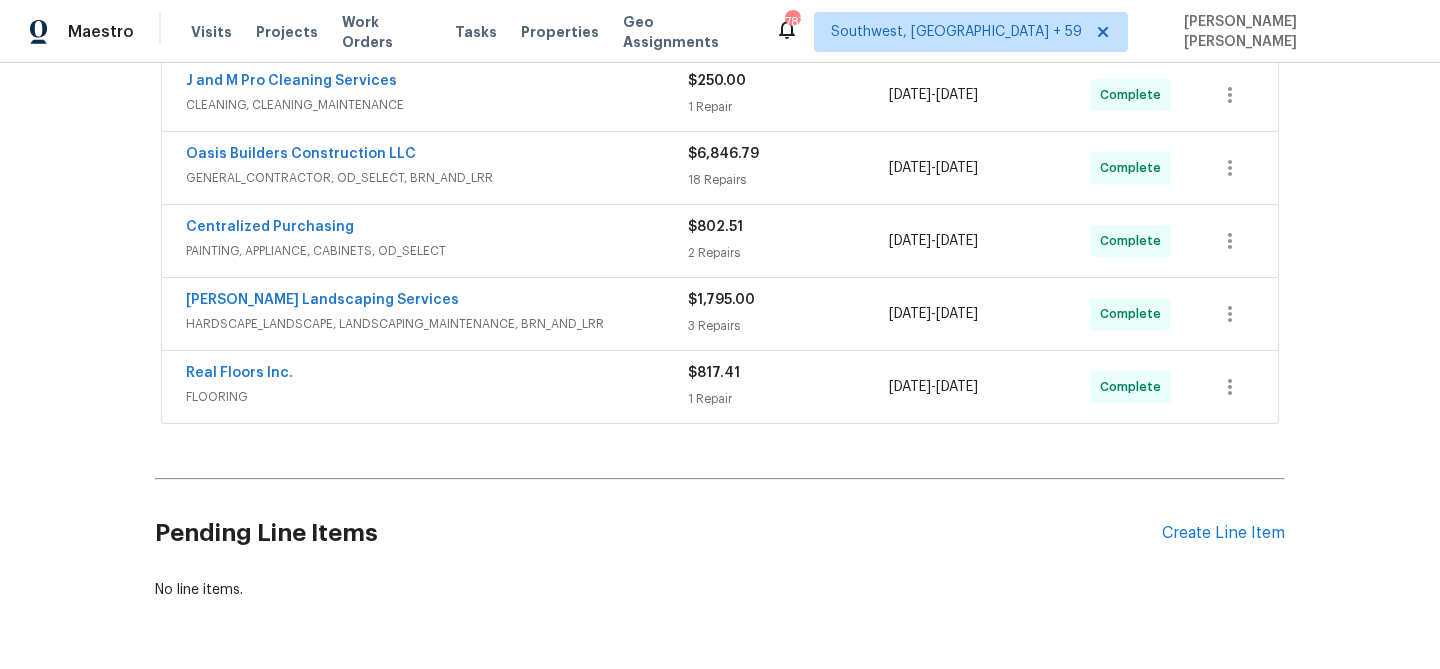 scroll, scrollTop: 422, scrollLeft: 0, axis: vertical 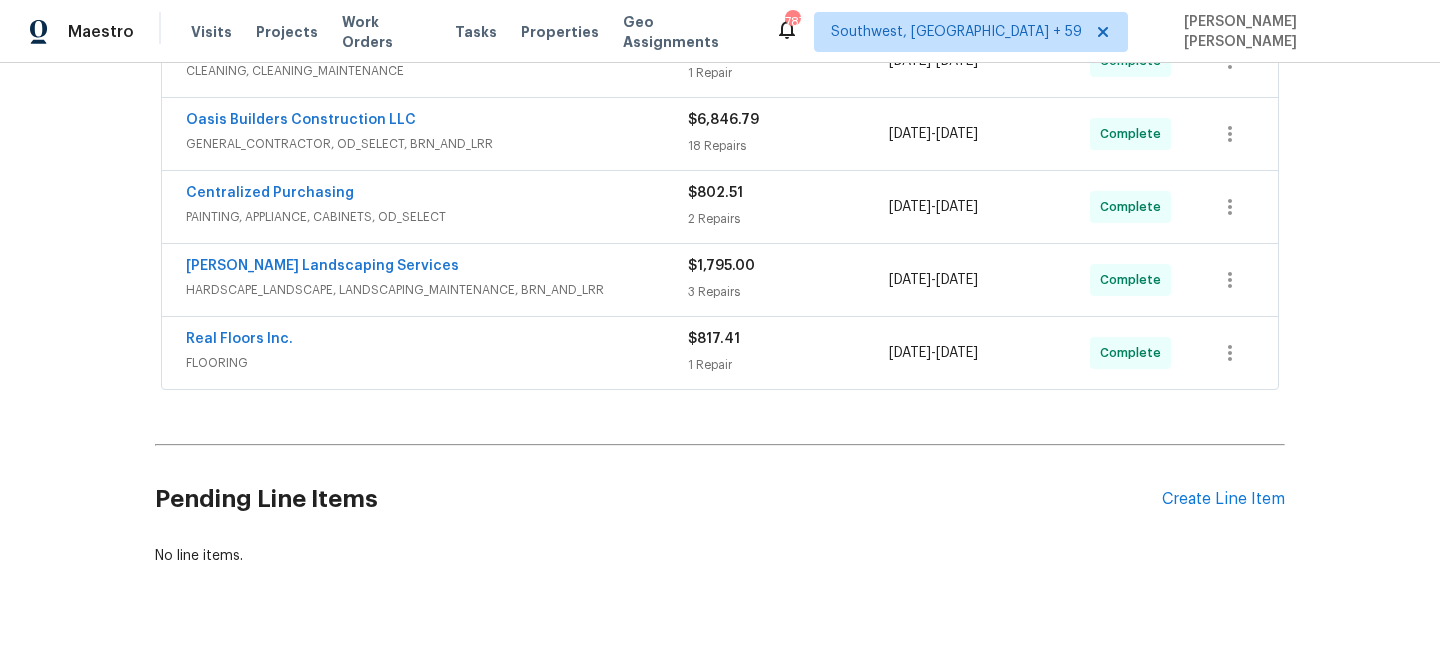 click on "Real Floors Inc." at bounding box center (437, 341) 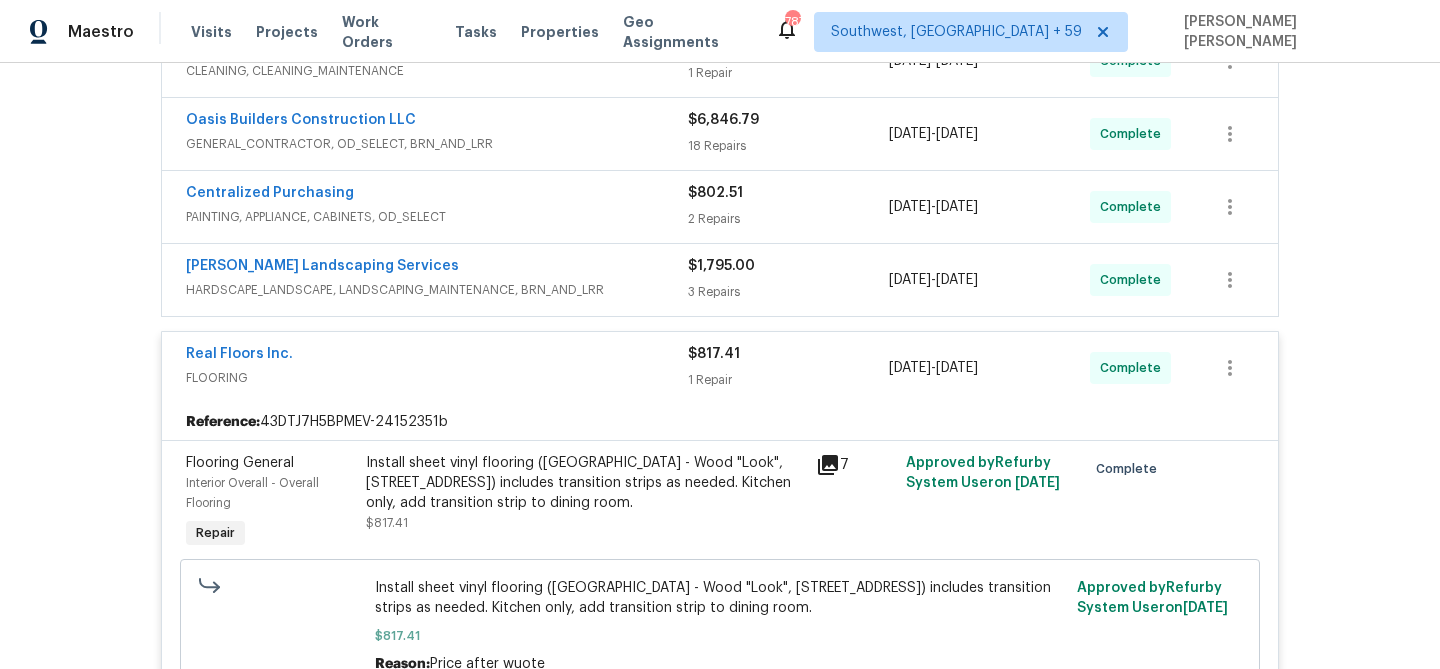 click on "HARDSCAPE_LANDSCAPE, LANDSCAPING_MAINTENANCE, BRN_AND_LRR" at bounding box center (437, 290) 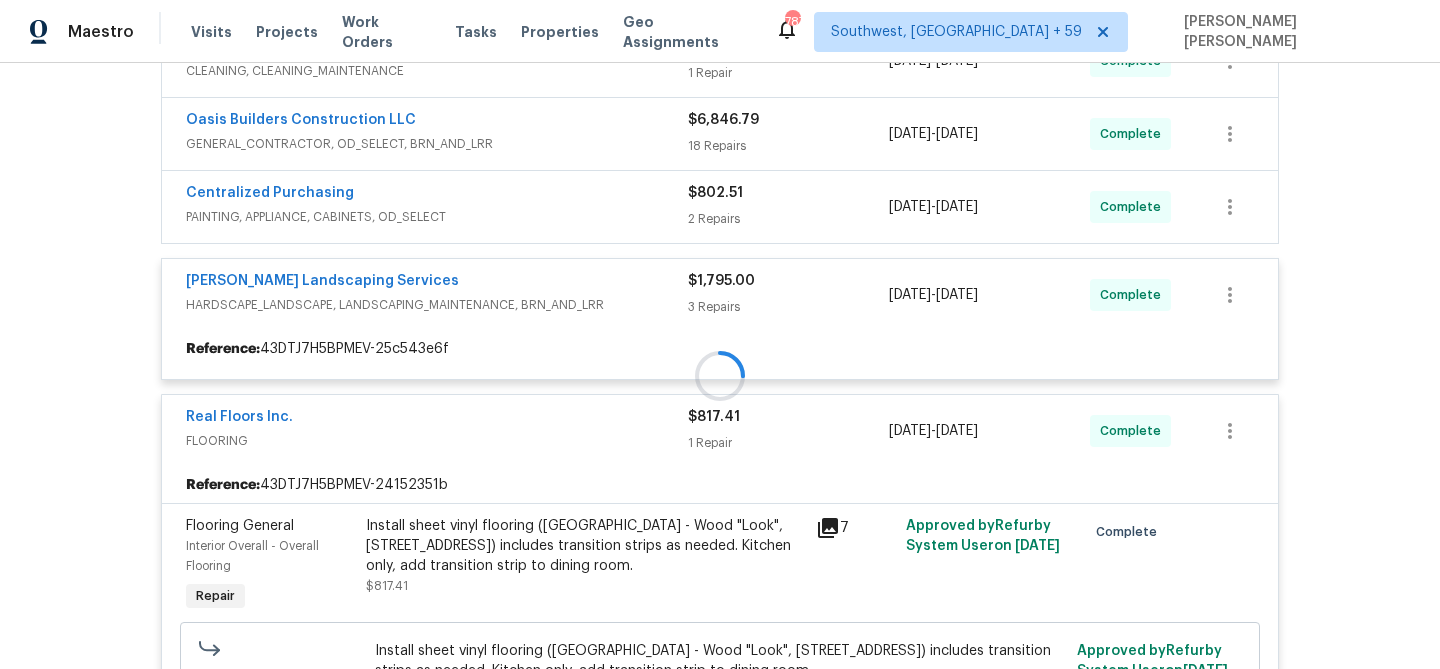 scroll, scrollTop: 397, scrollLeft: 0, axis: vertical 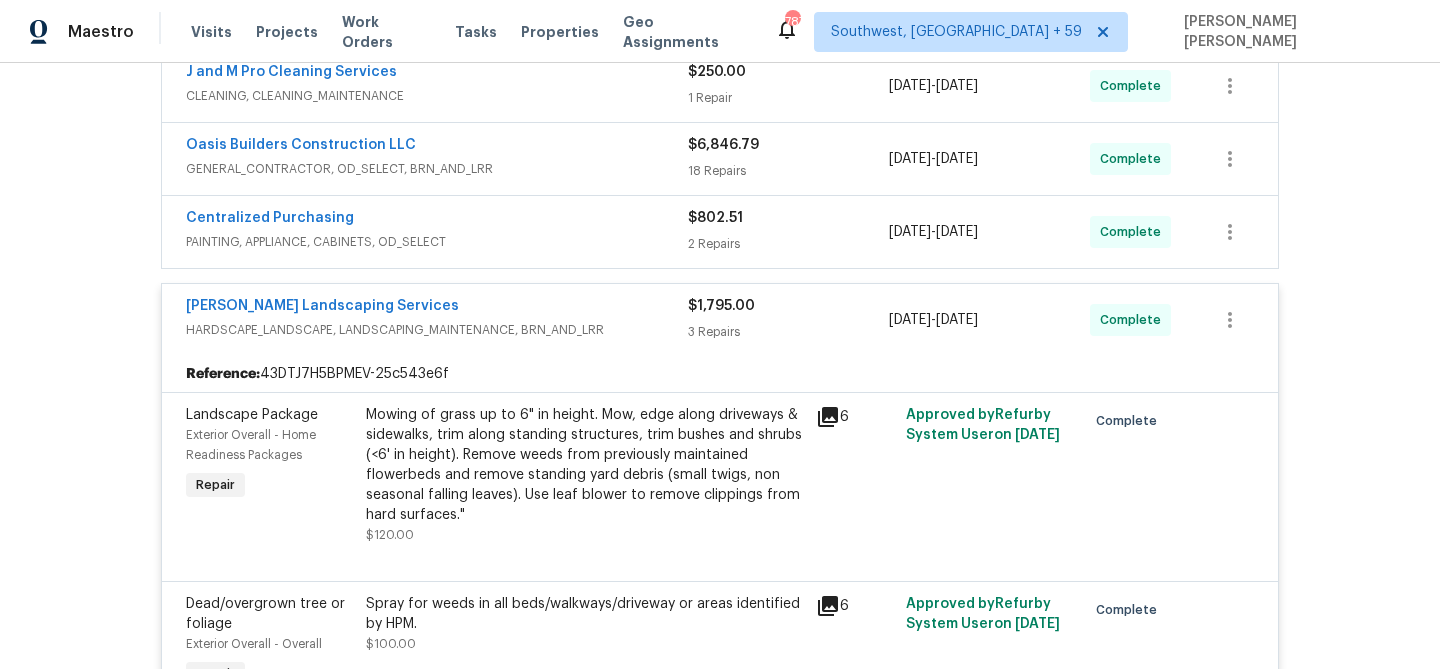 click on "PAINTING, APPLIANCE, CABINETS, OD_SELECT" at bounding box center [437, 242] 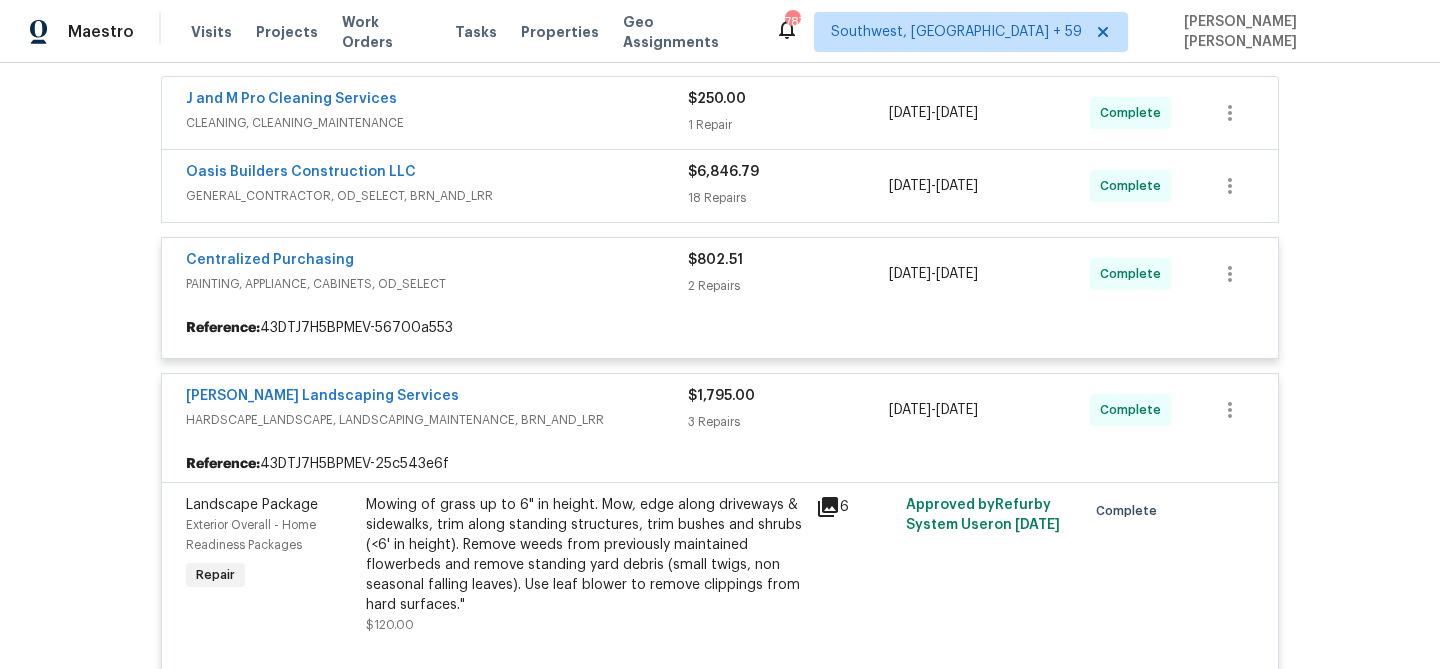 scroll, scrollTop: 355, scrollLeft: 0, axis: vertical 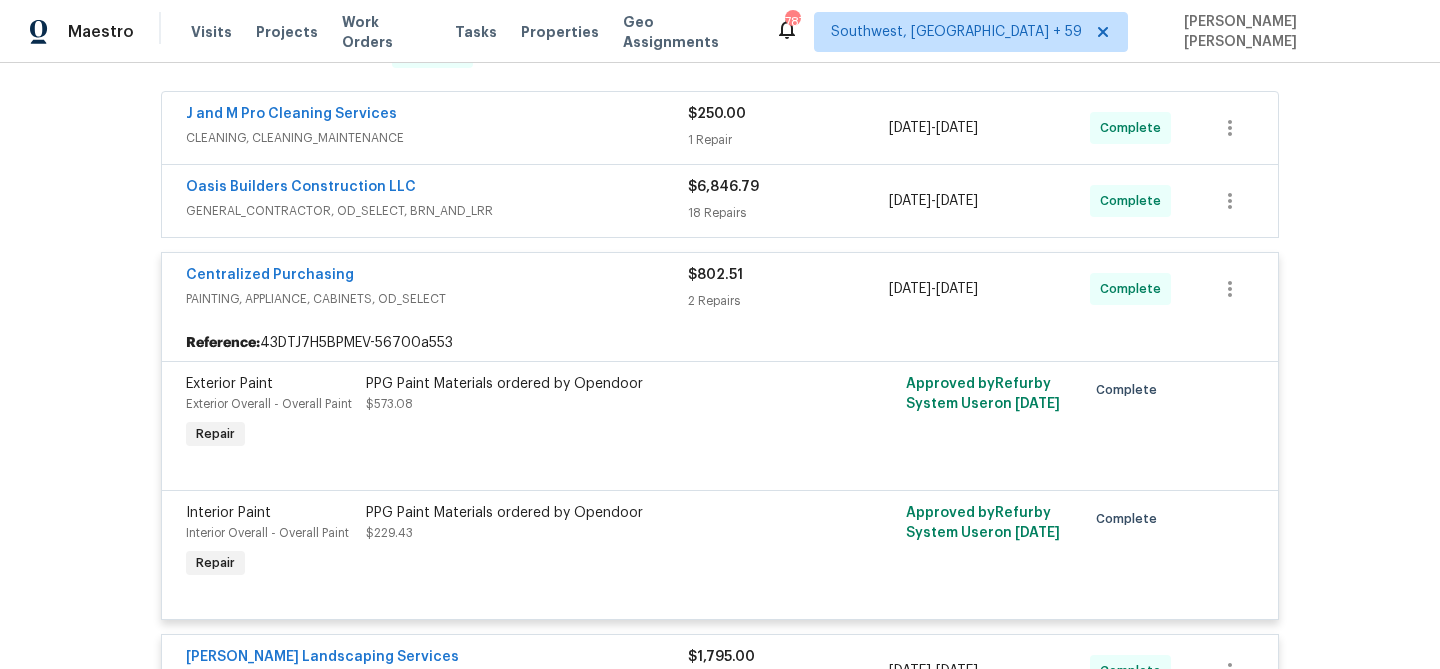 click on "Oasis Builders Construction LLC" at bounding box center [437, 189] 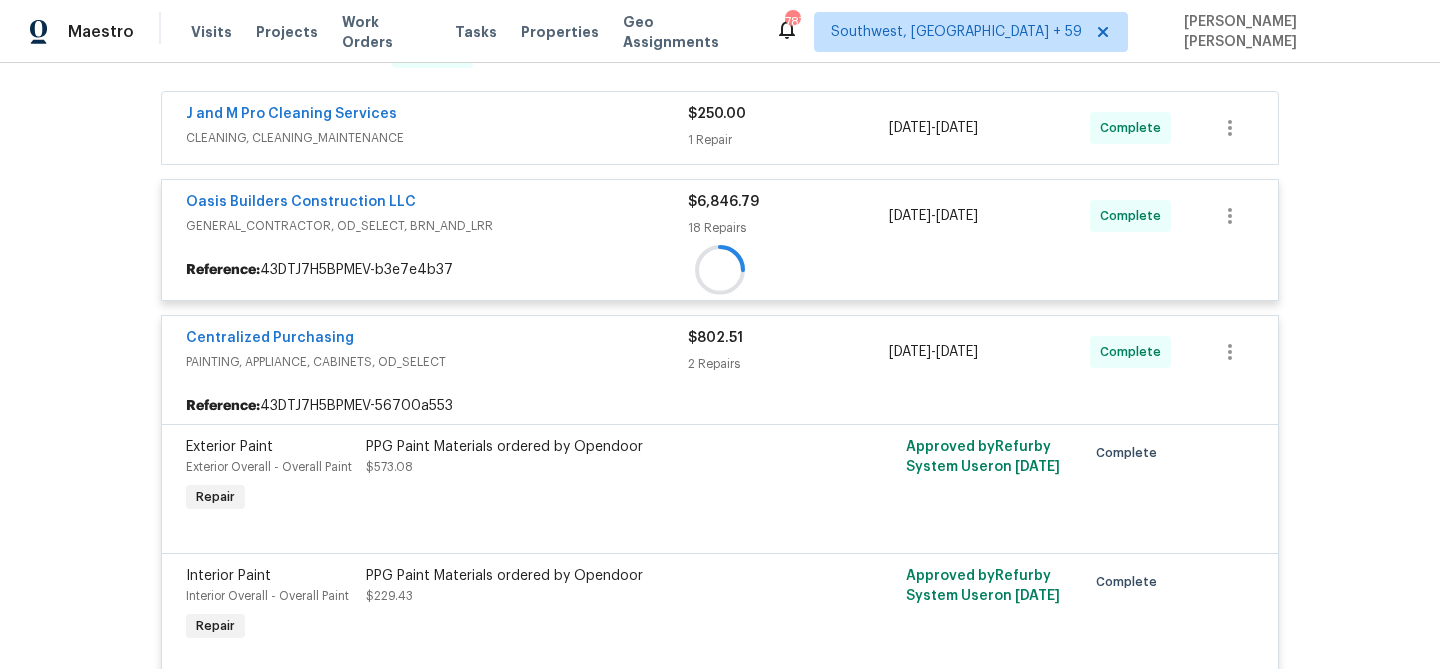 scroll, scrollTop: 299, scrollLeft: 0, axis: vertical 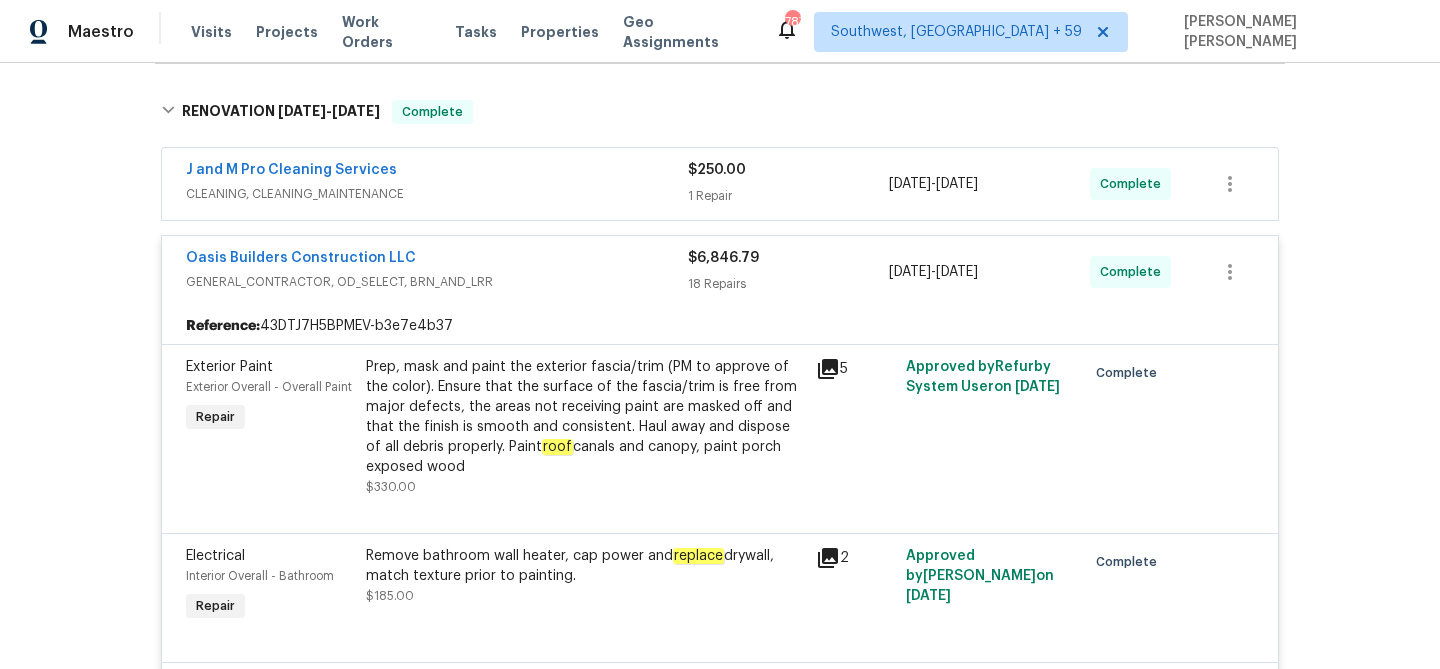 click on "CLEANING, CLEANING_MAINTENANCE" at bounding box center [437, 194] 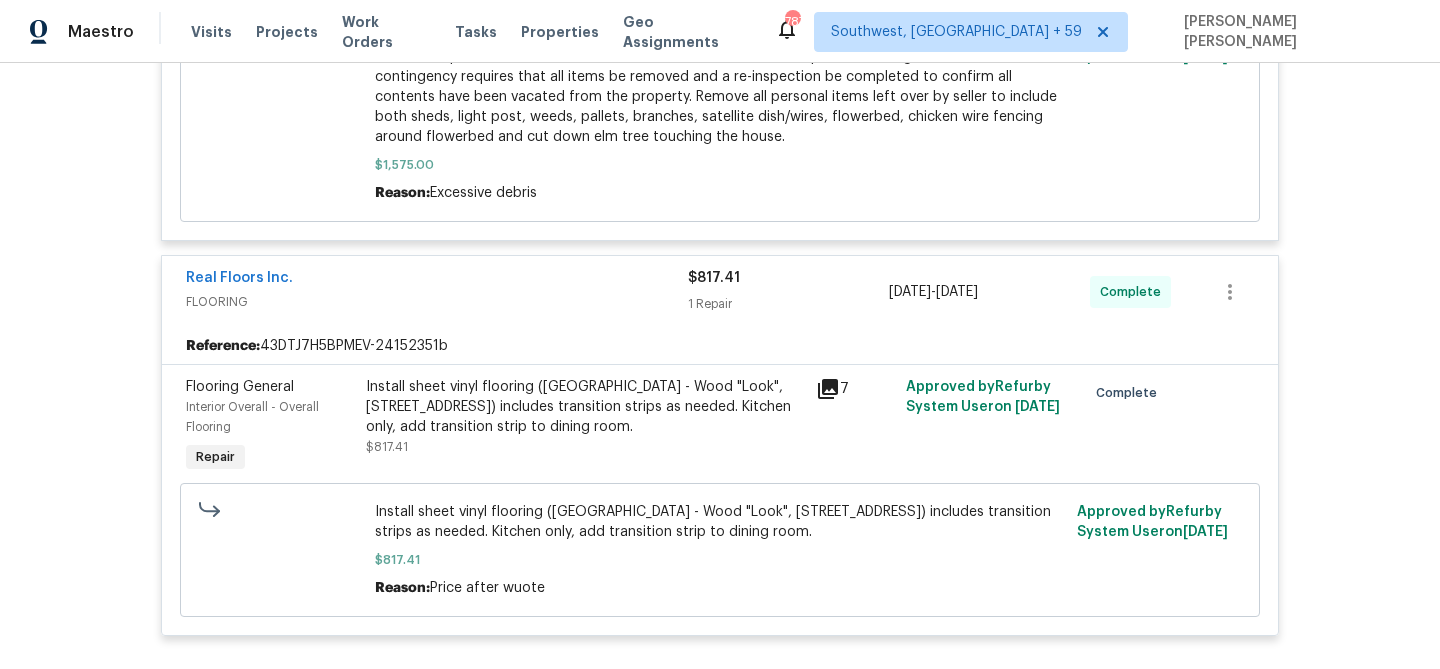 scroll, scrollTop: 5392, scrollLeft: 0, axis: vertical 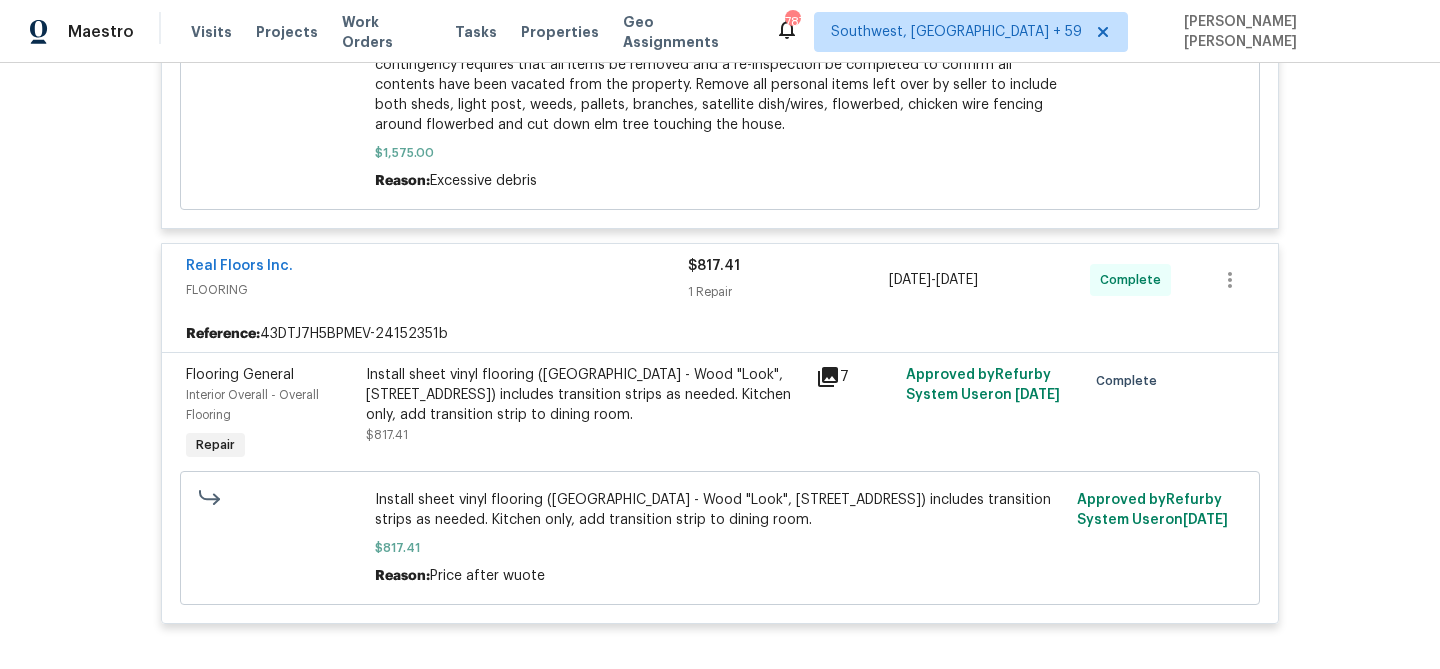 click on "Install sheet vinyl flooring ([GEOGRAPHIC_DATA] - Wood "Look", [STREET_ADDRESS]) includes transition strips as needed. Kitchen only, add transition strip to dining room." at bounding box center [585, 395] 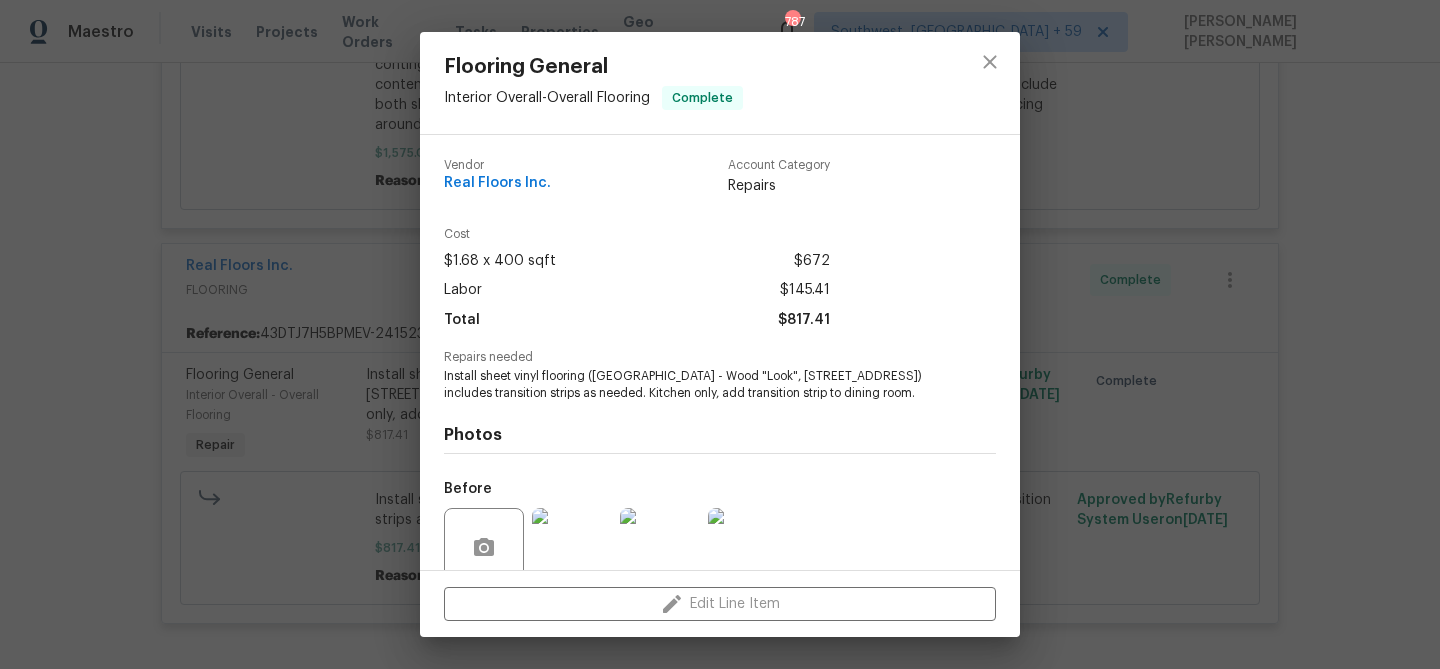 click on "Install sheet vinyl flooring ([GEOGRAPHIC_DATA] - Wood "Look", [STREET_ADDRESS]) includes transition strips as needed. Kitchen only, add transition strip to dining room." at bounding box center (692, 385) 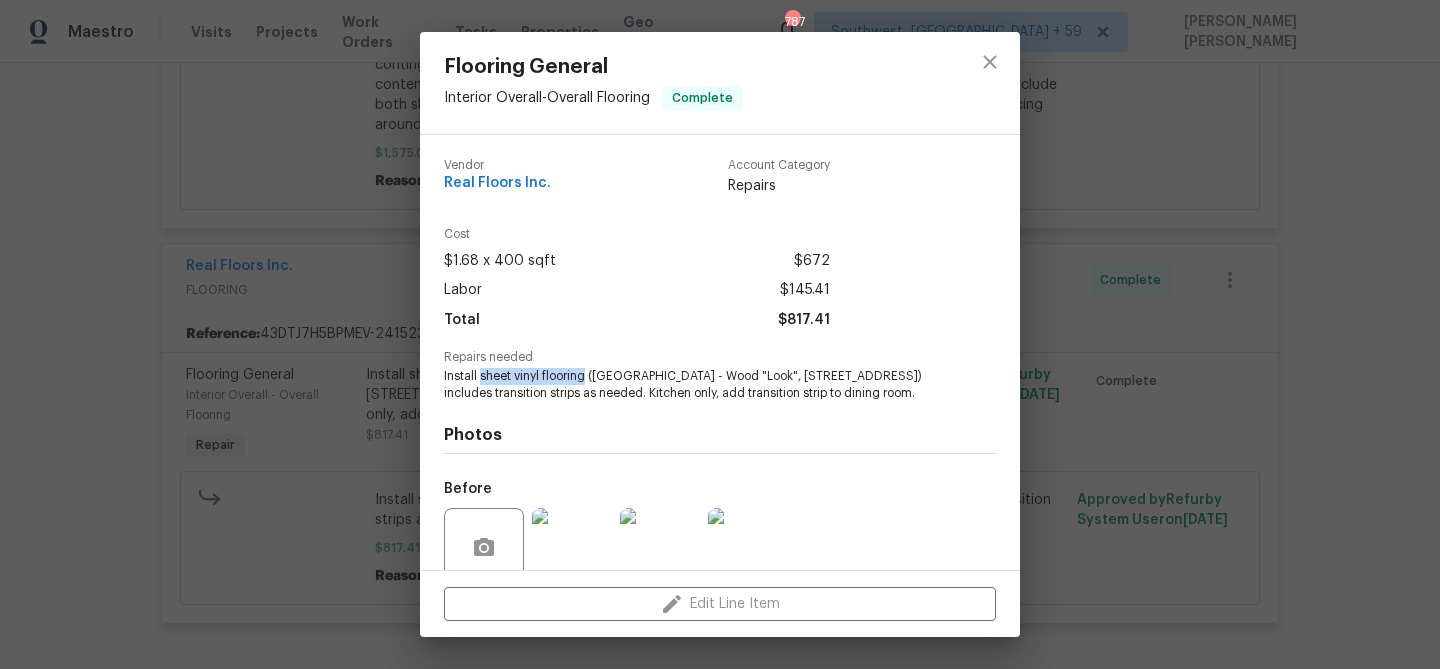 click on "Install sheet vinyl flooring ([GEOGRAPHIC_DATA] - Wood "Look", [STREET_ADDRESS]) includes transition strips as needed. Kitchen only, add transition strip to dining room." at bounding box center (692, 385) 